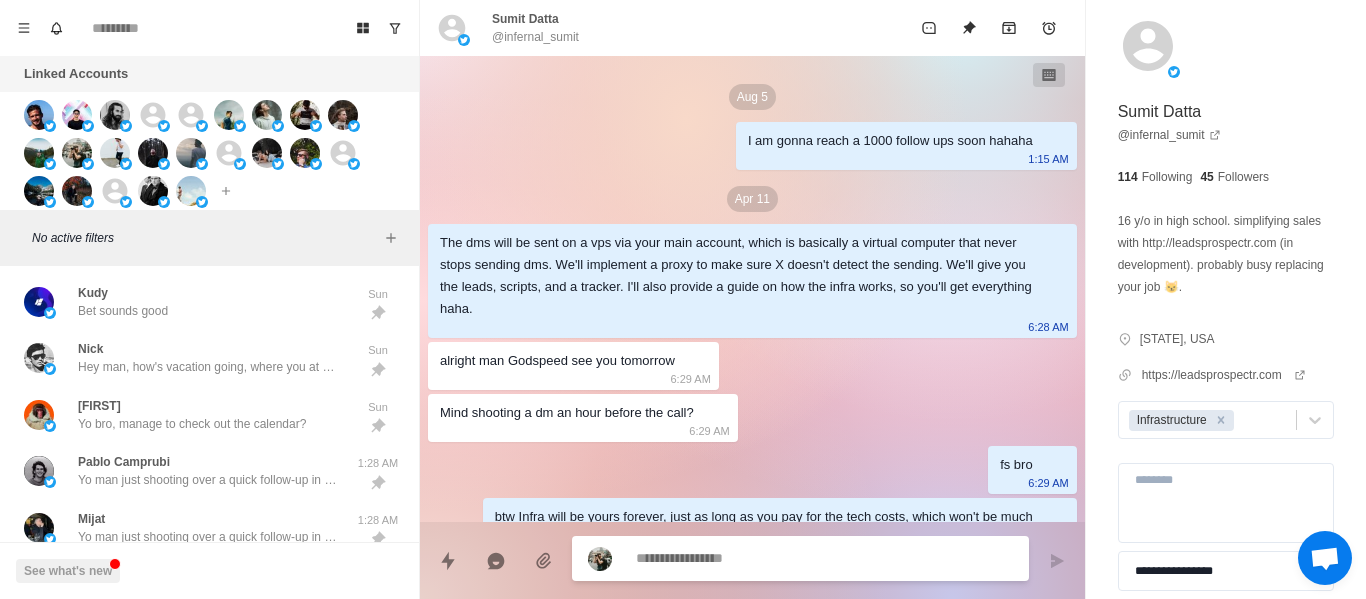 scroll, scrollTop: 0, scrollLeft: 0, axis: both 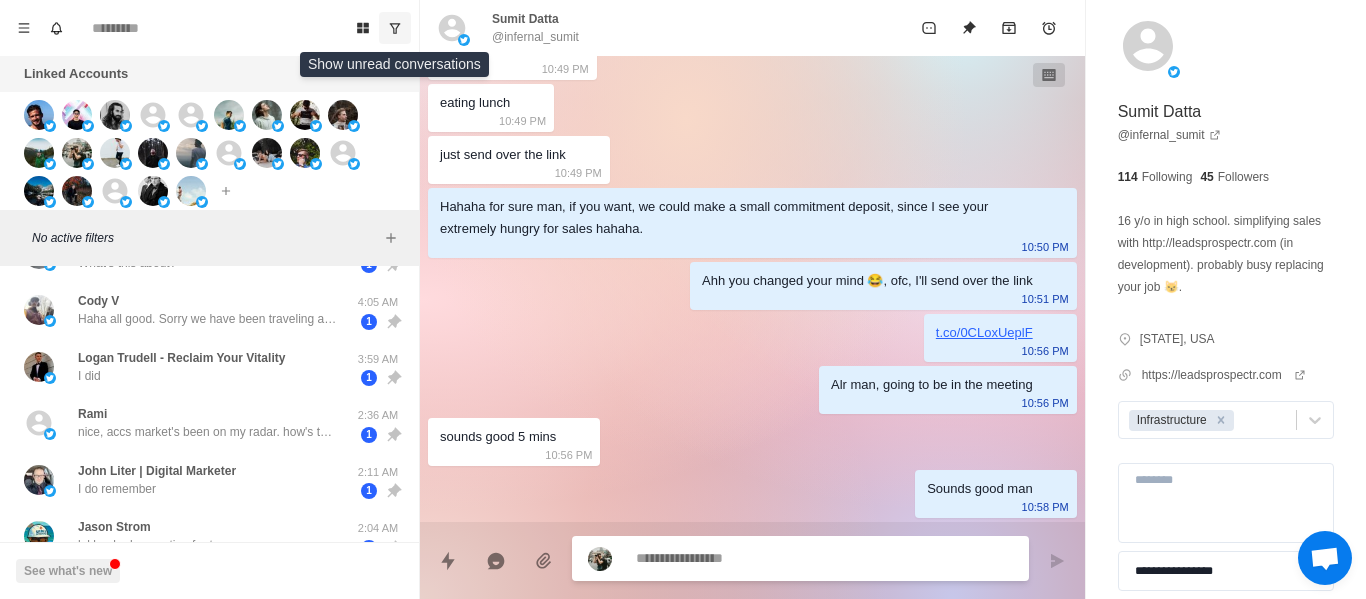 click at bounding box center [395, 28] 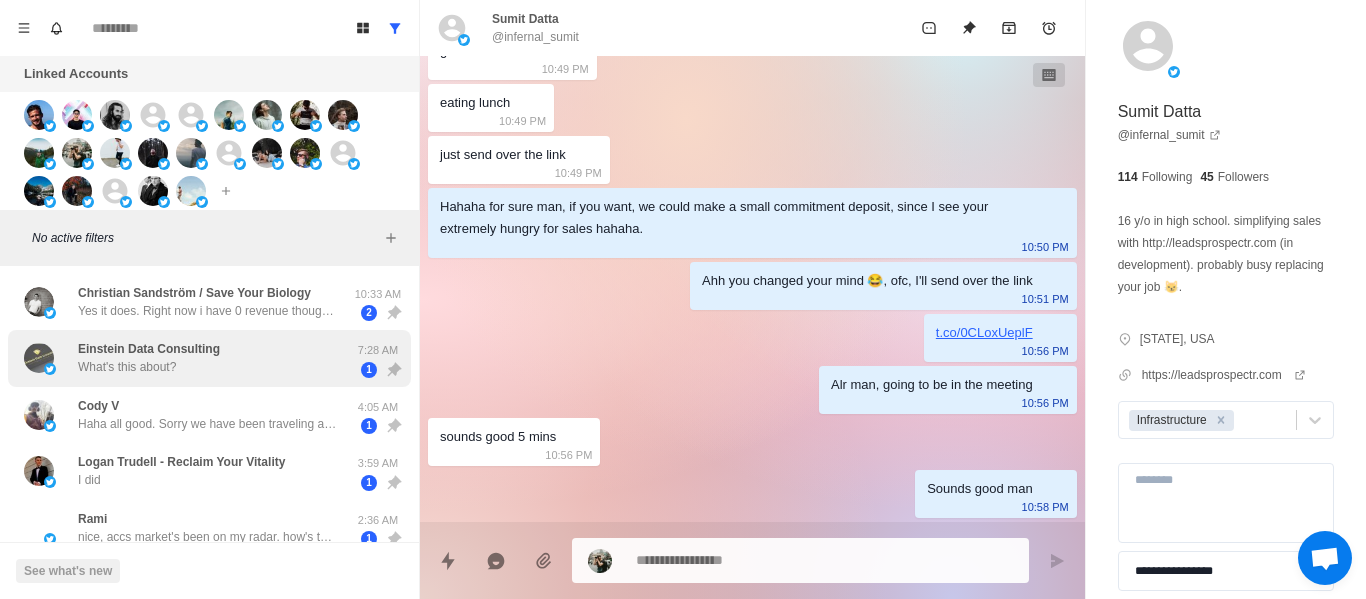 drag, startPoint x: 204, startPoint y: 299, endPoint x: 213, endPoint y: 352, distance: 53.75872 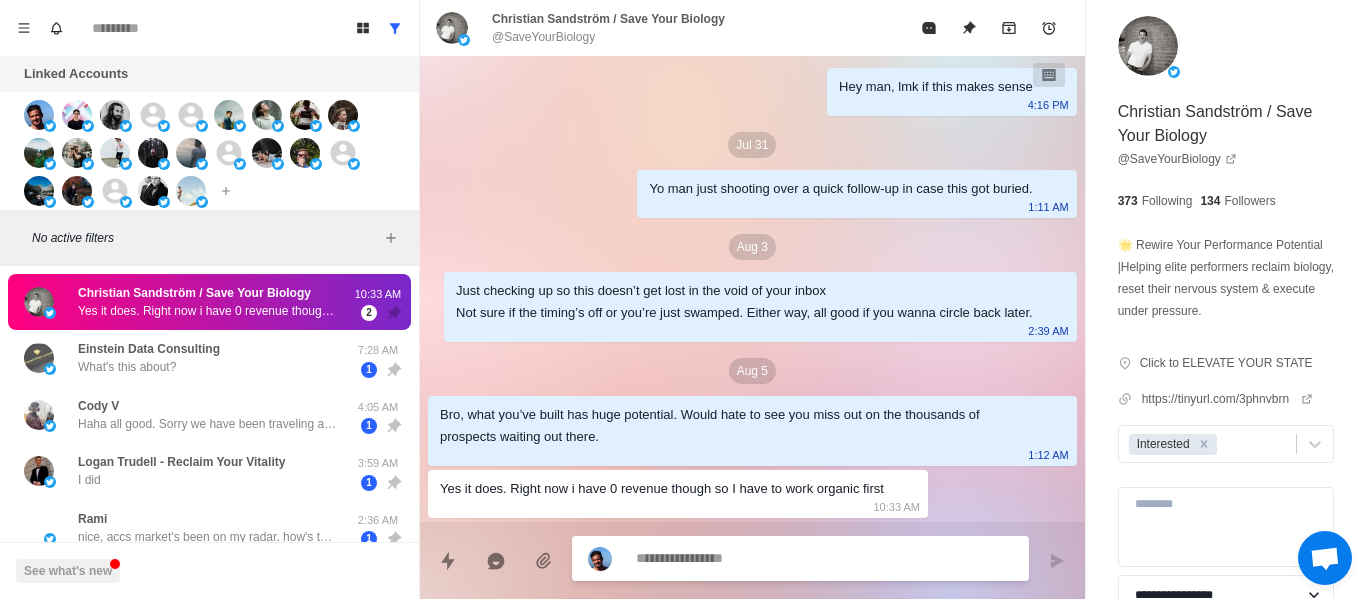 scroll, scrollTop: 836, scrollLeft: 0, axis: vertical 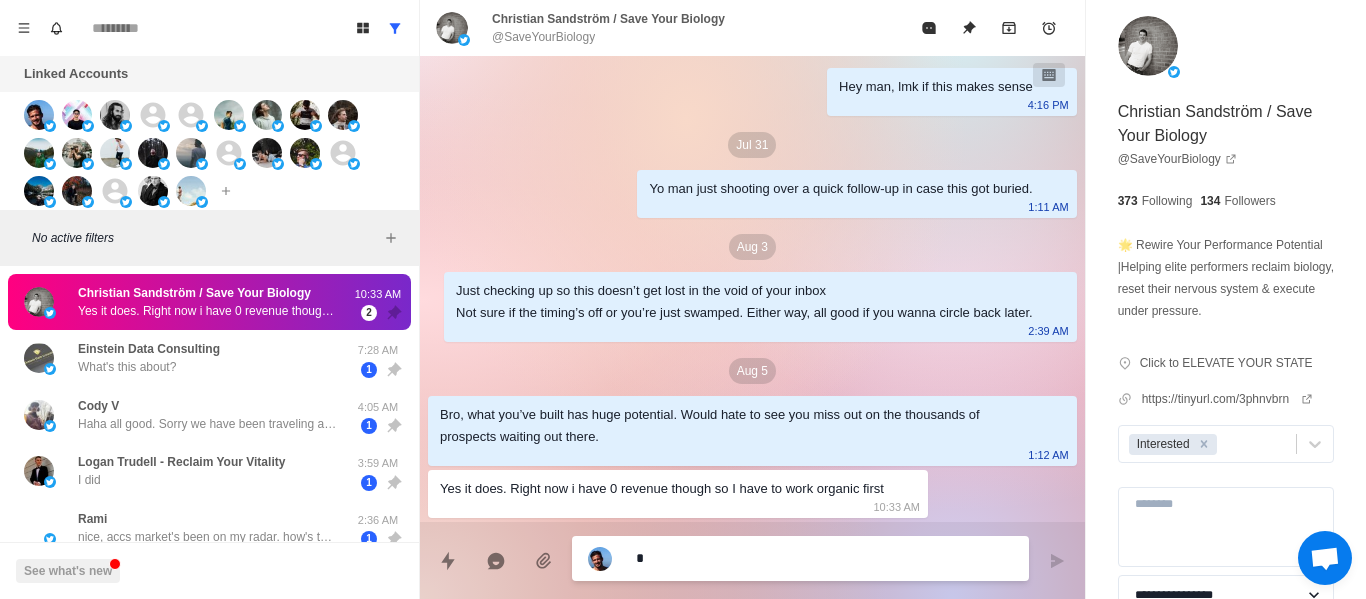 type on "**" 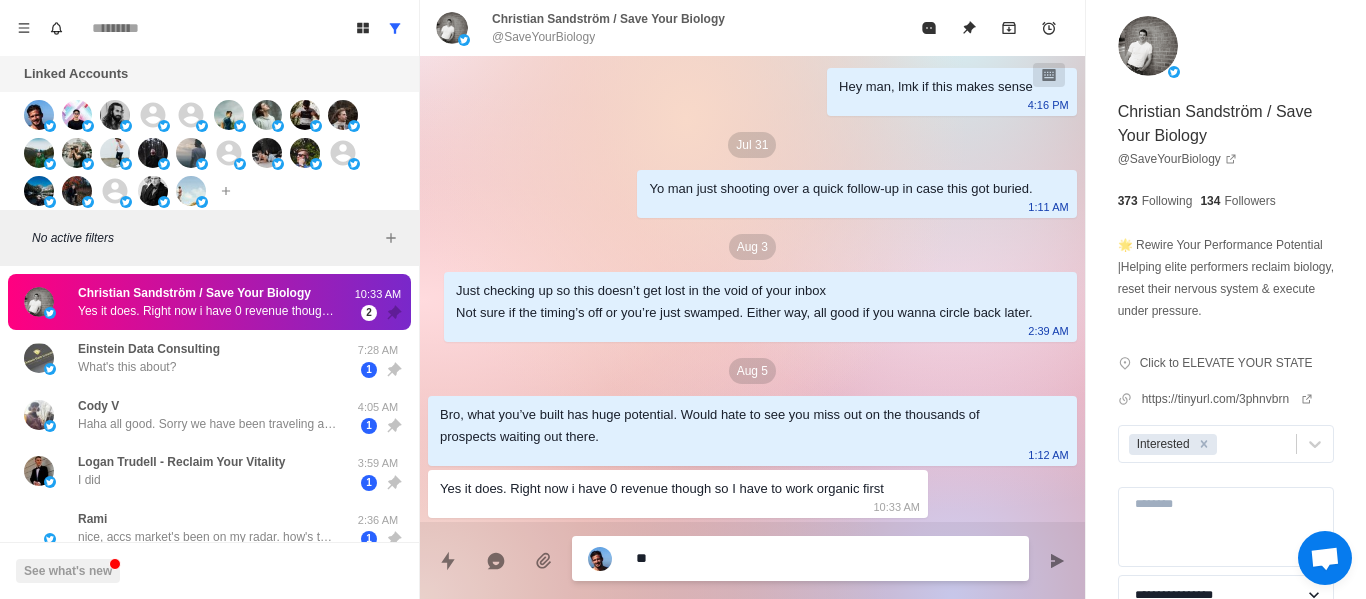 type on "***" 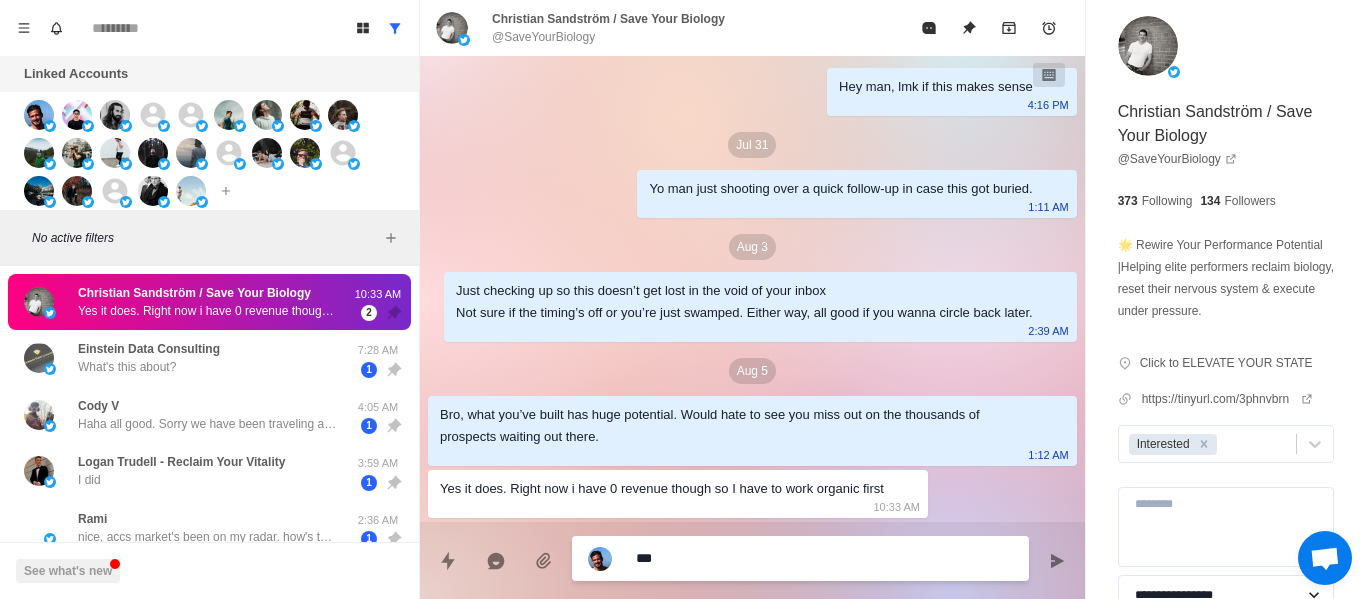 type on "****" 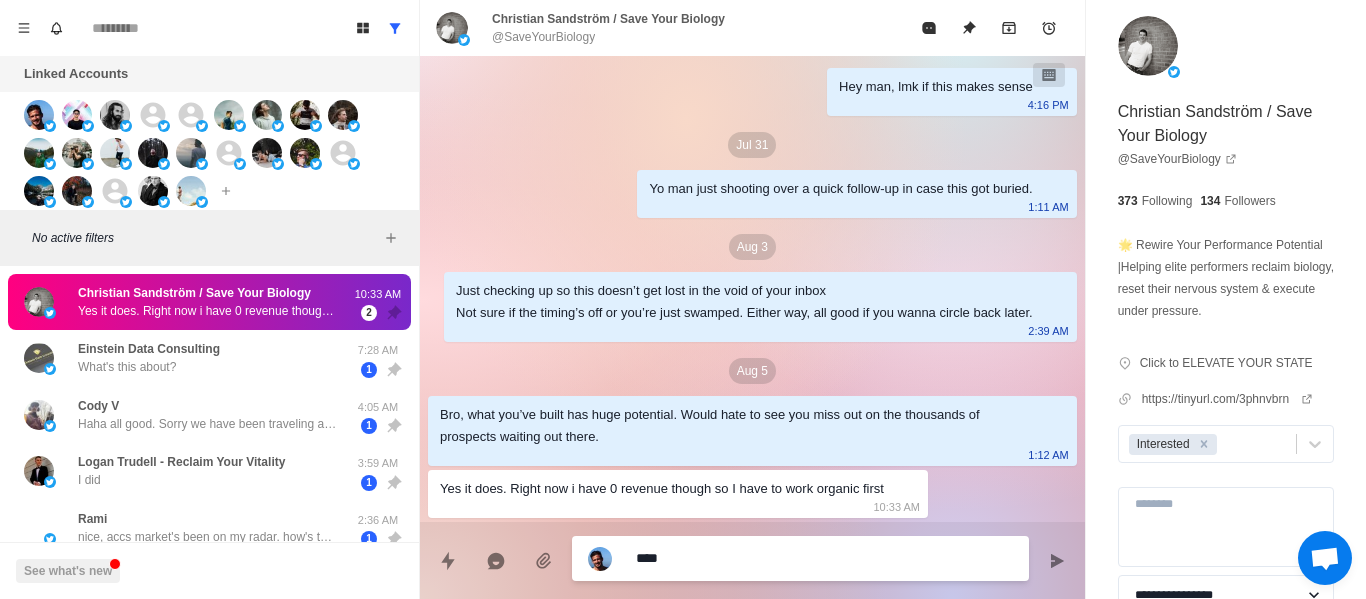 type on "*****" 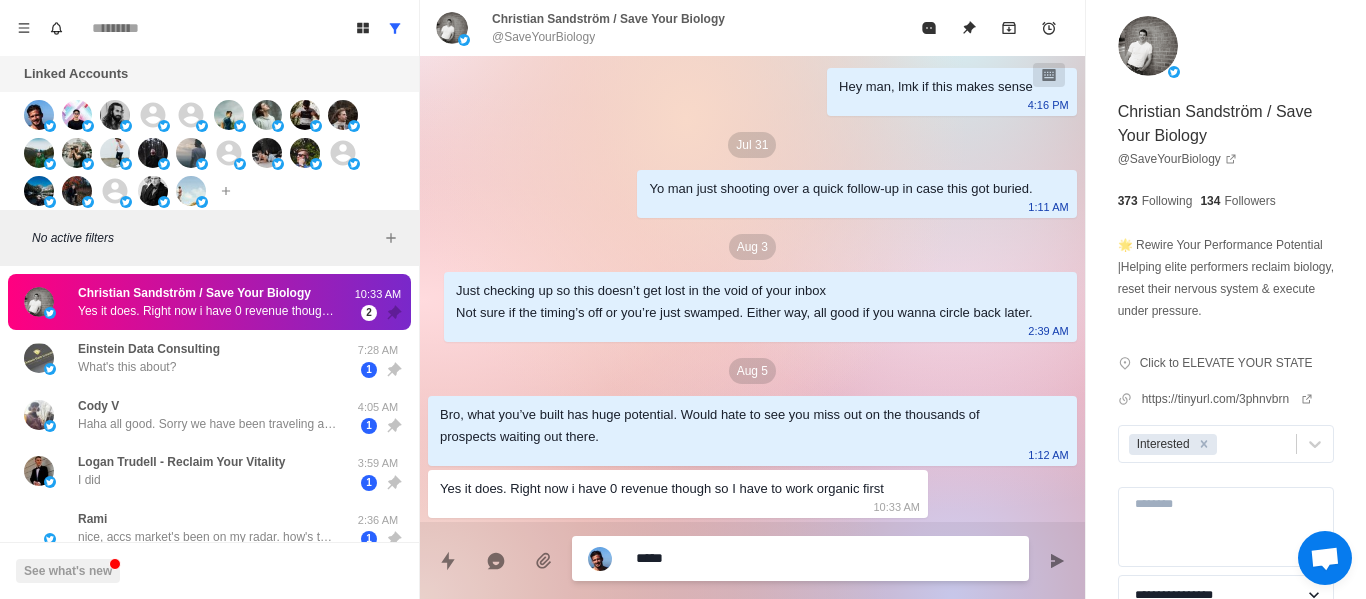 type on "******" 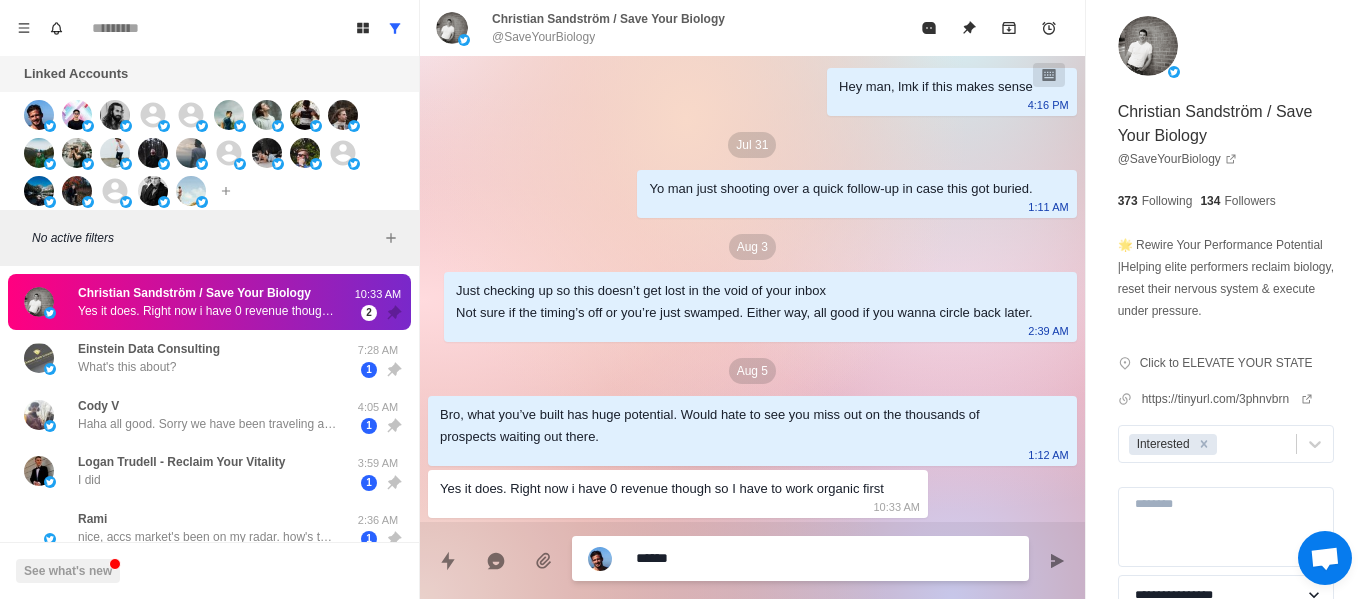 type on "******" 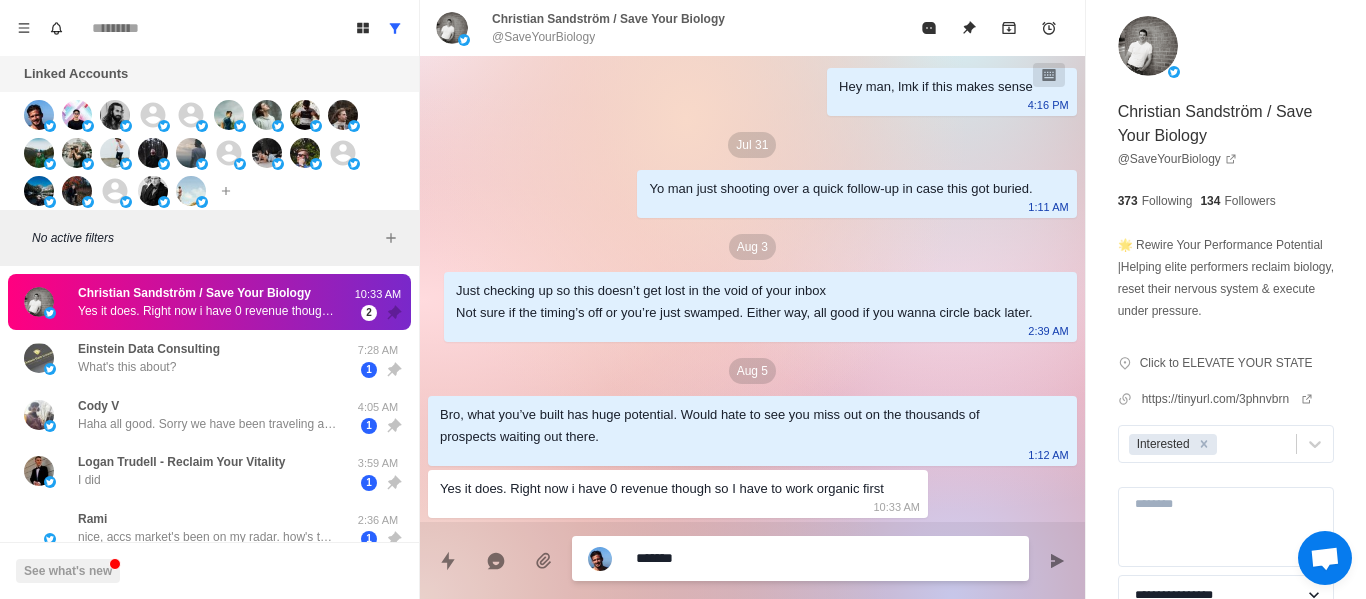 type on "********" 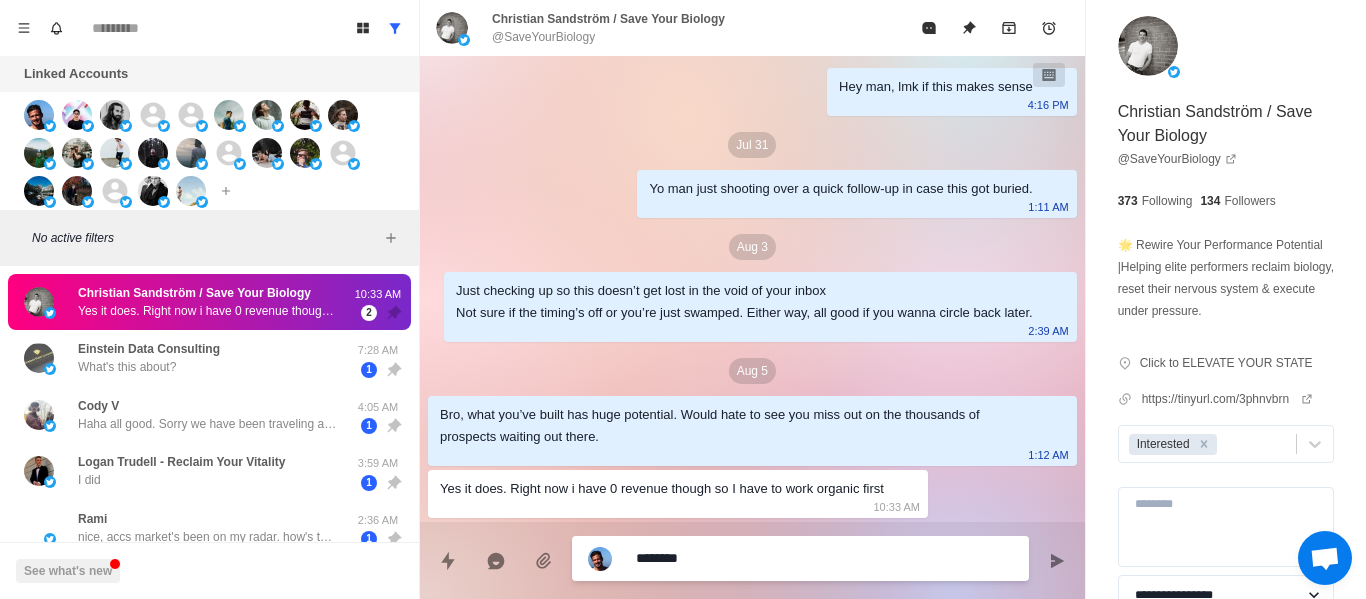 type on "******" 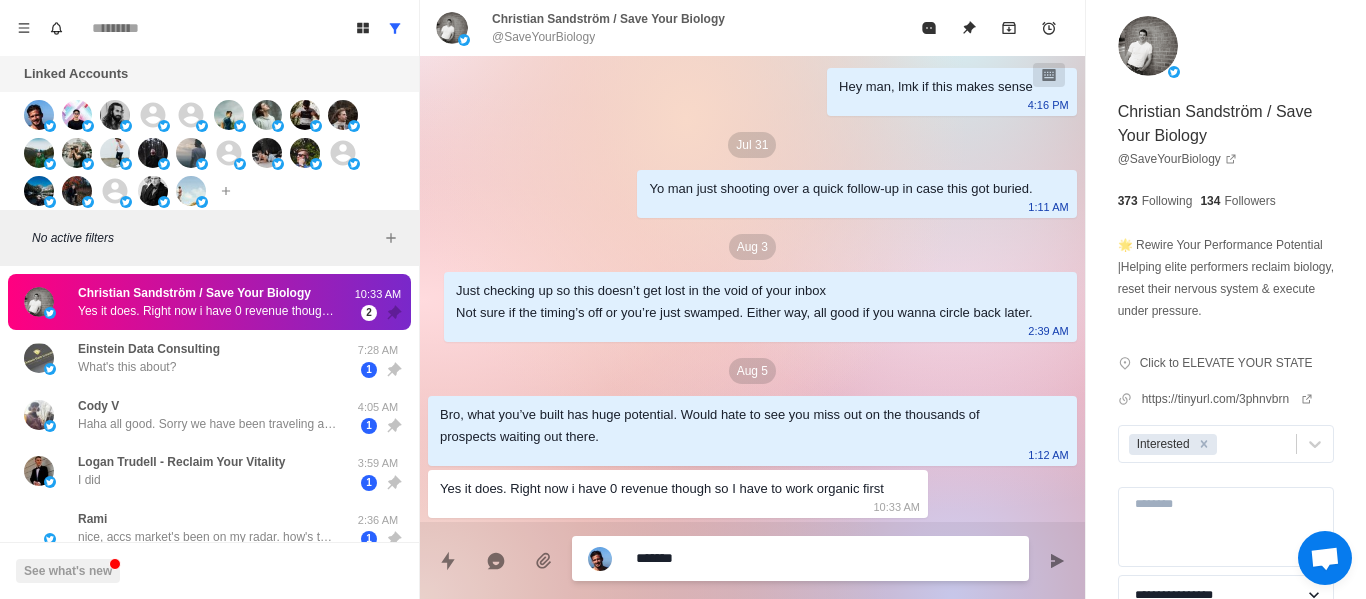 type on "********" 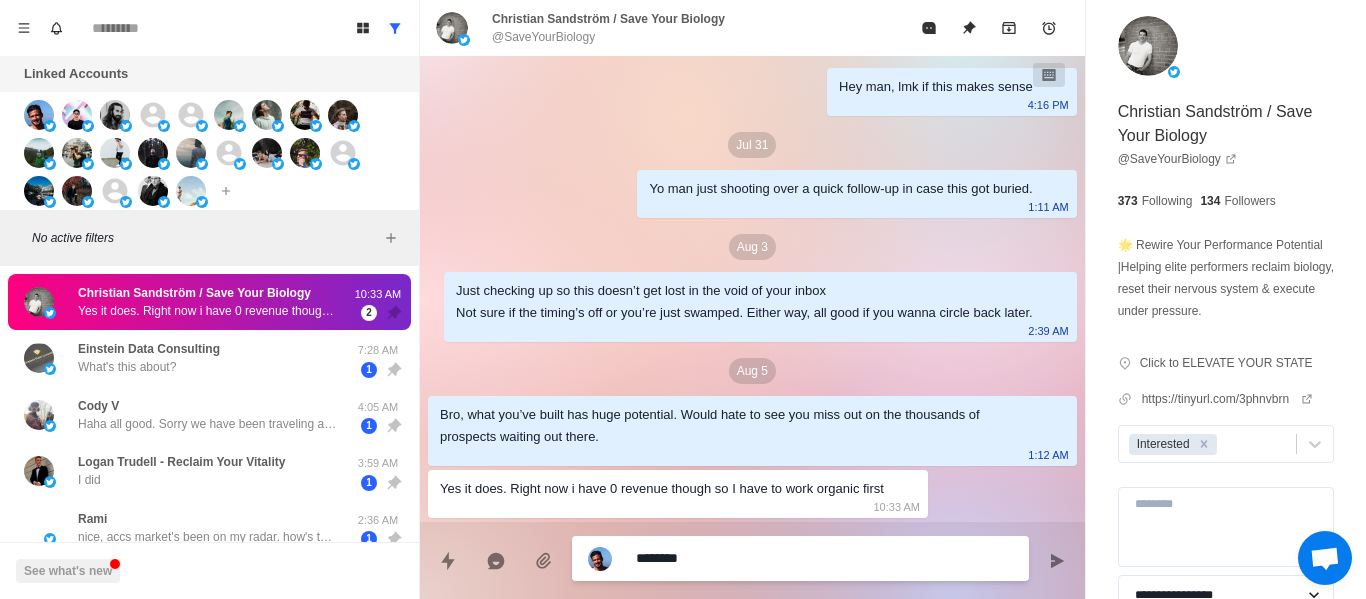 type on "*********" 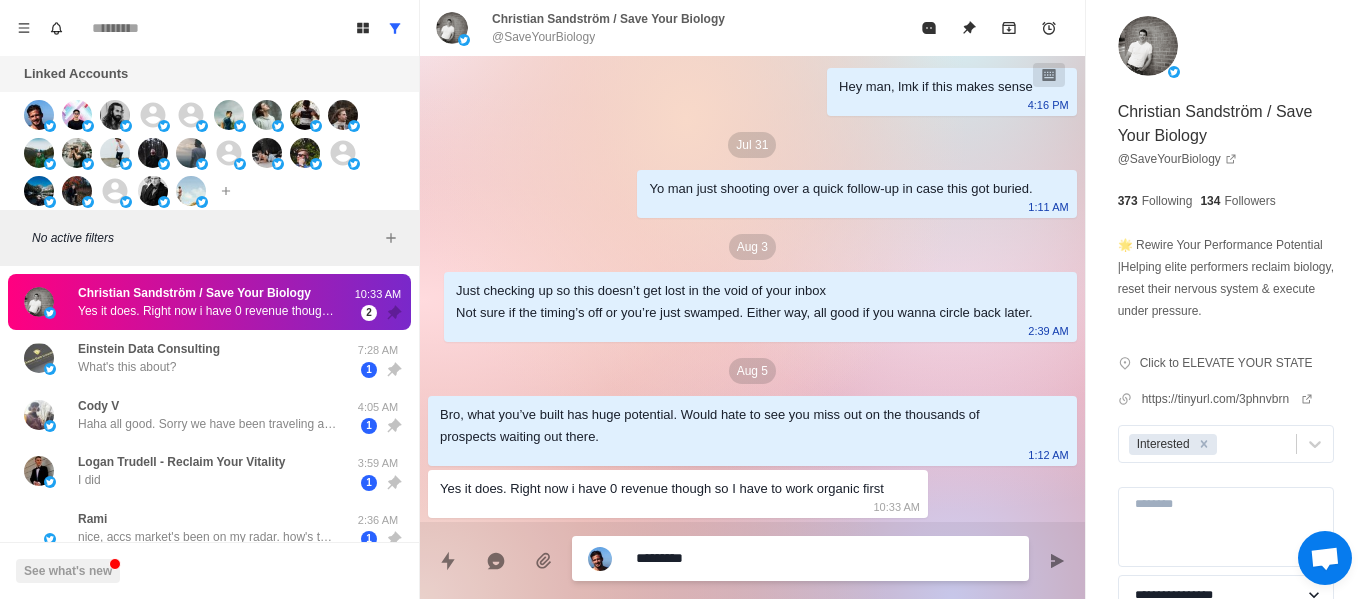 type on "**********" 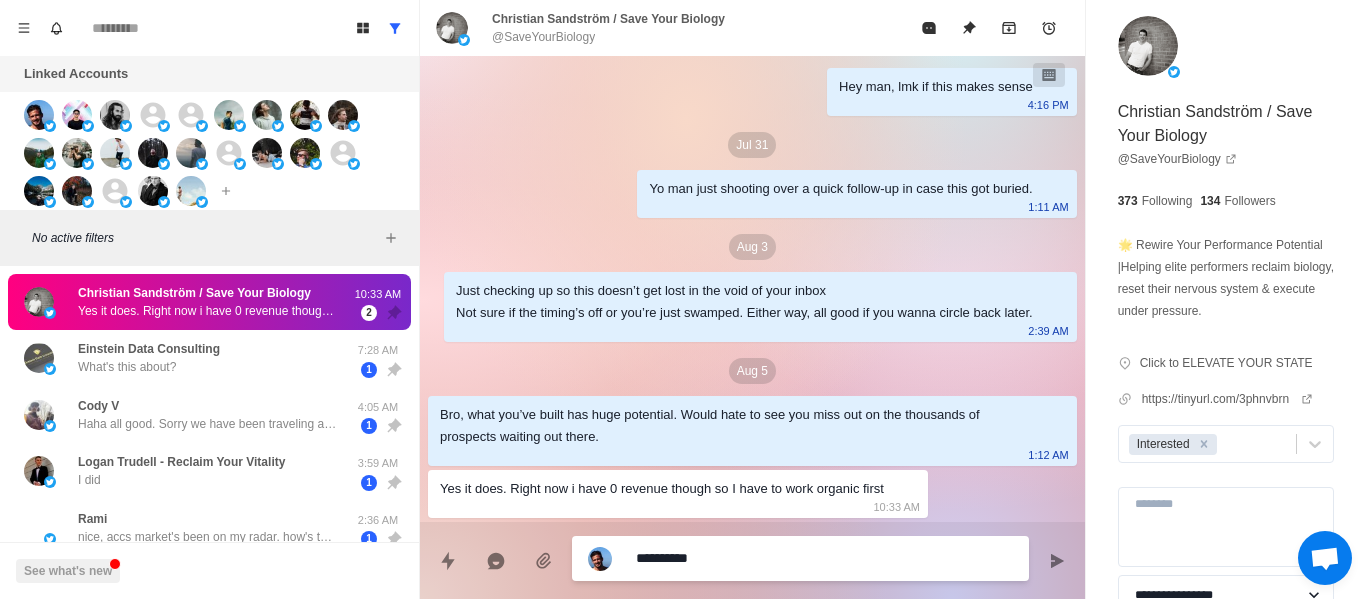 type on "**********" 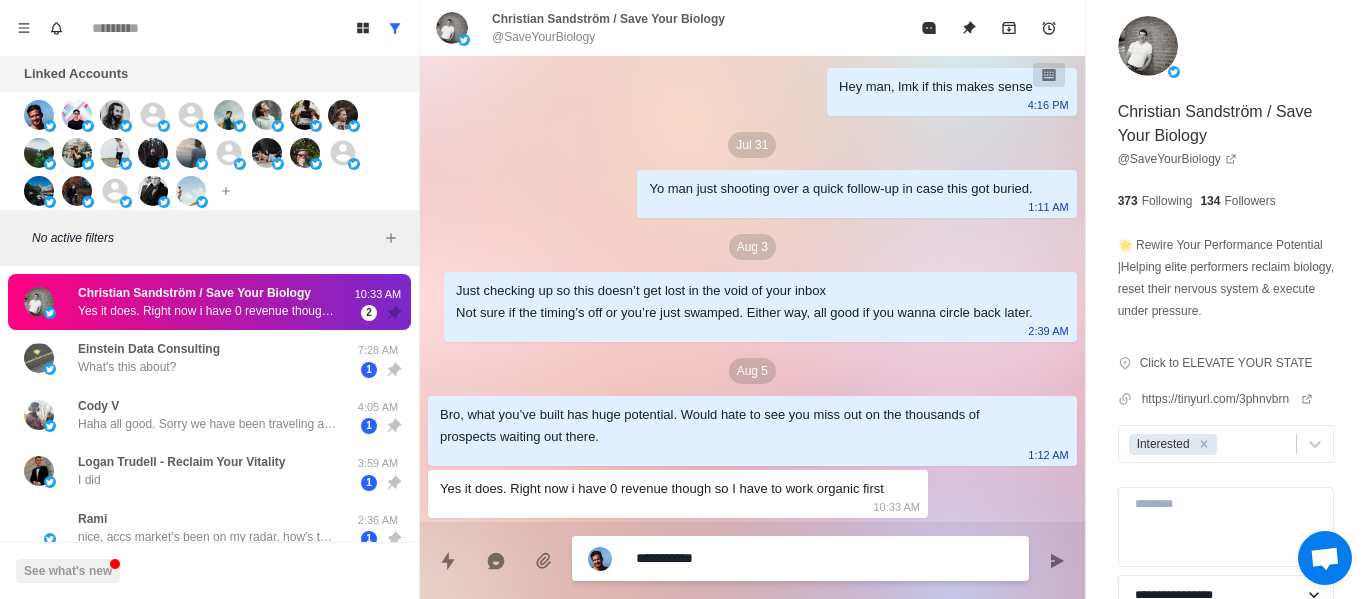 type on "**********" 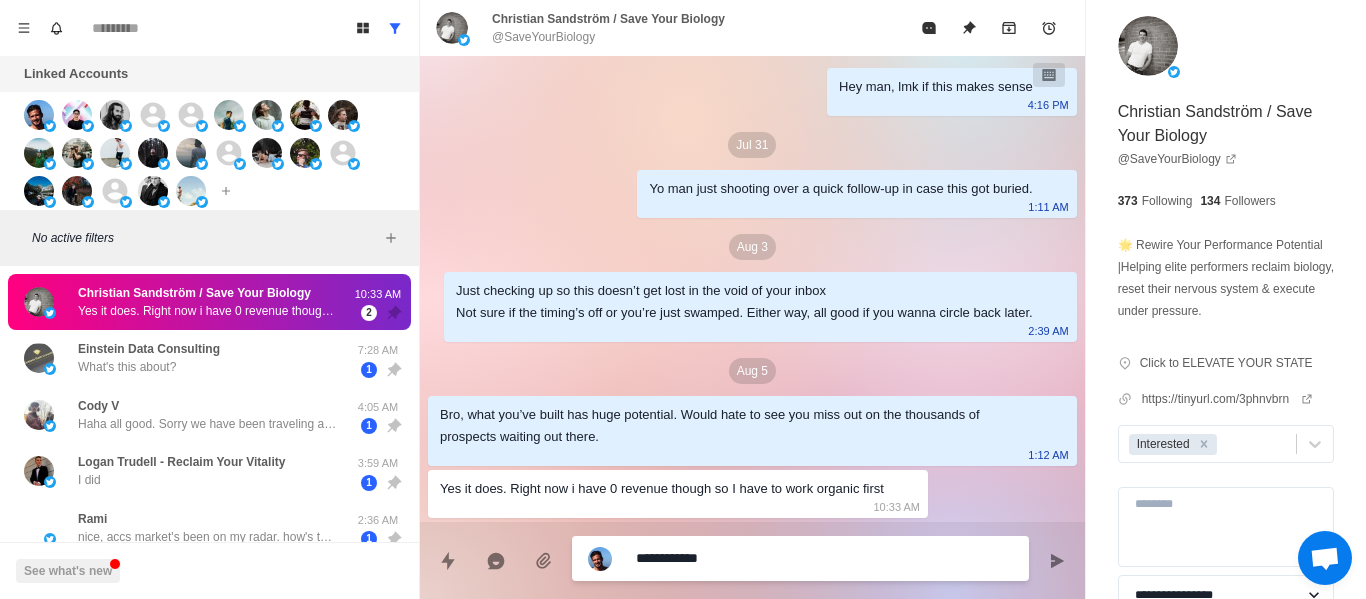 type on "**********" 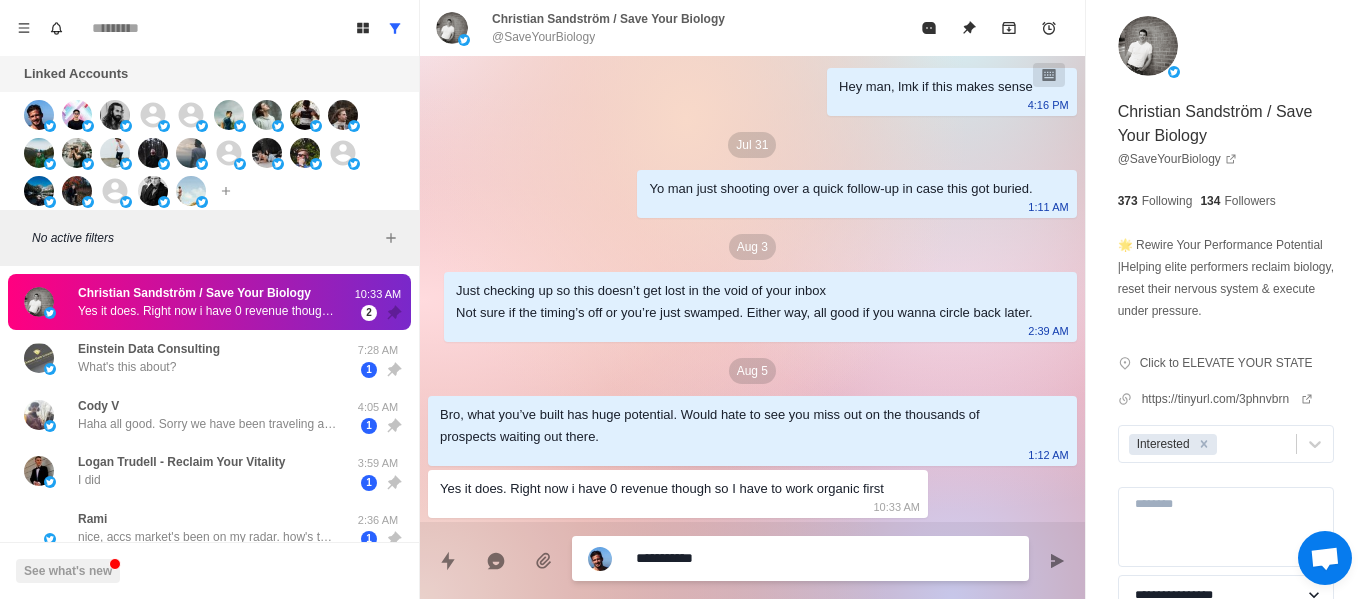 type on "**********" 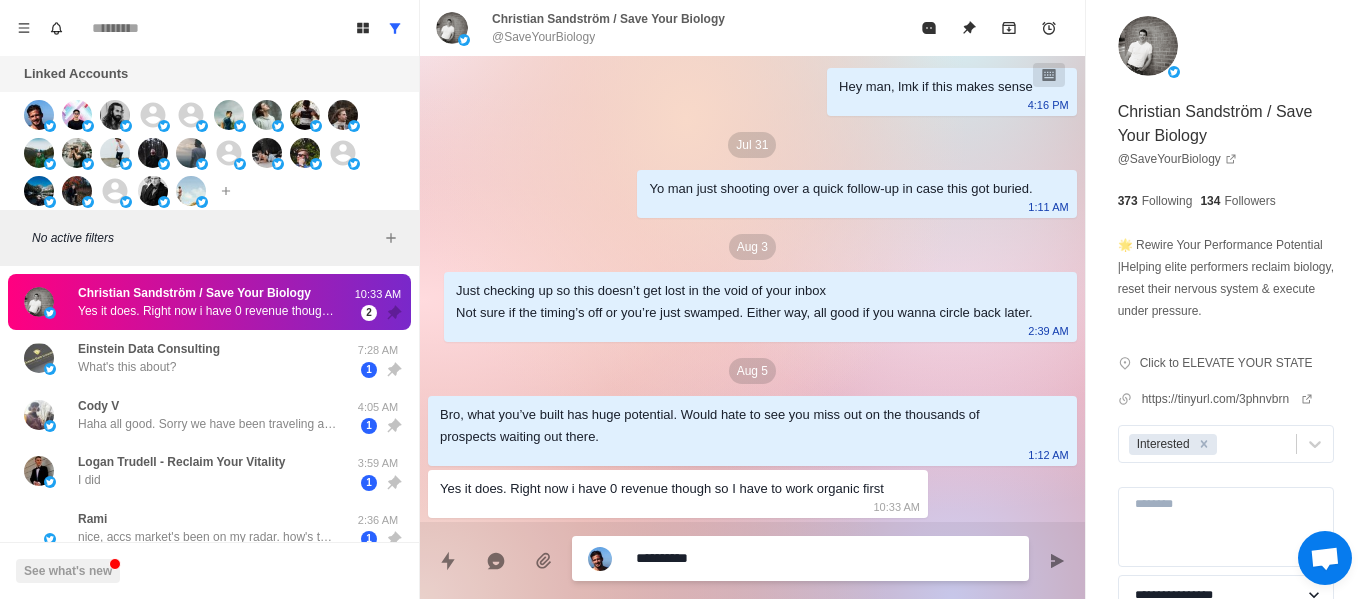 type on "**********" 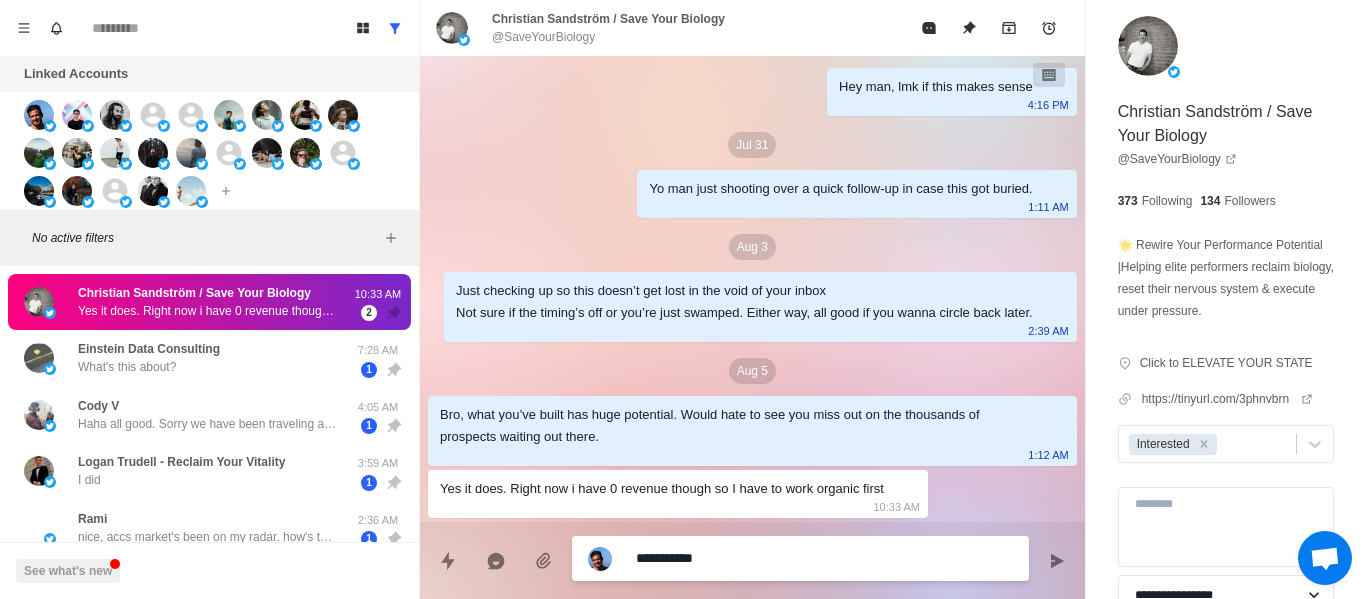 type on "**********" 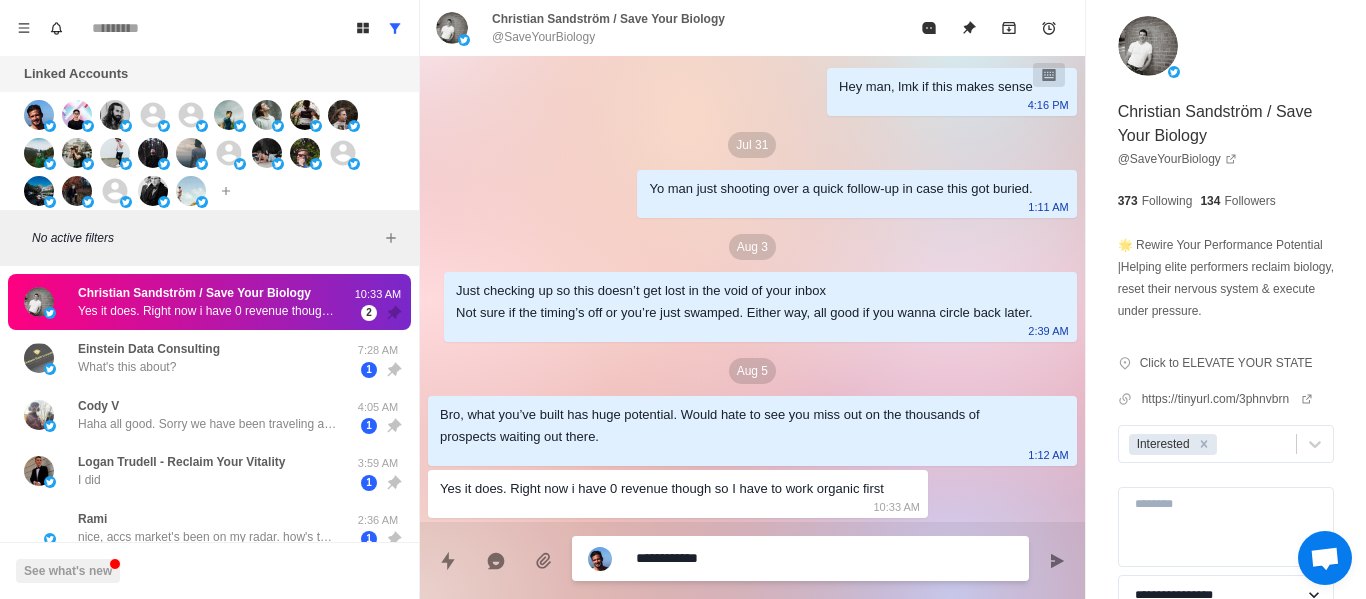 type on "*" 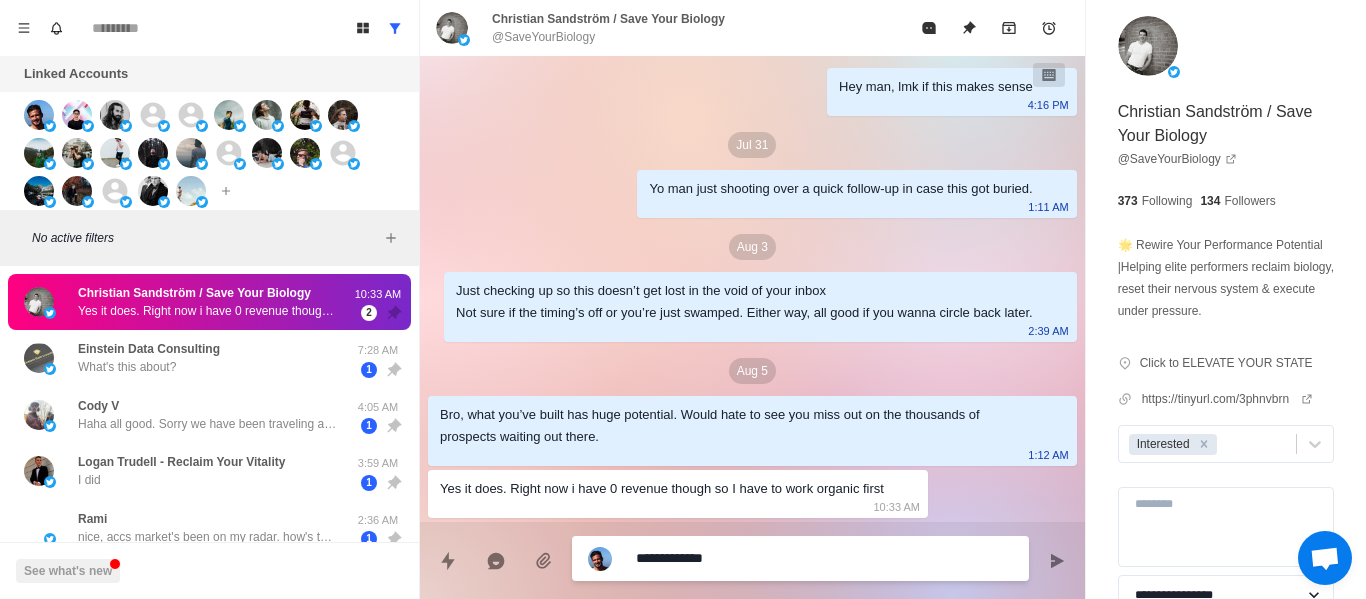 type on "**********" 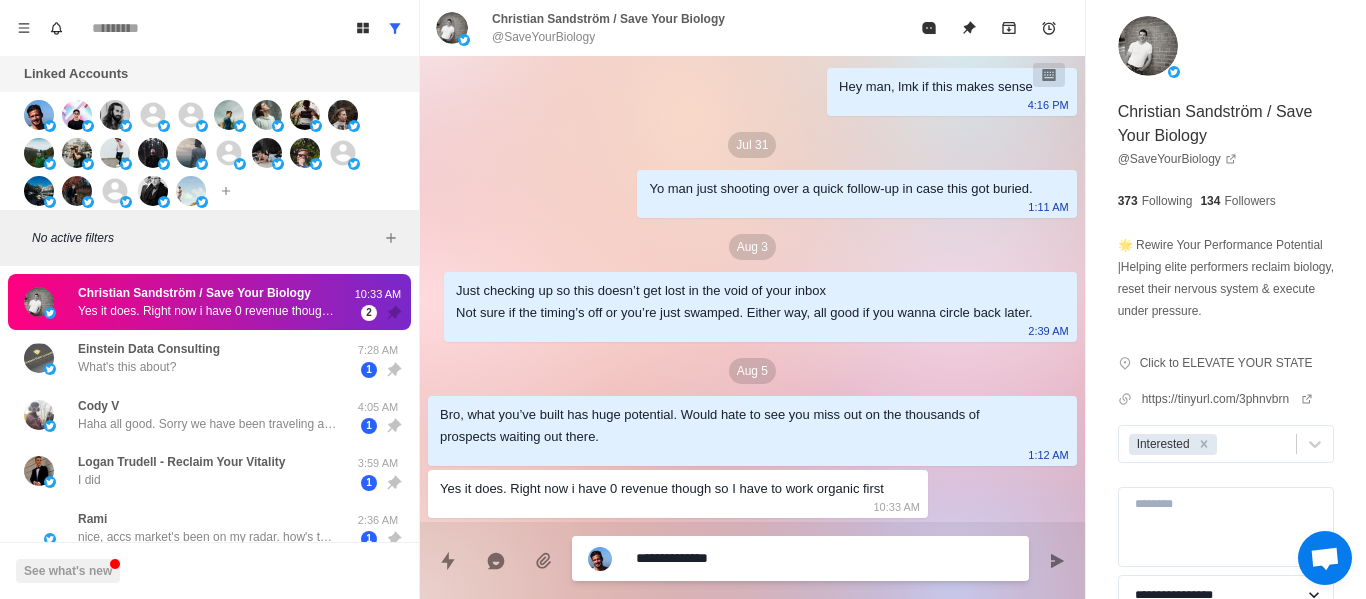 type on "**********" 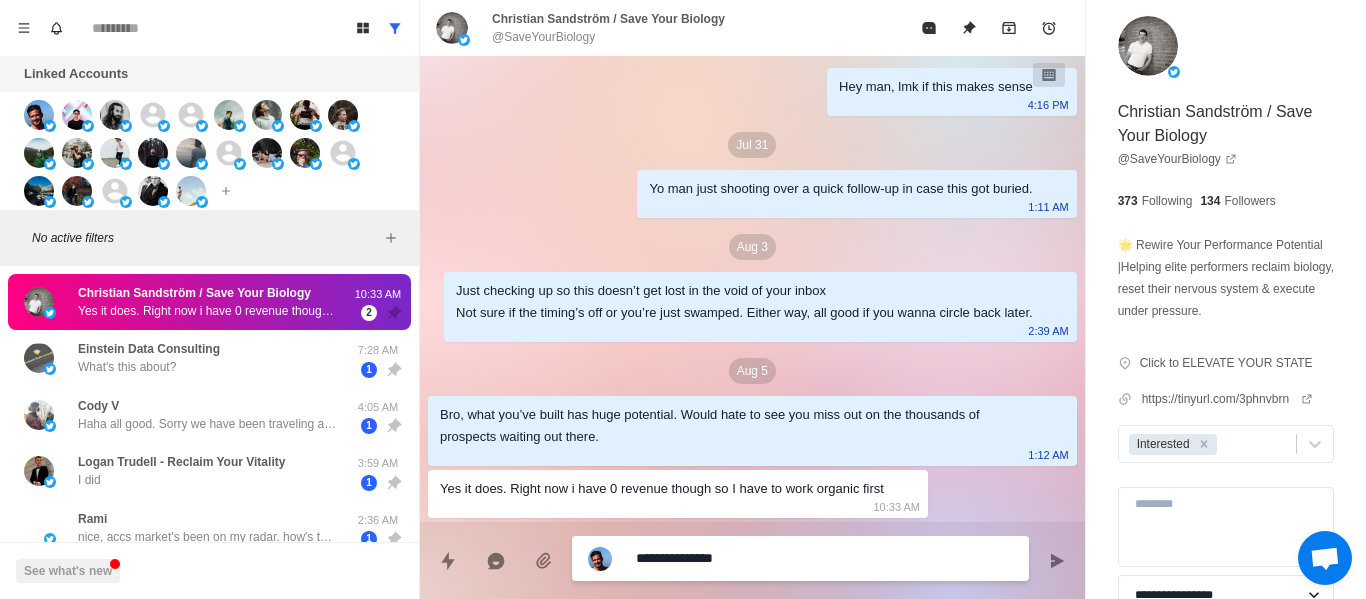 type on "**********" 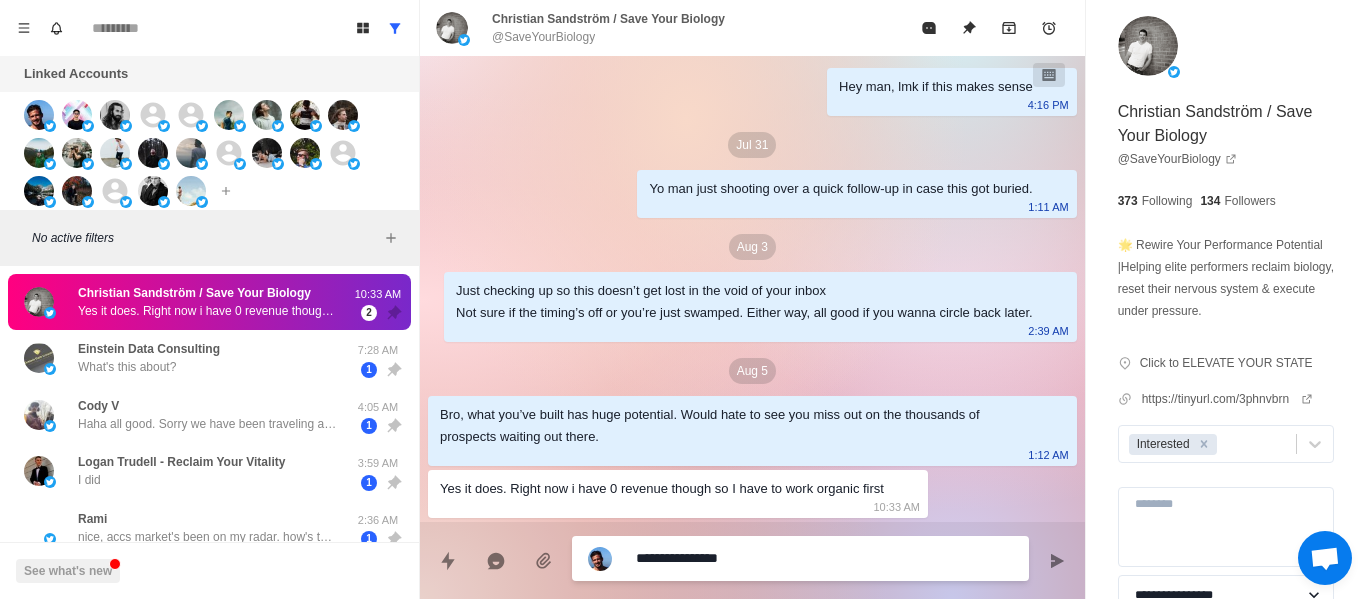 type on "**********" 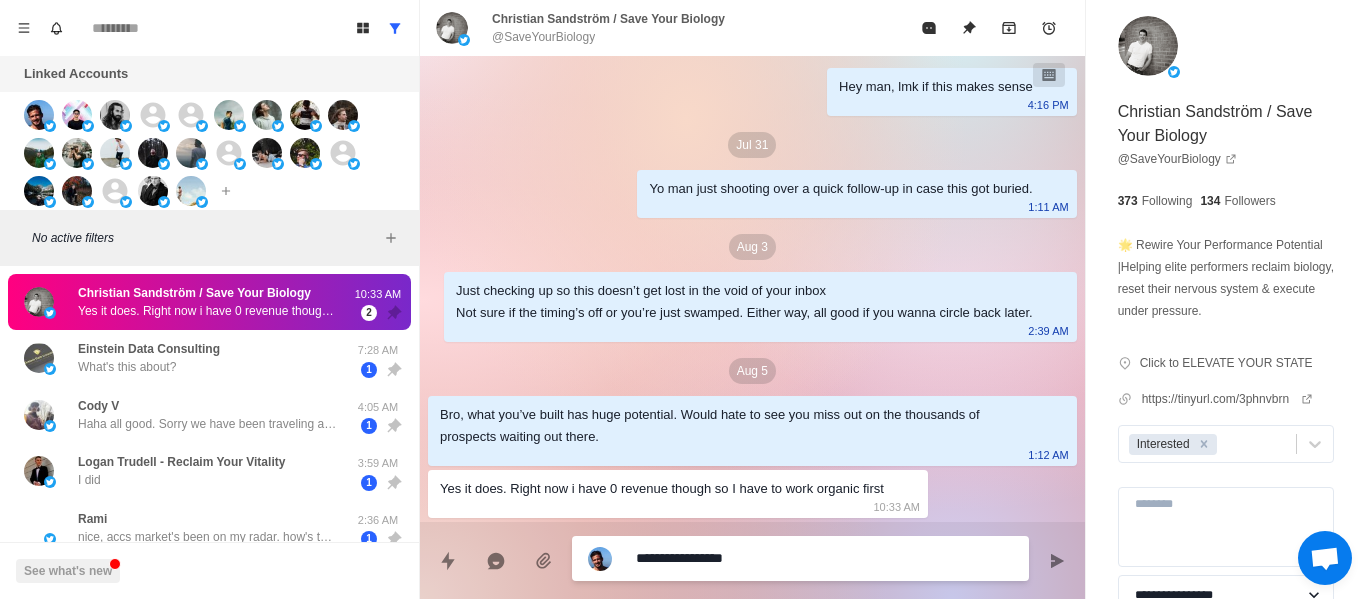 type on "**********" 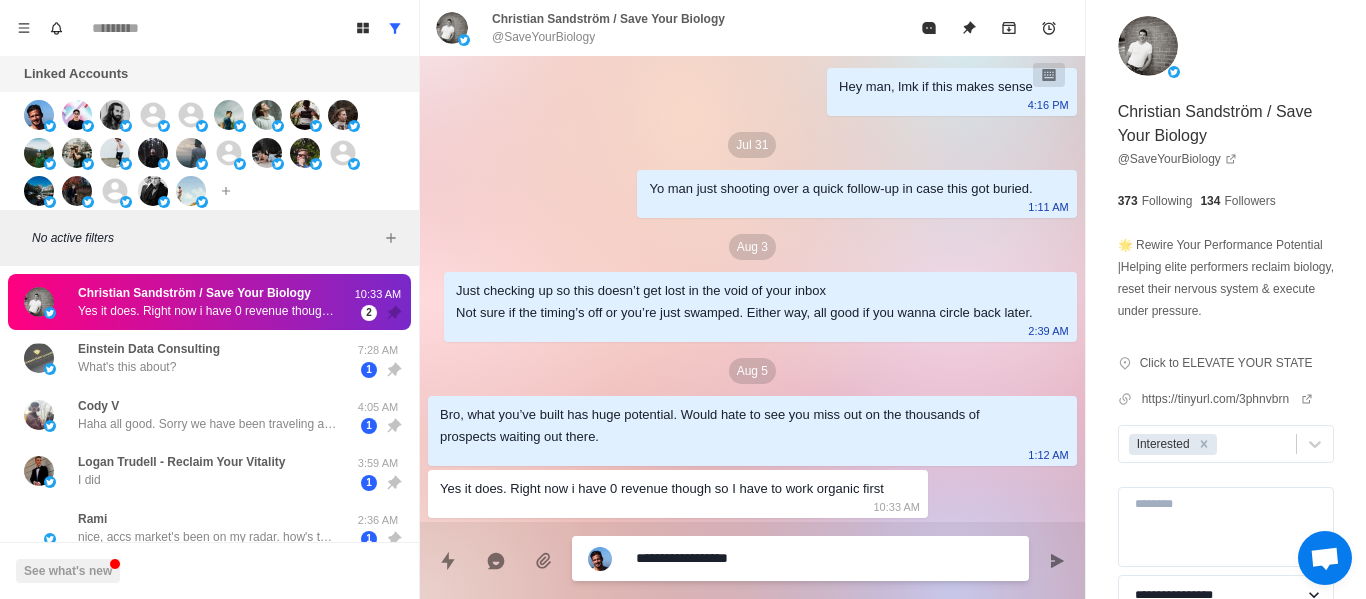 type on "**********" 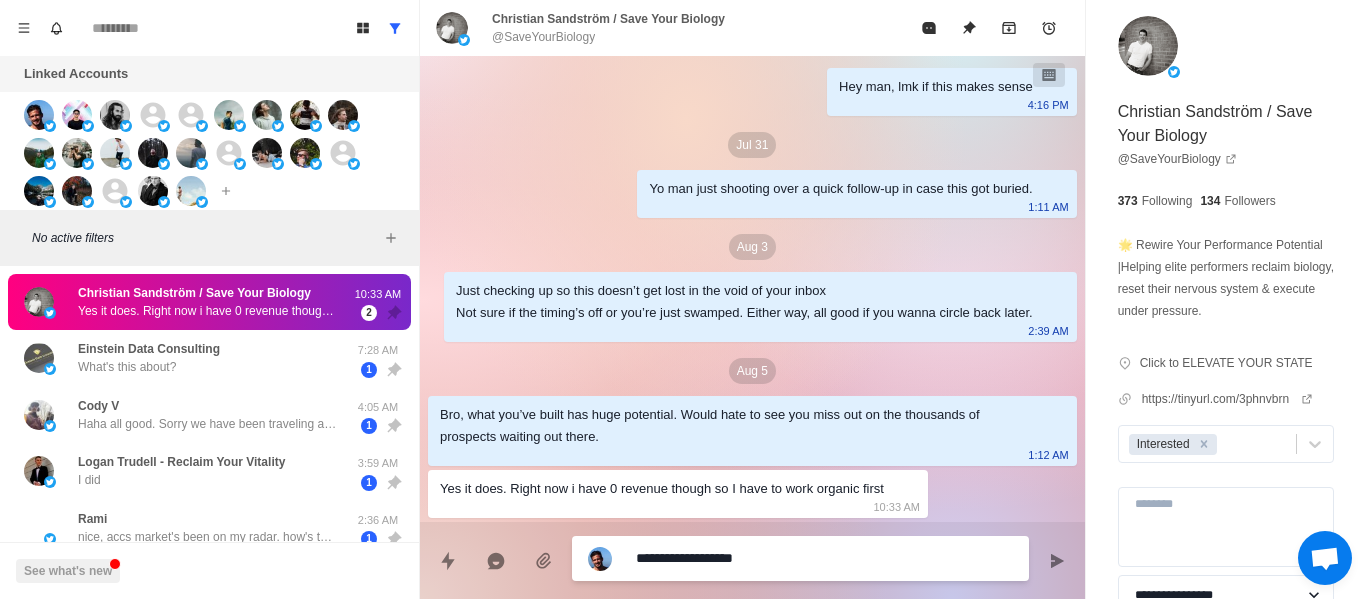 type on "**********" 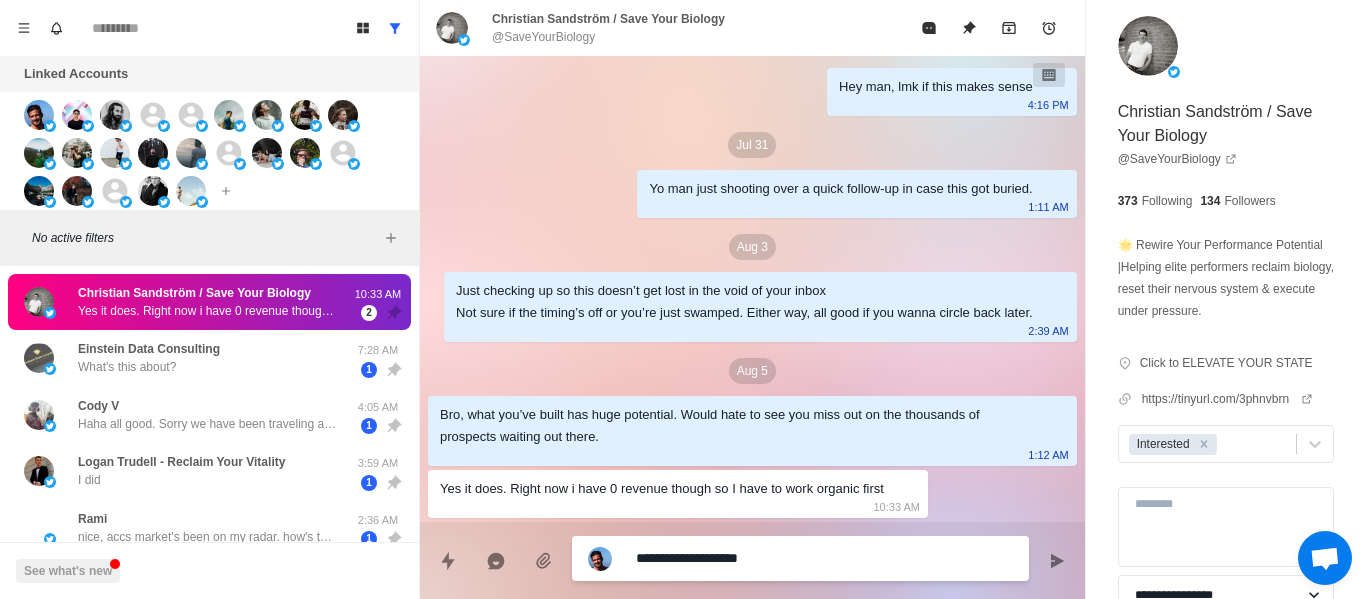 type on "**********" 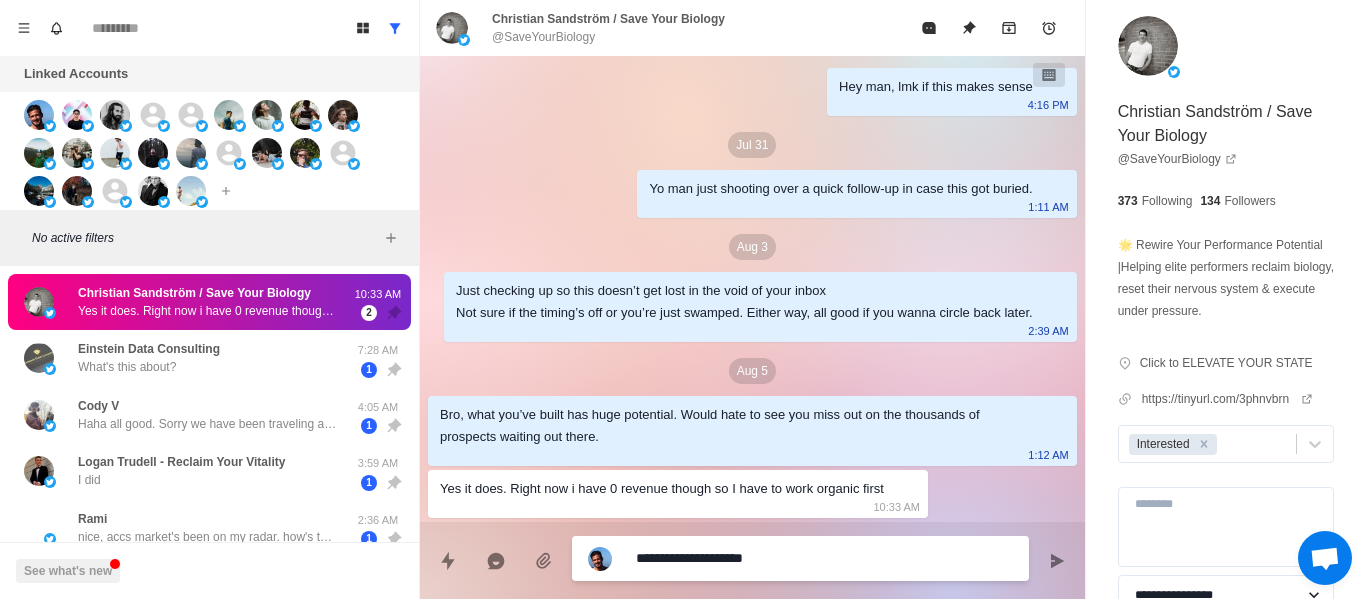 type on "**********" 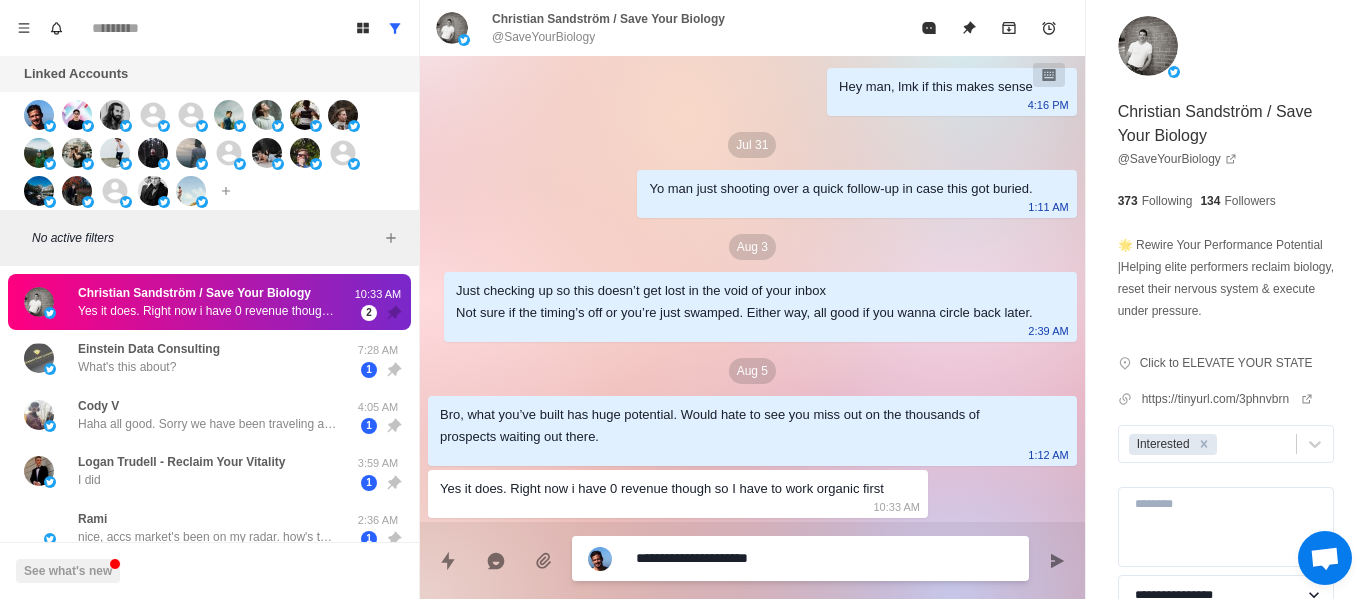 type on "**********" 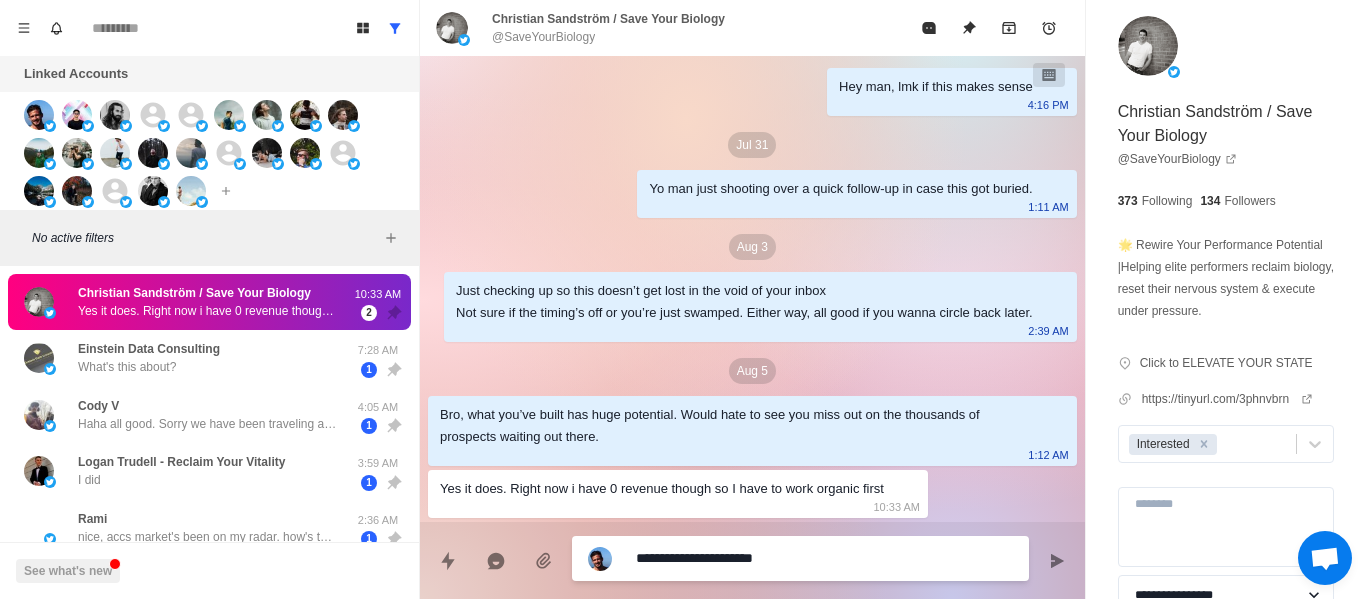 type on "*" 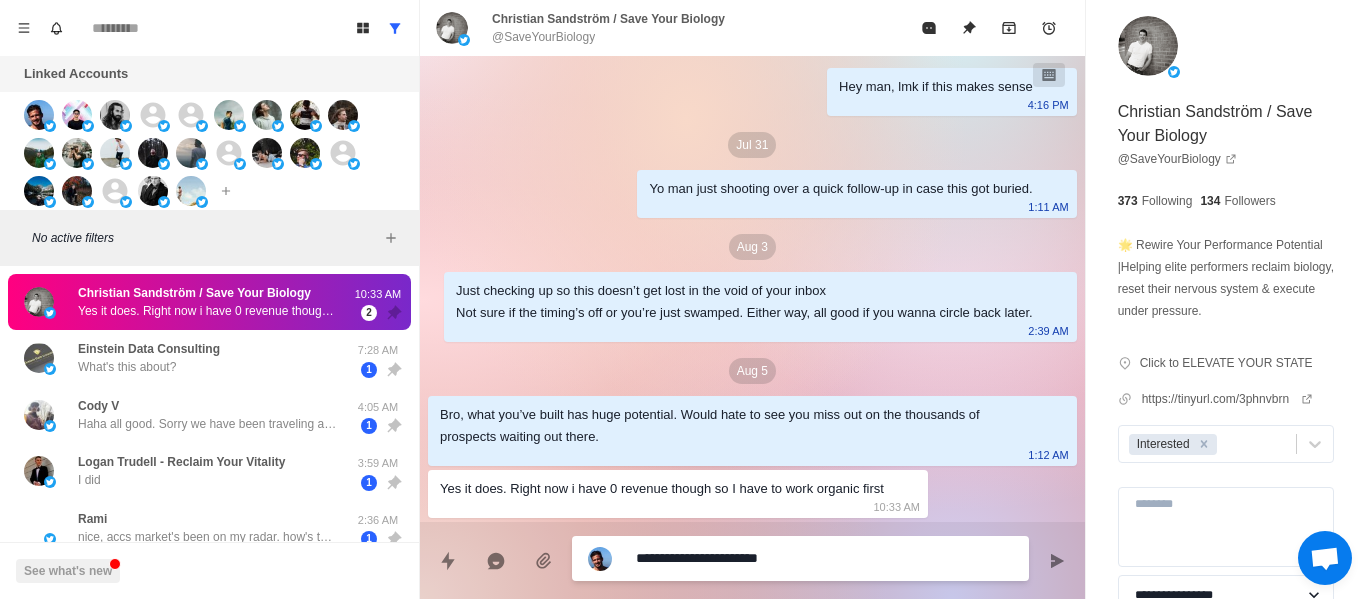 type on "**********" 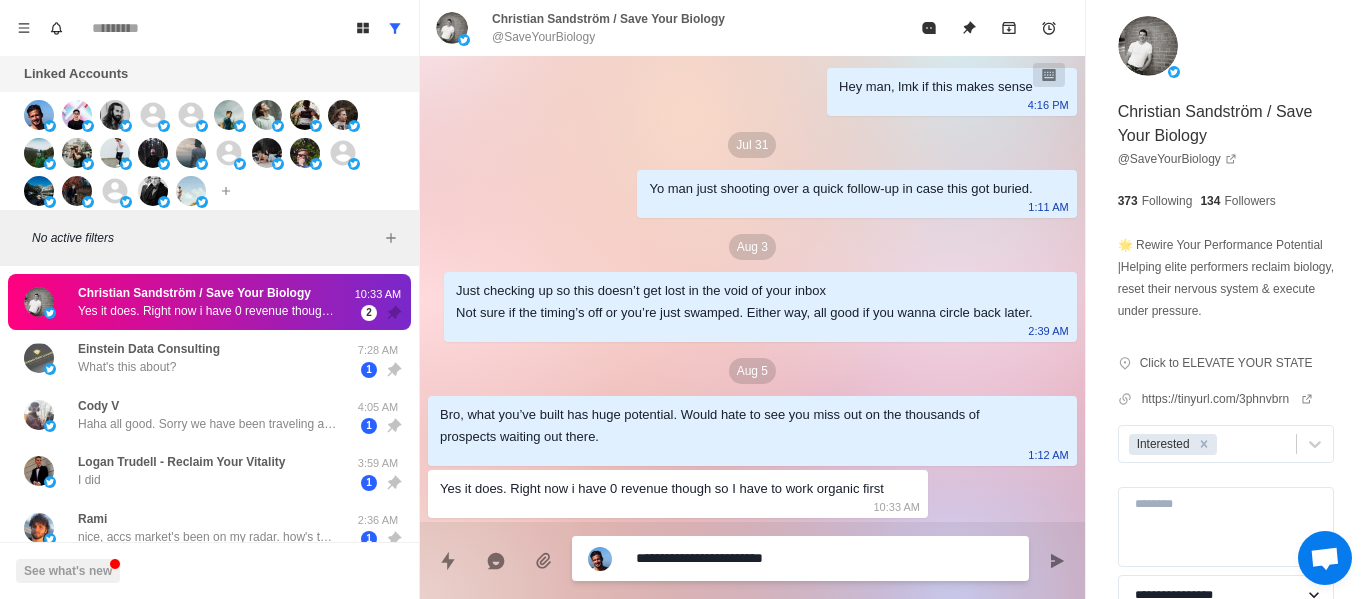 type on "*" 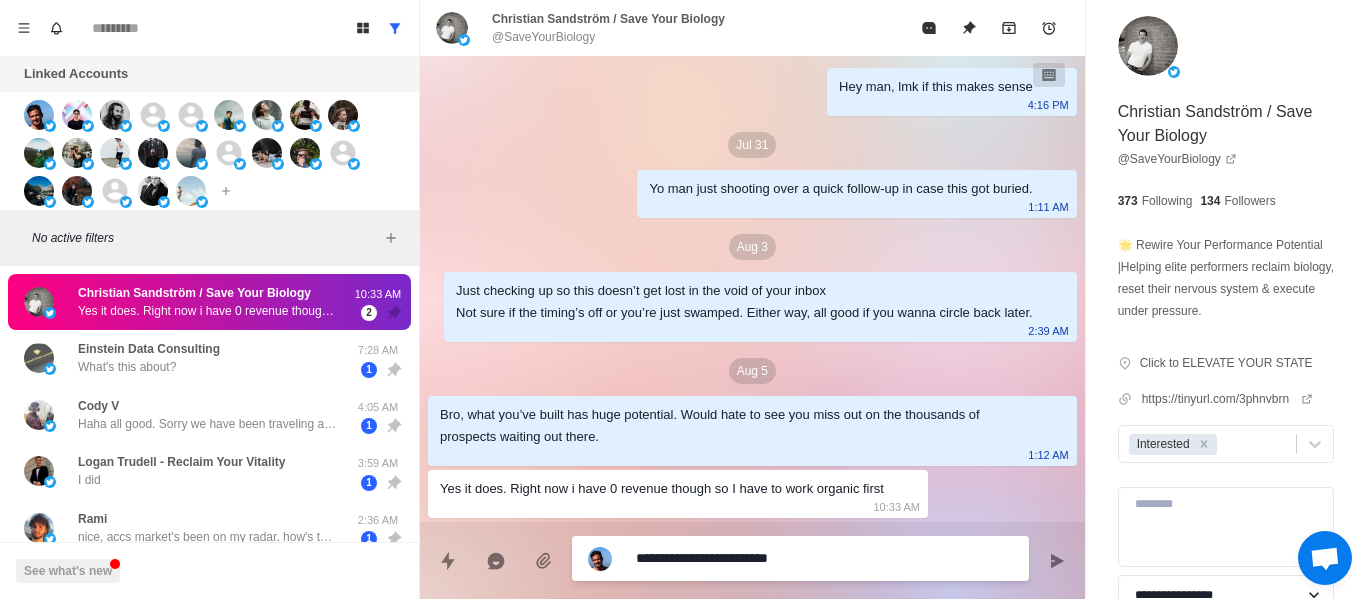 type on "**********" 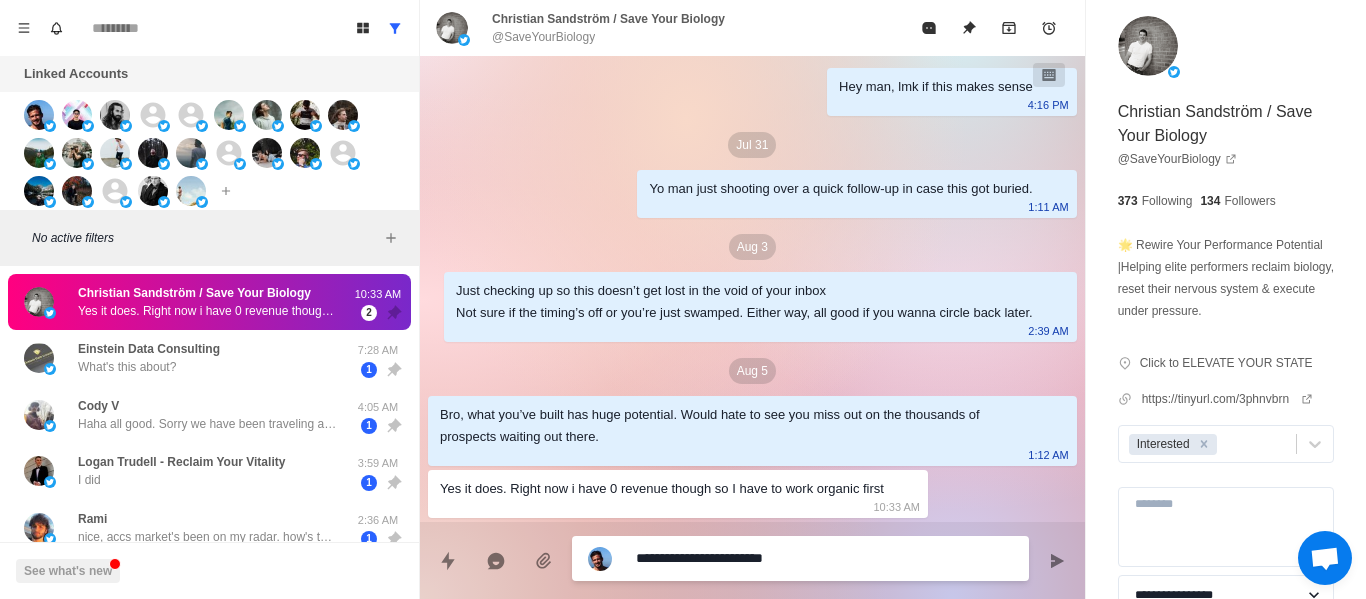 type on "**********" 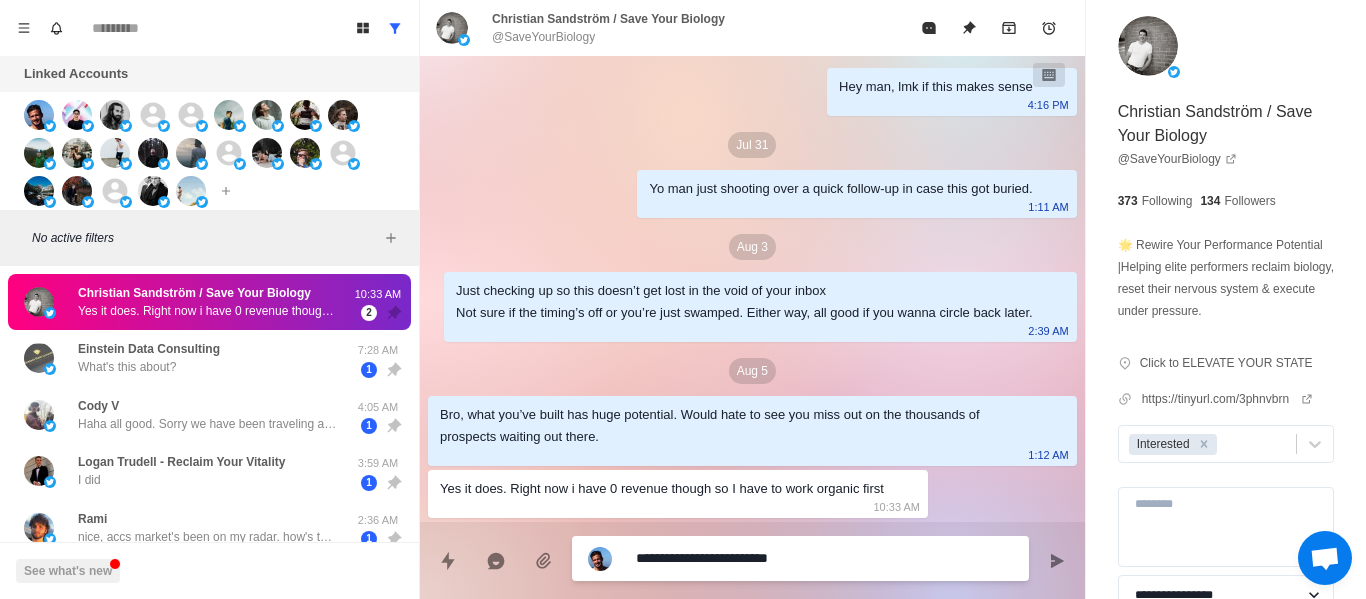 type on "**********" 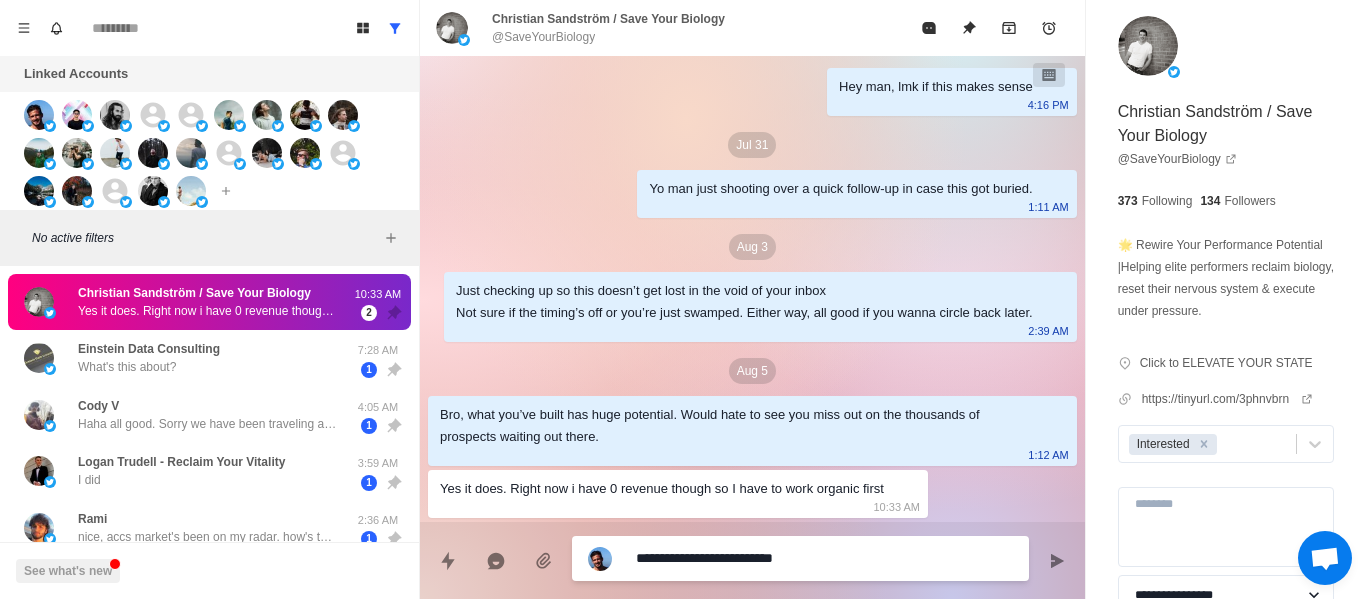 type on "**********" 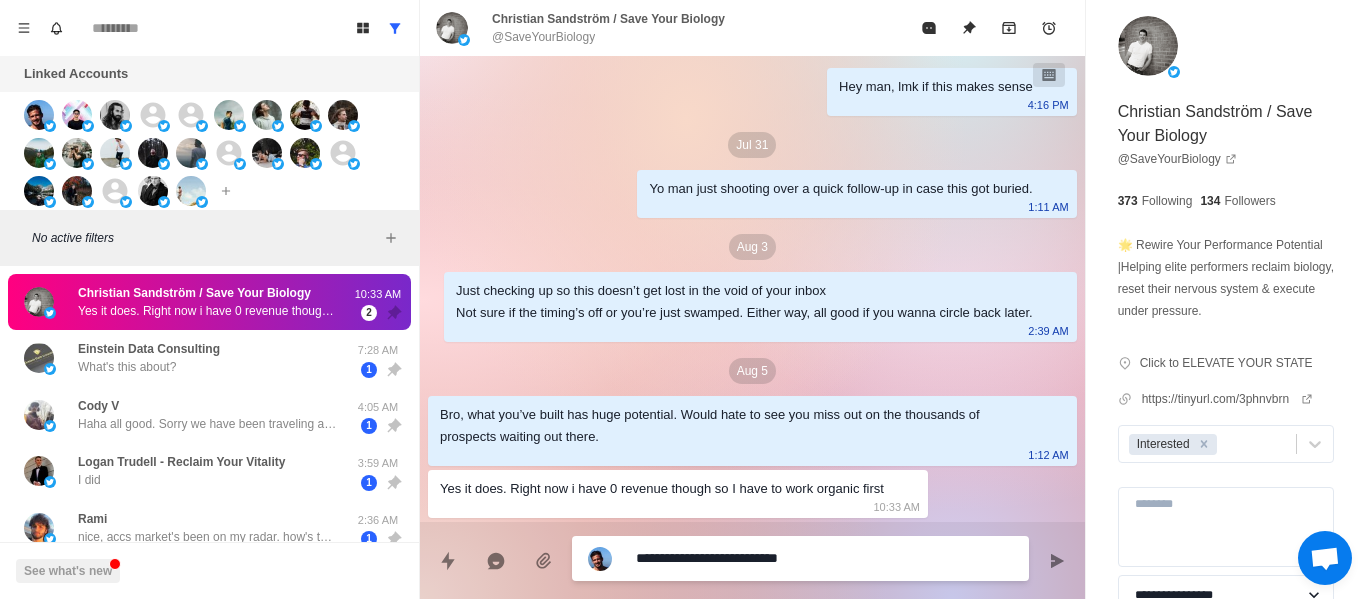 type on "**********" 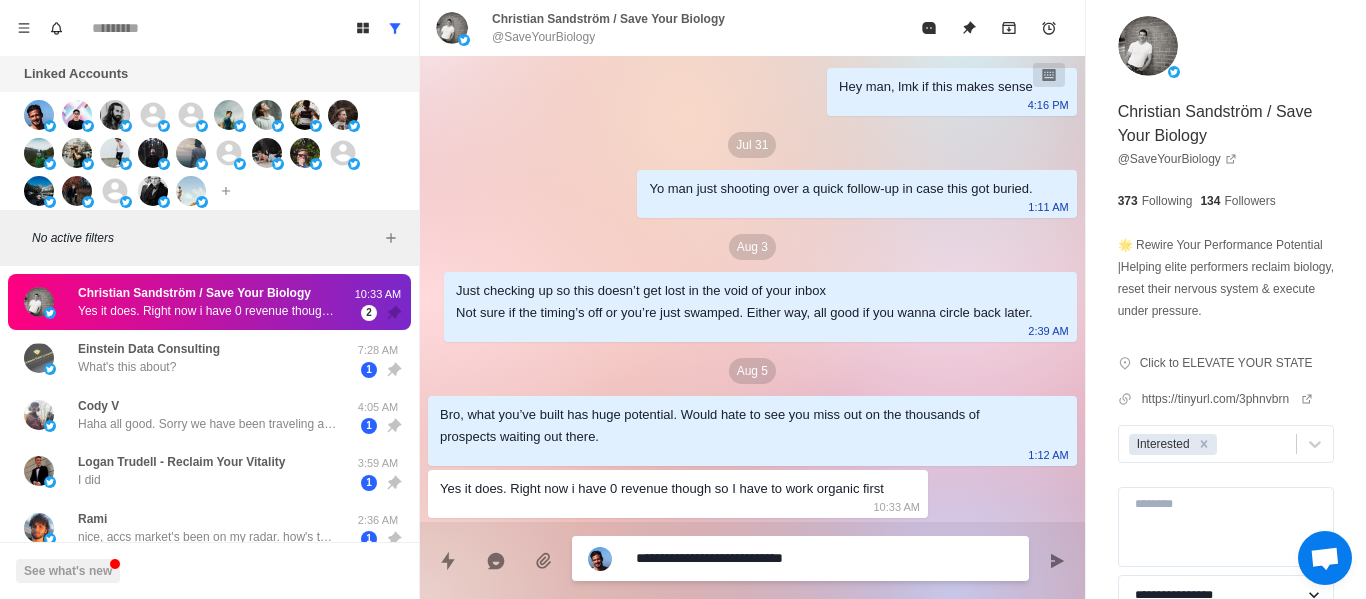 type on "**********" 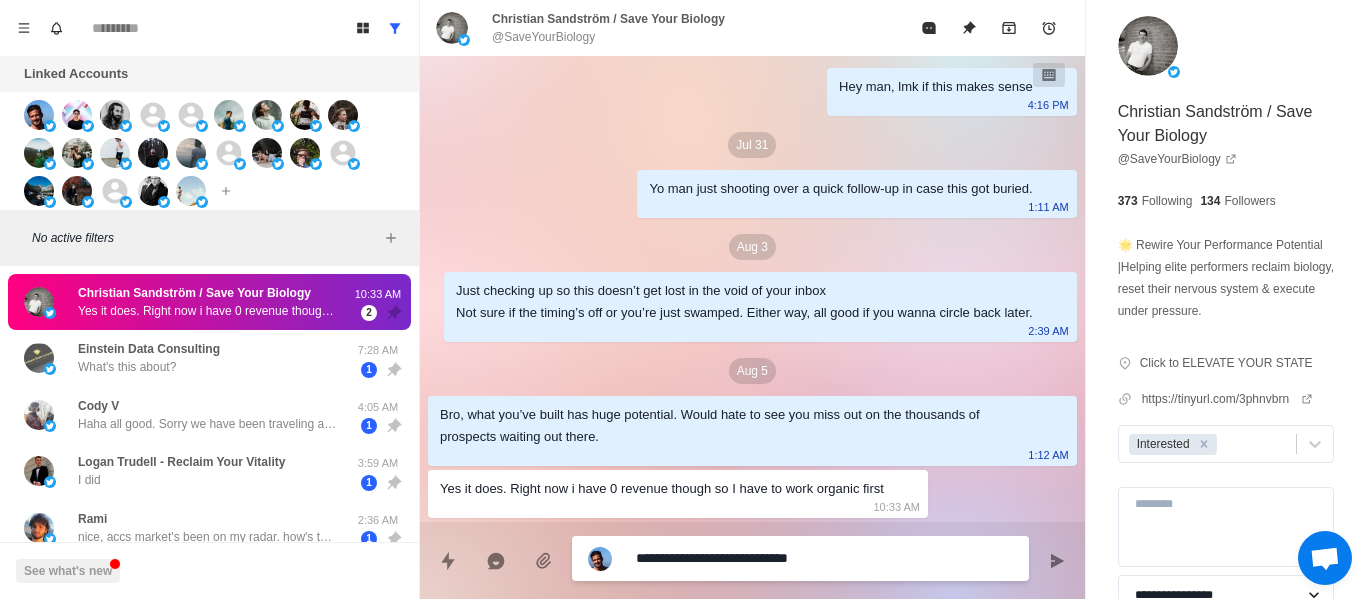 type on "**********" 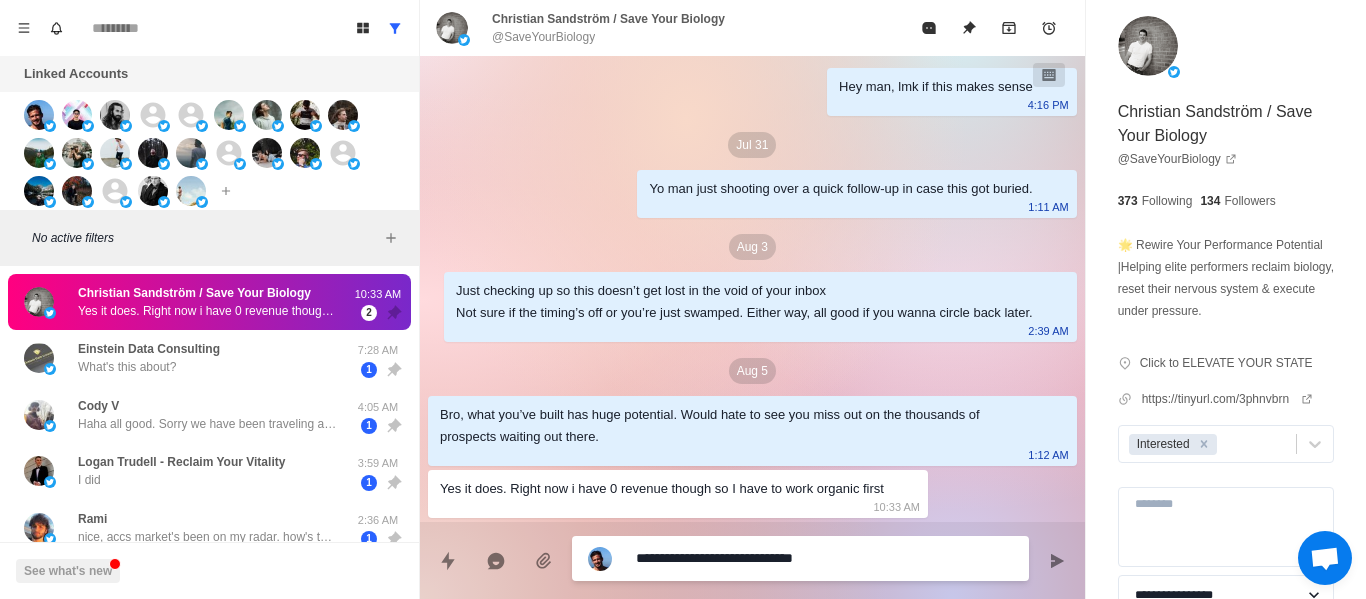 type on "**********" 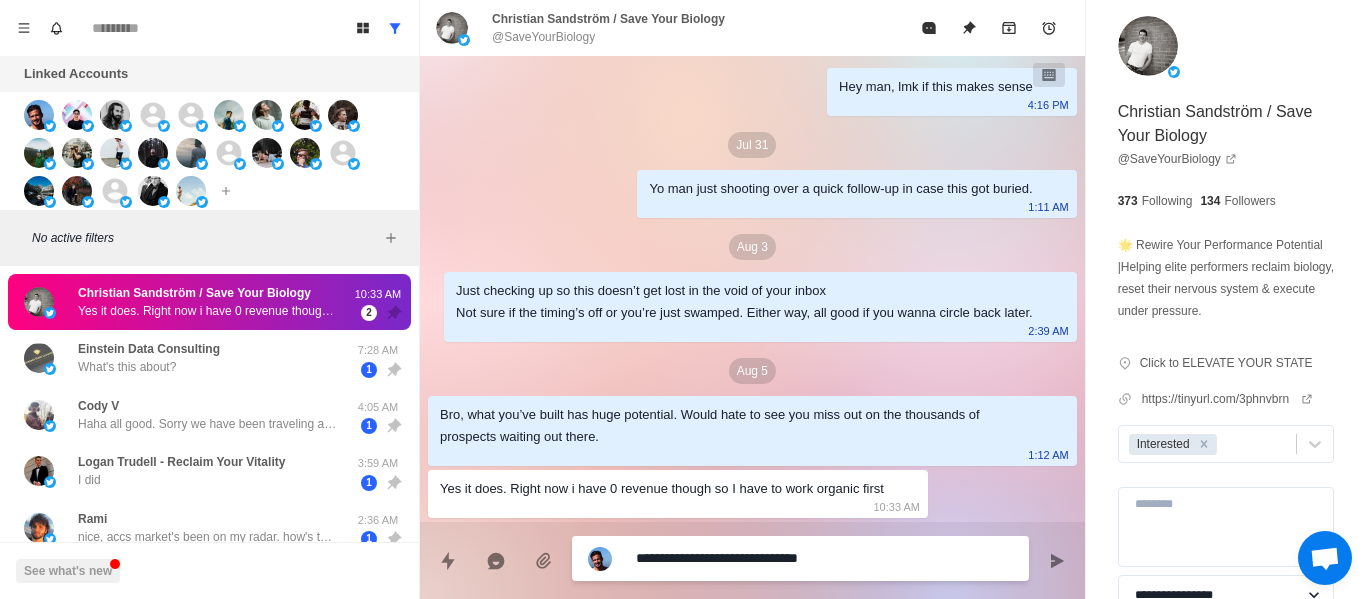 type on "**********" 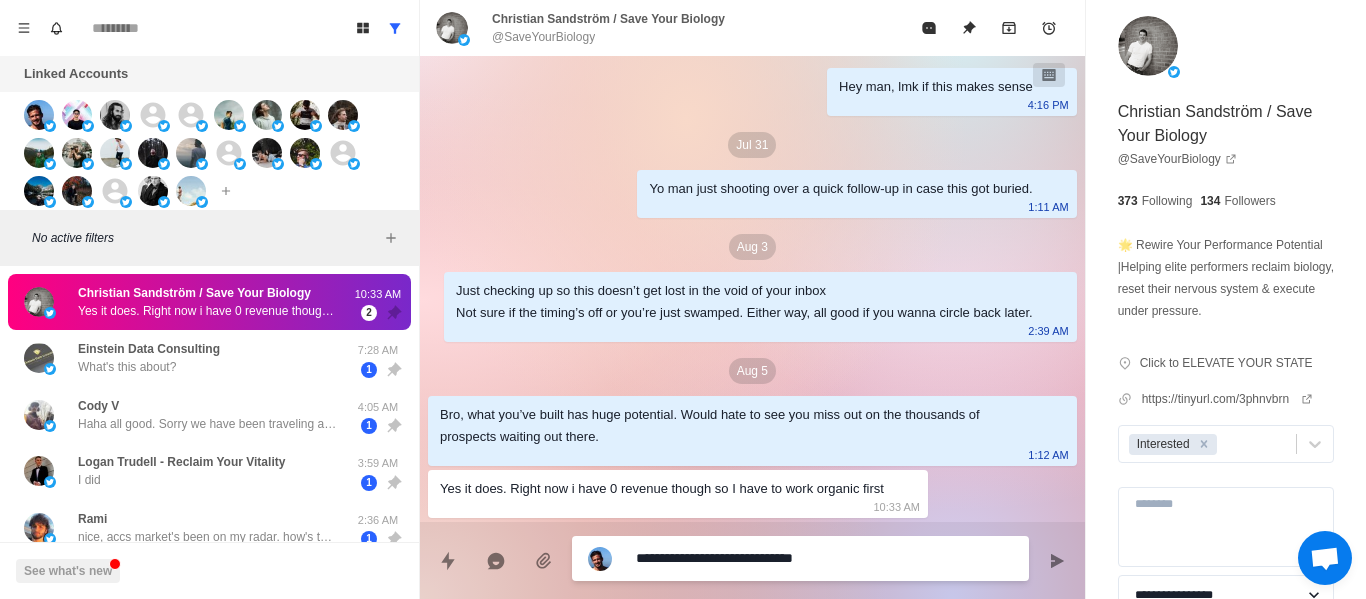 type on "**********" 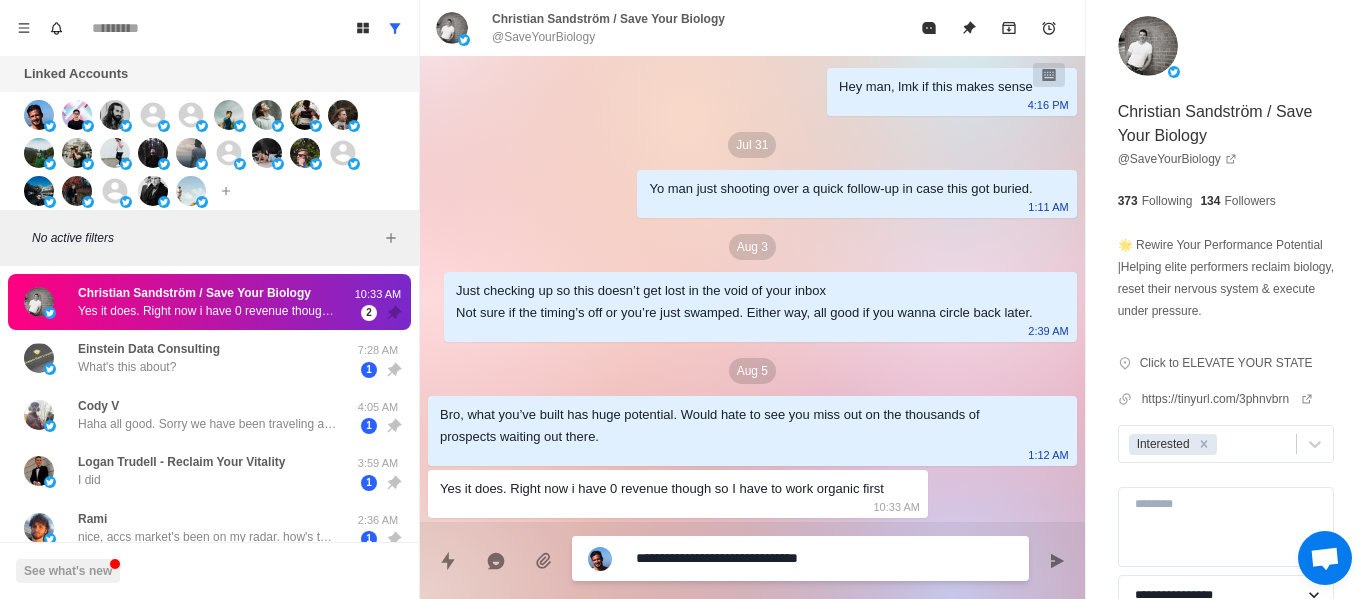 type on "**********" 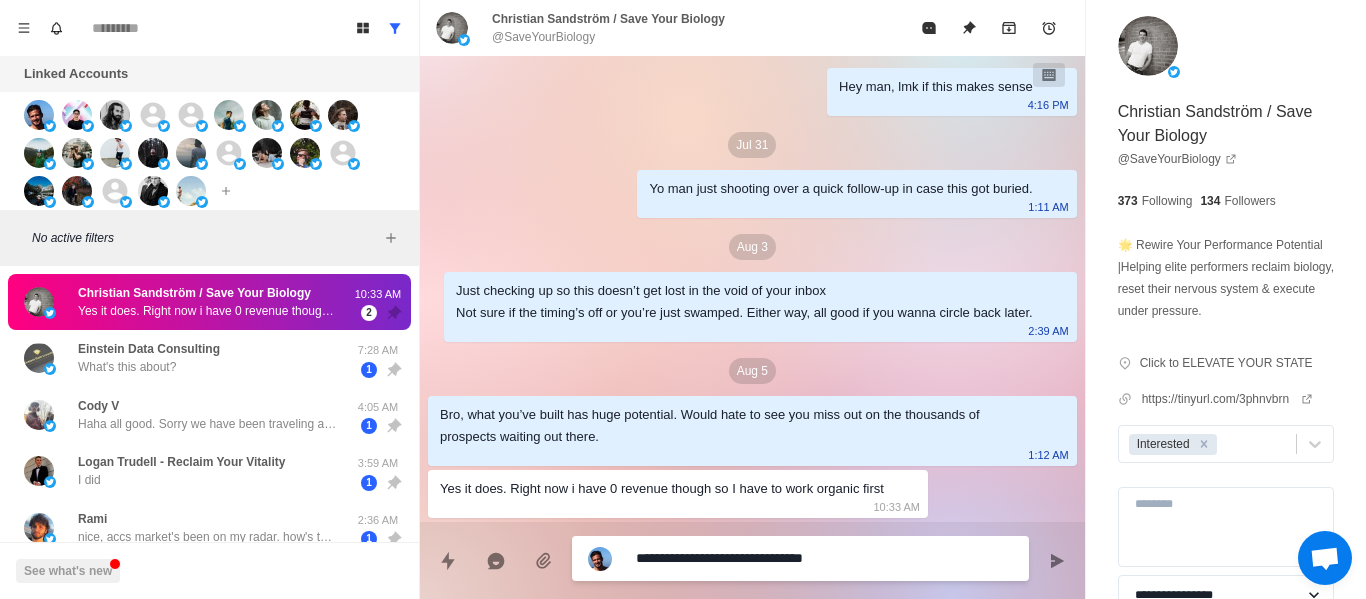 type on "**********" 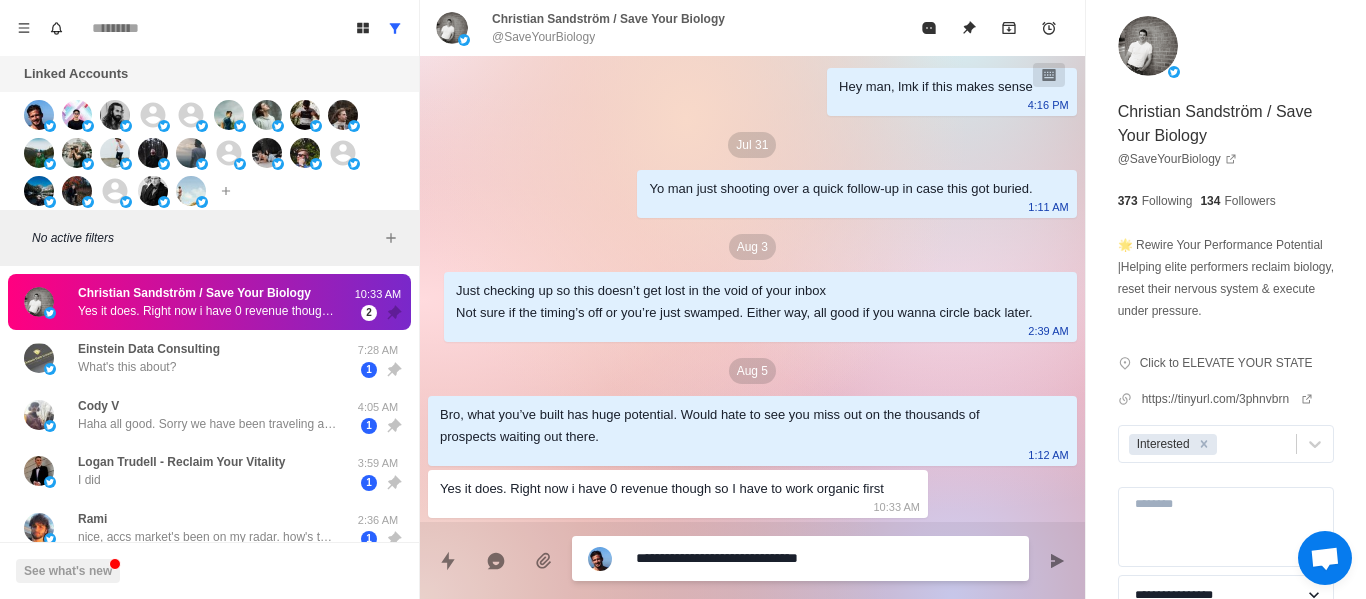 type on "**********" 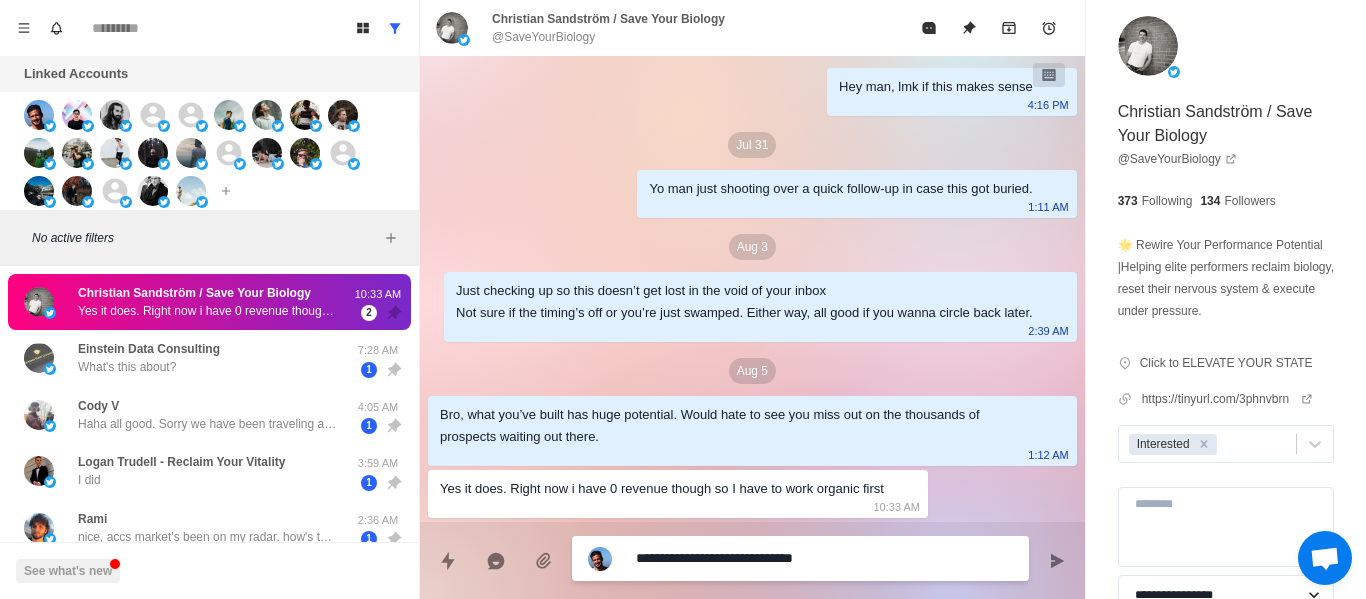type on "**********" 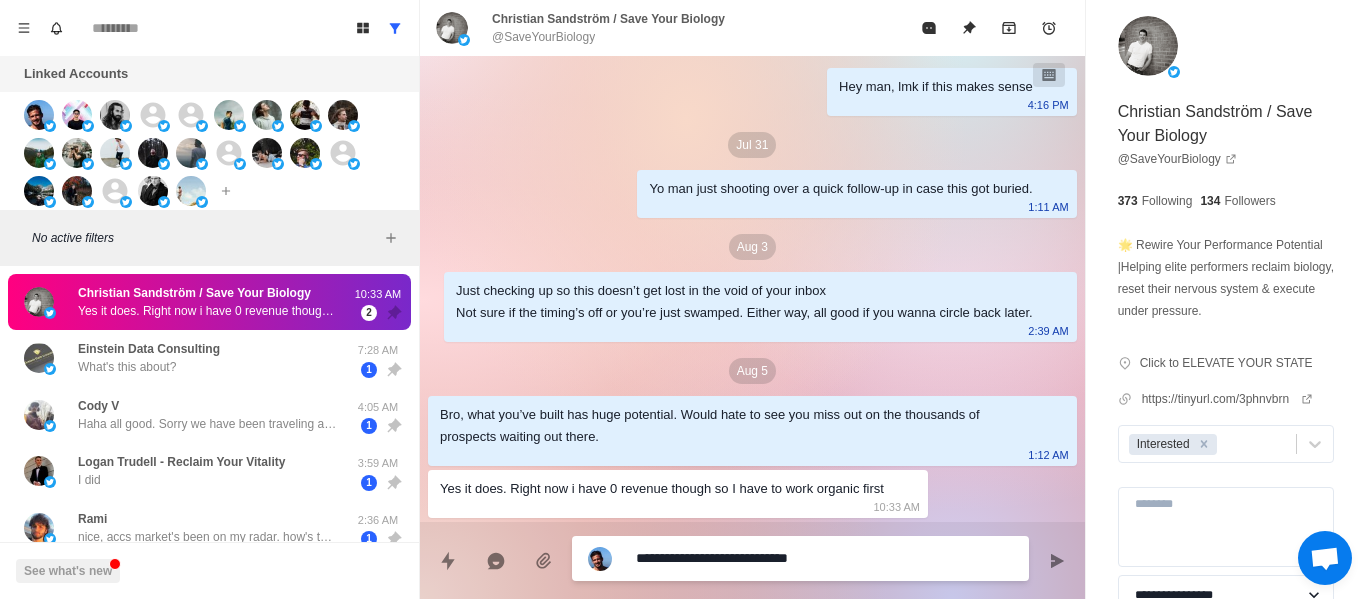 type on "**********" 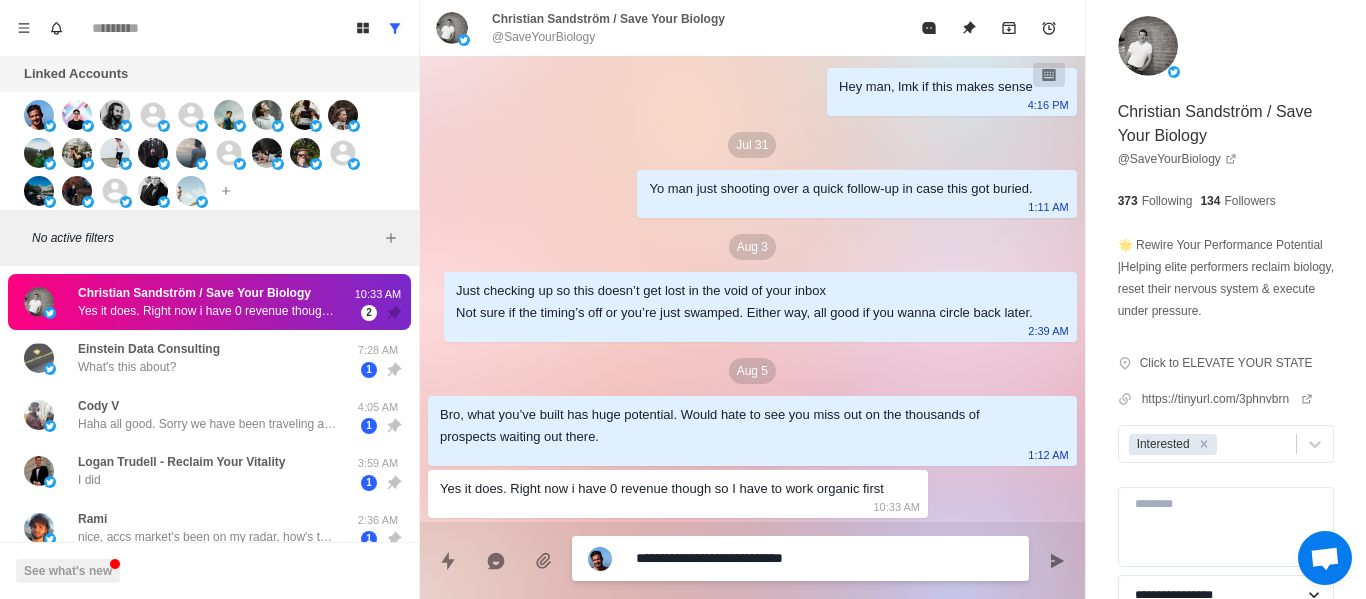 type on "**********" 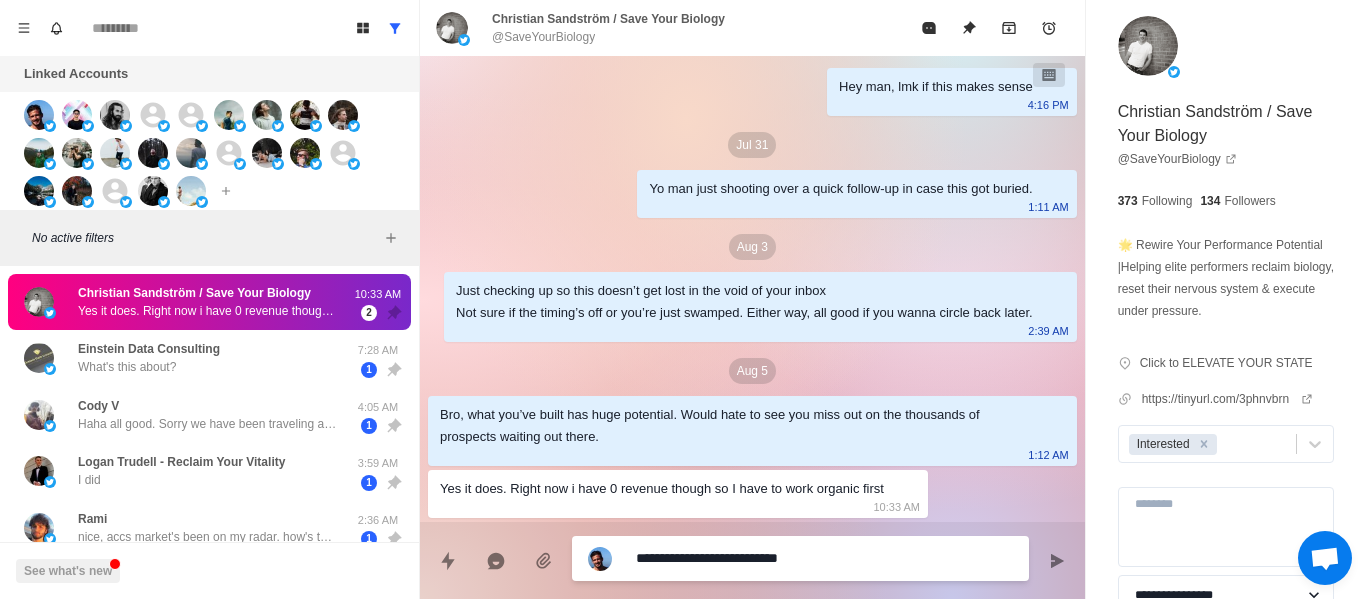 type on "**********" 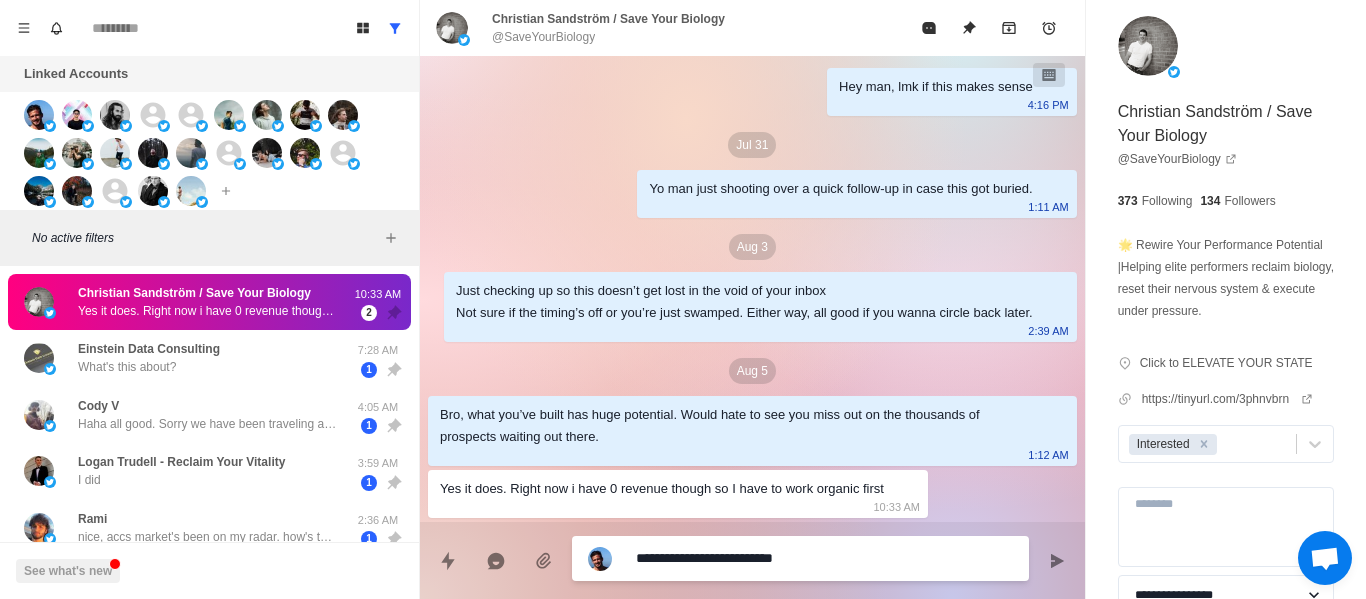 type on "**********" 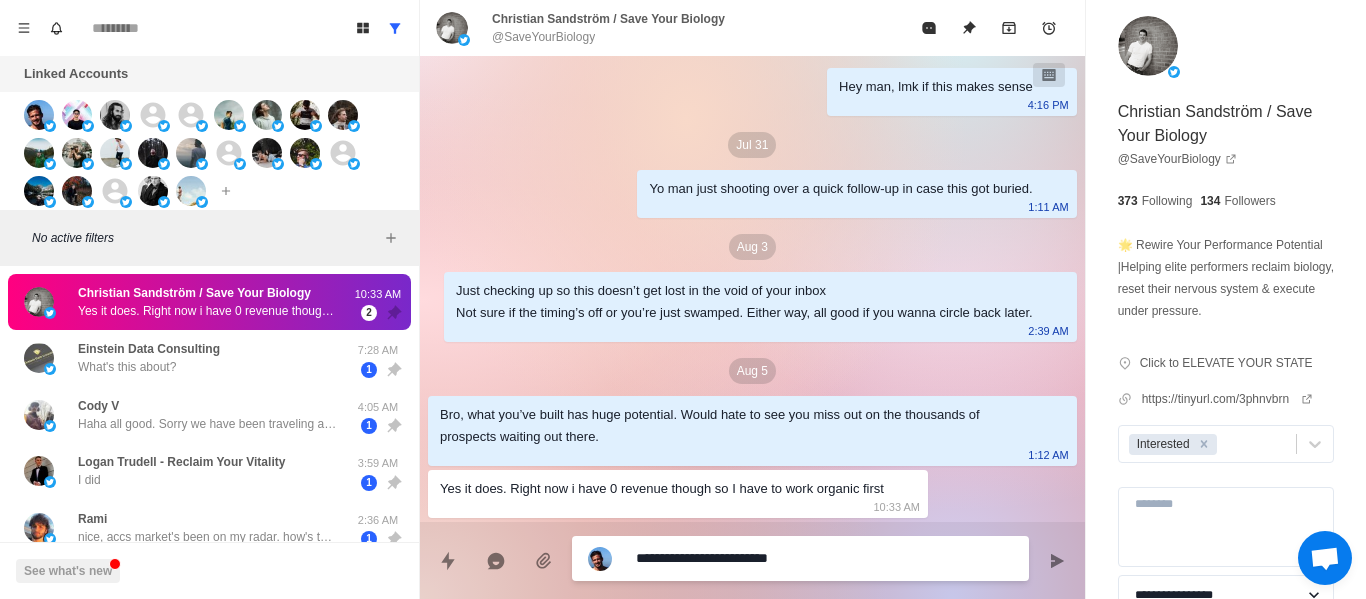 type on "**********" 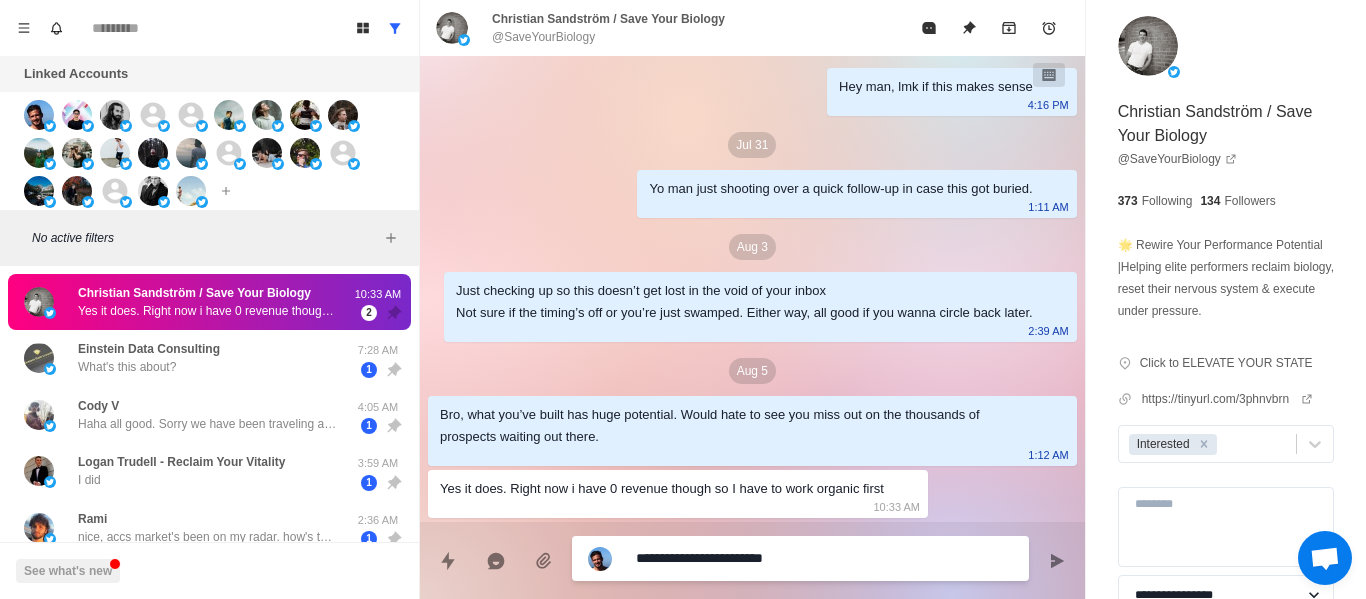type on "**********" 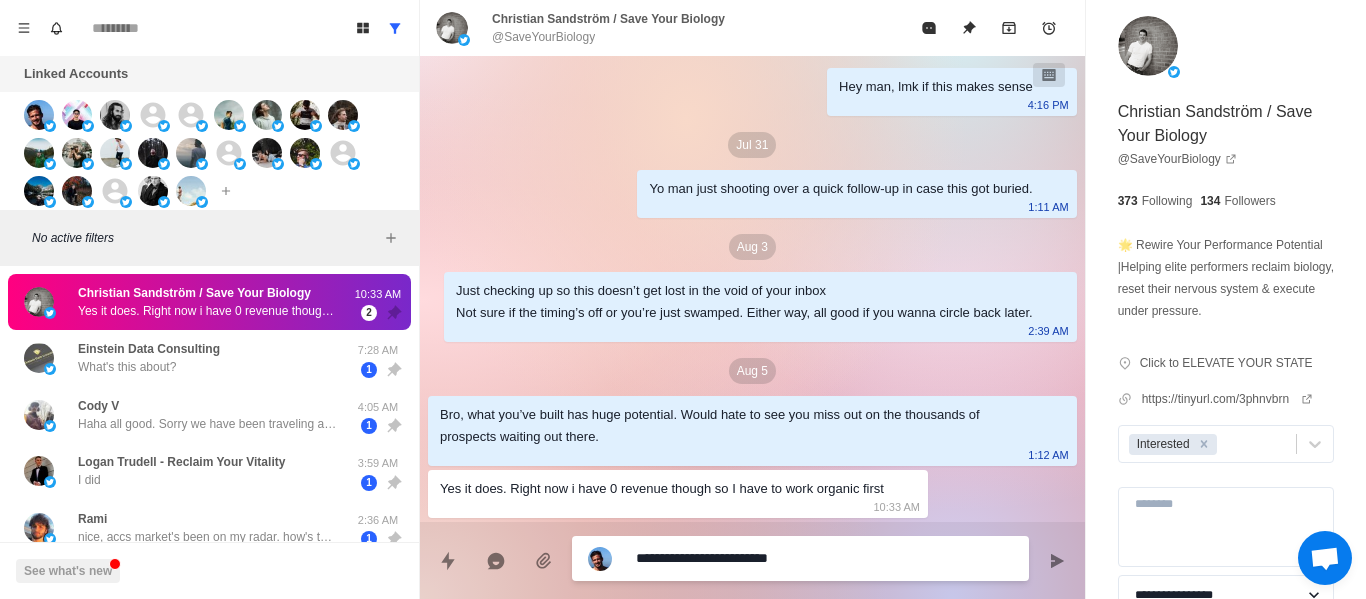 type on "**********" 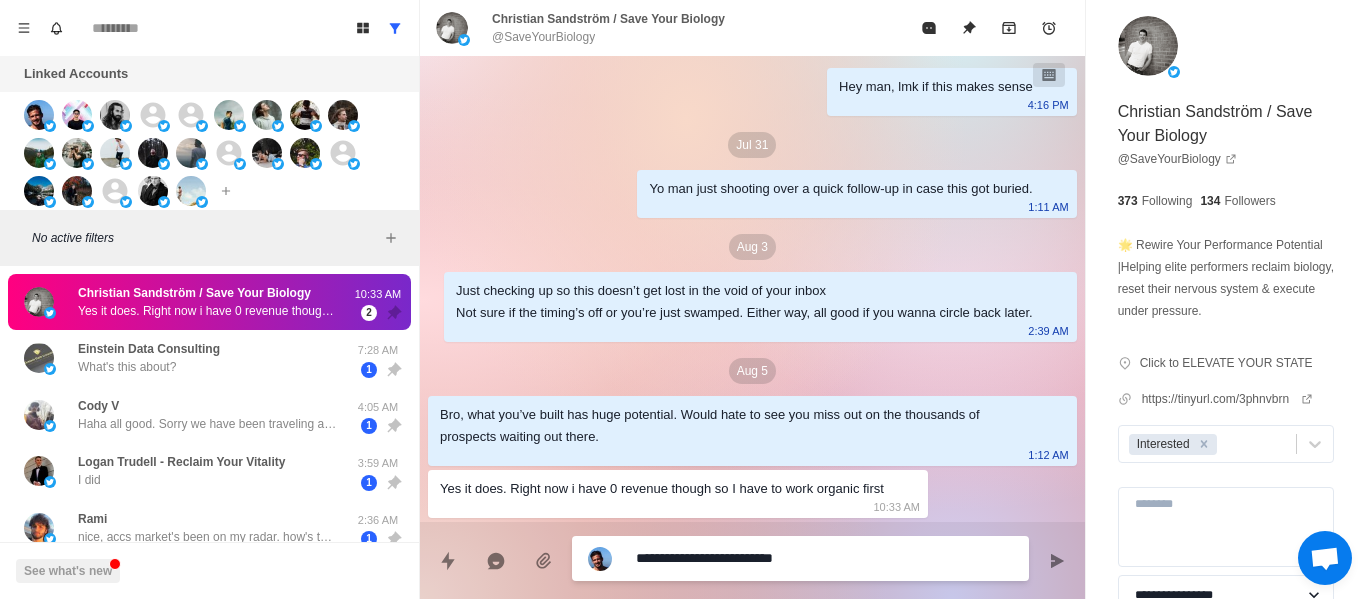 type on "**********" 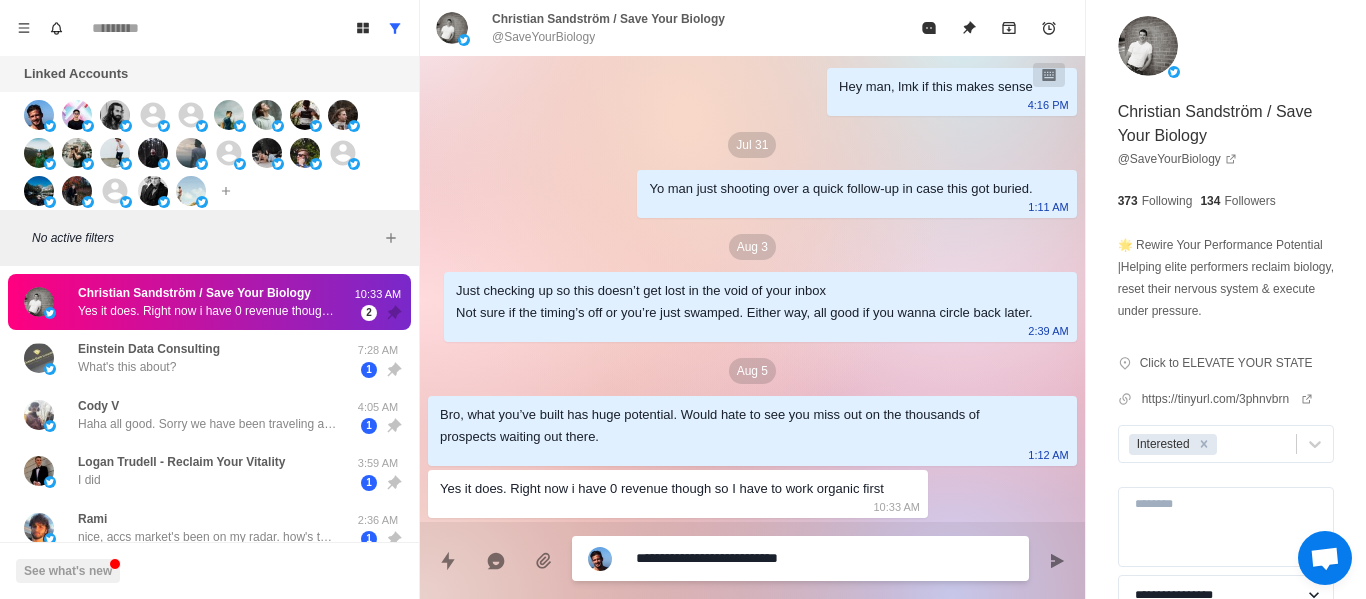 type on "**********" 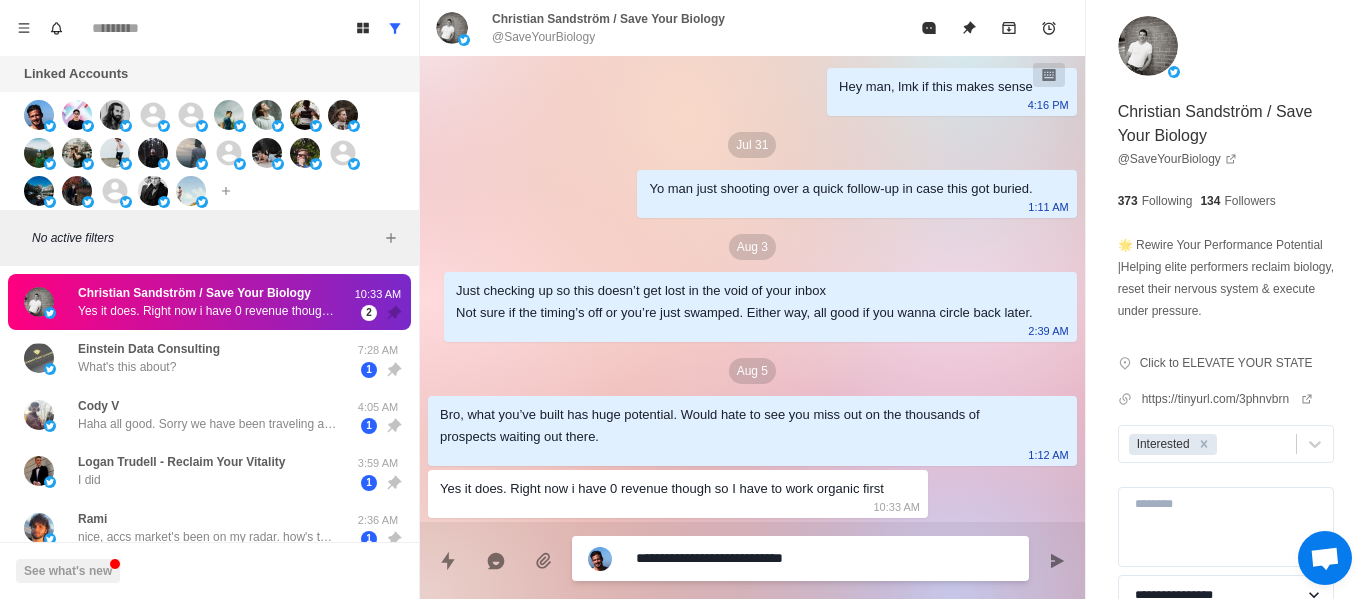 type on "**********" 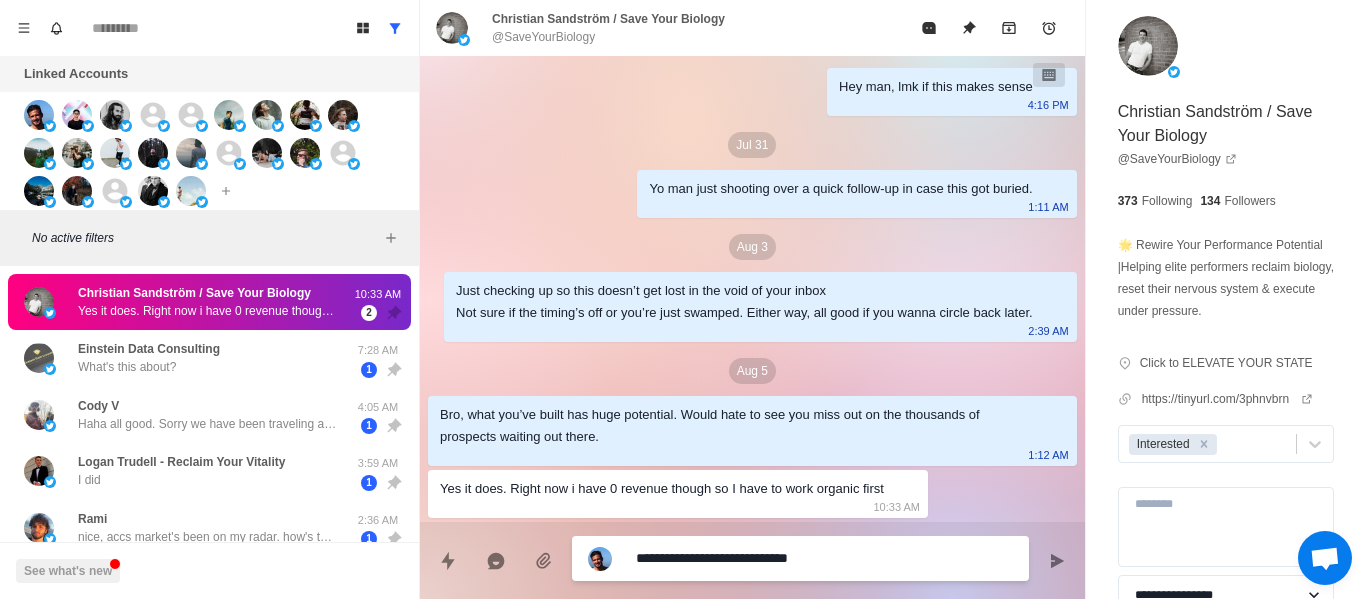 type on "**********" 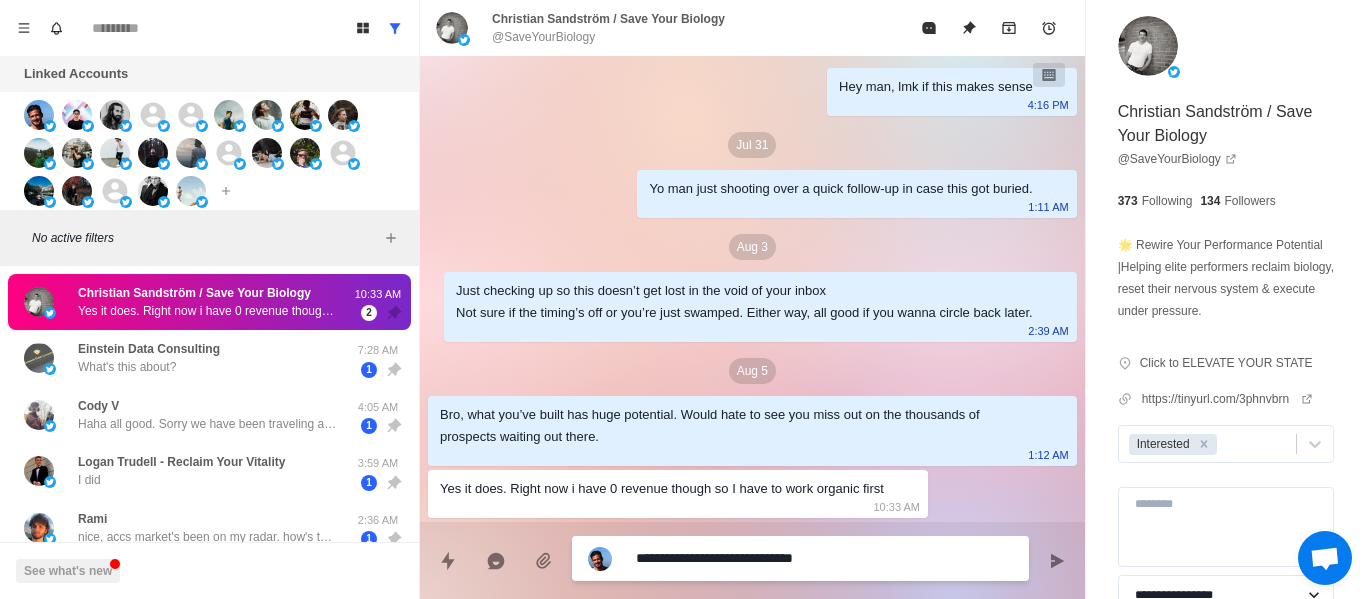type on "**********" 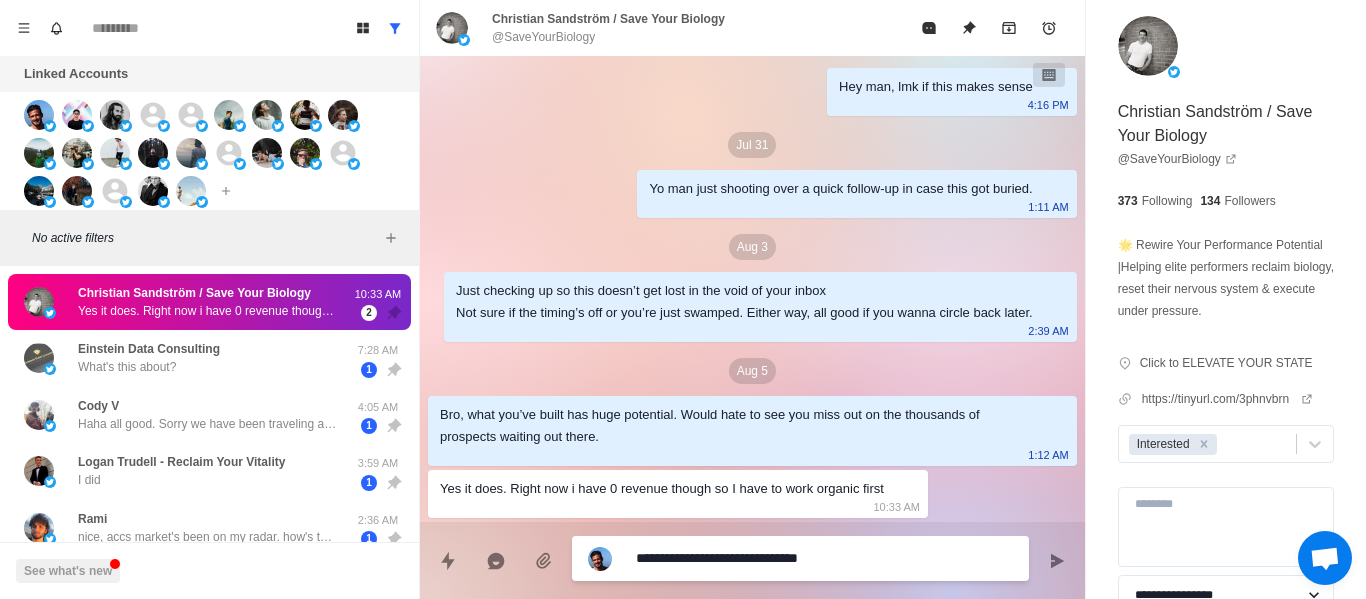 type on "*" 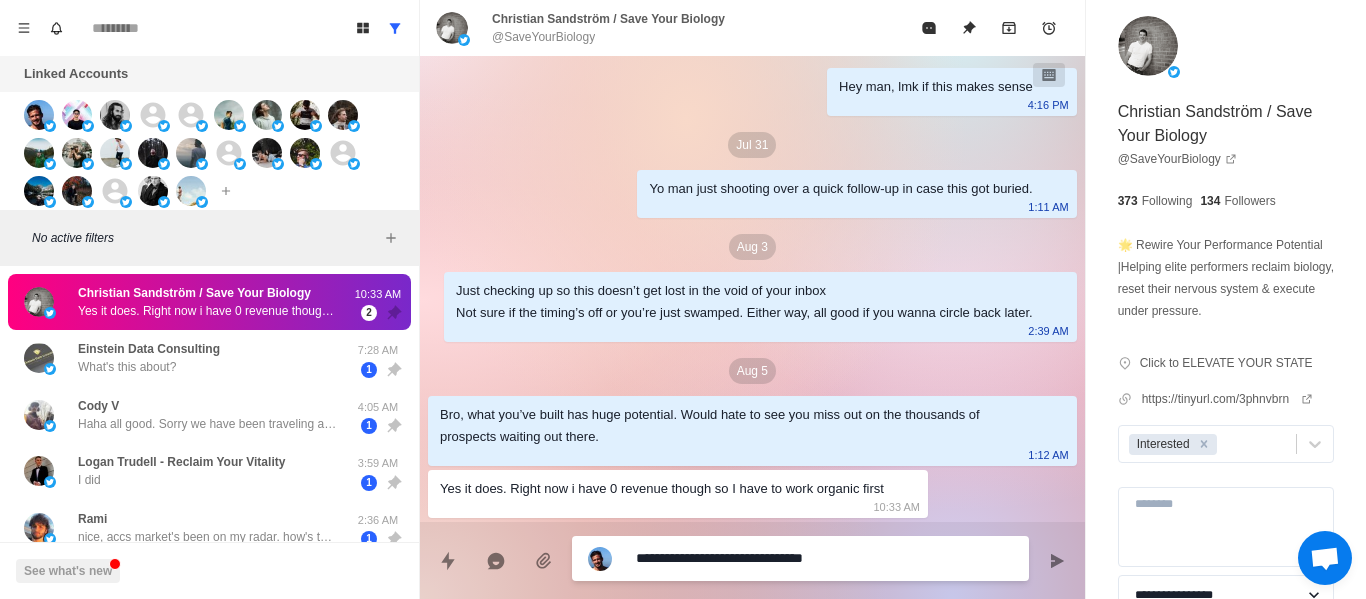 type on "*" 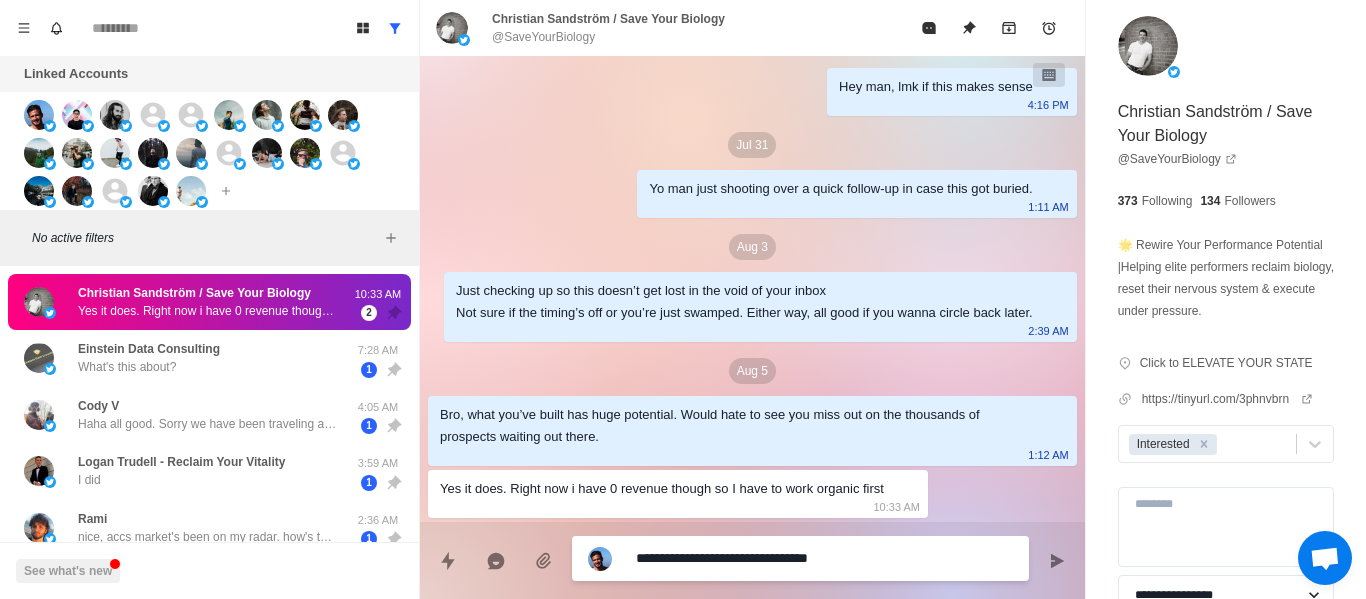 type on "**********" 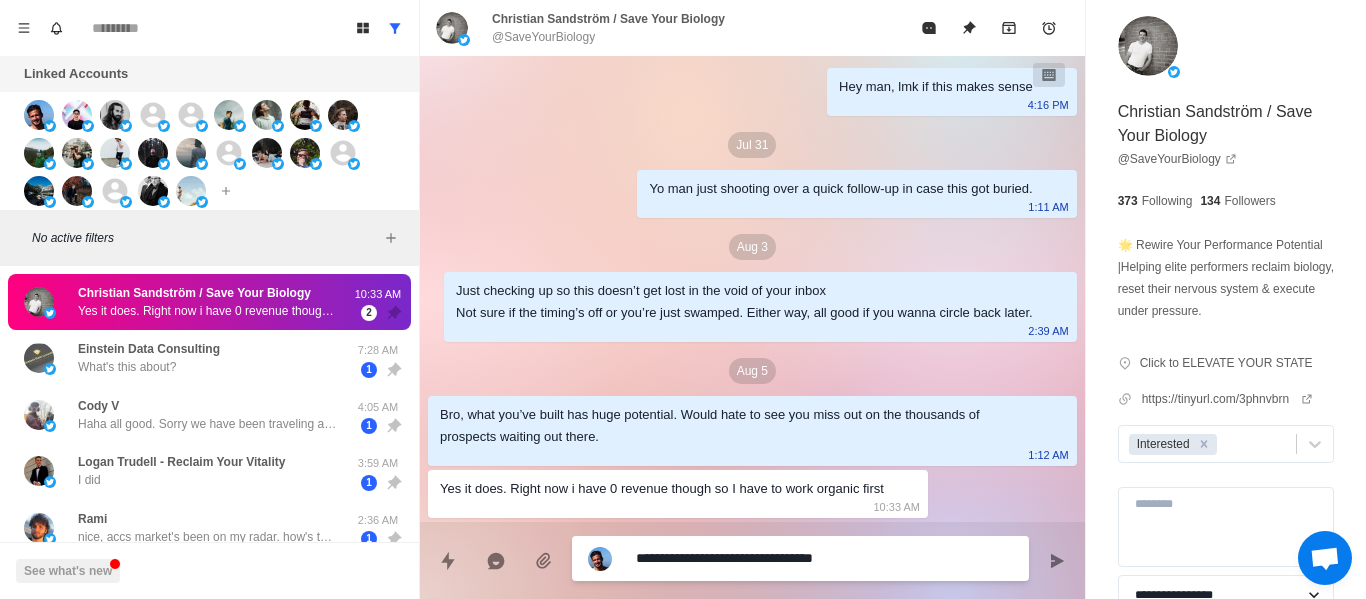 type on "**********" 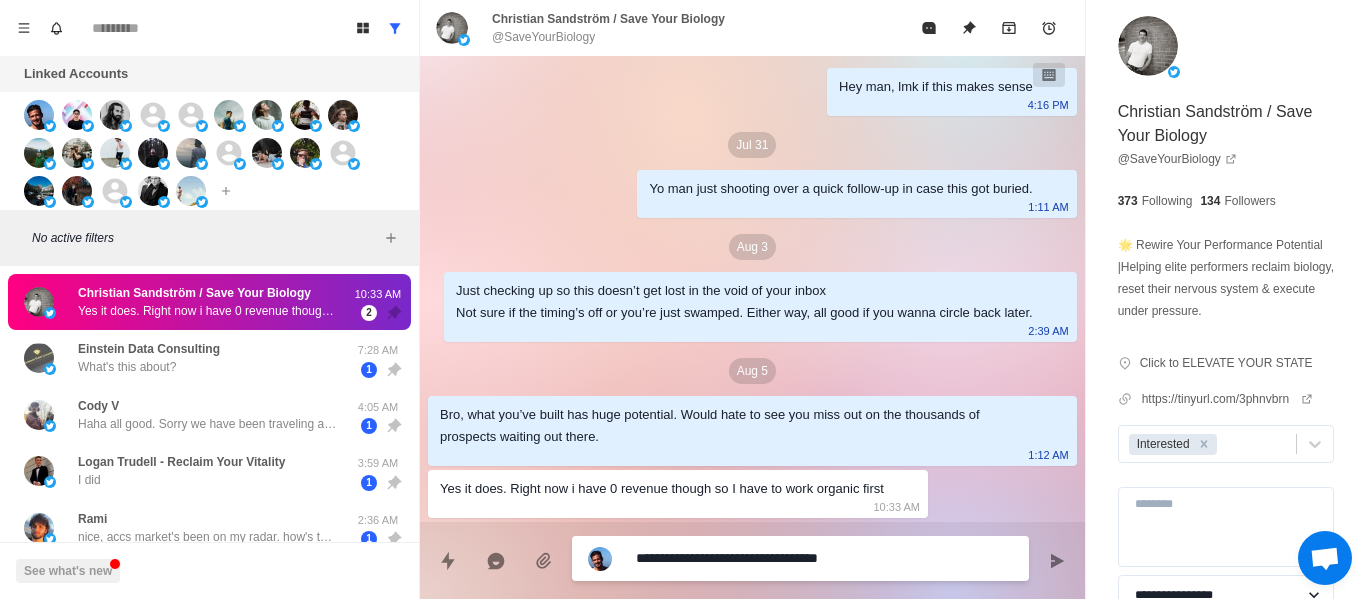 type on "**********" 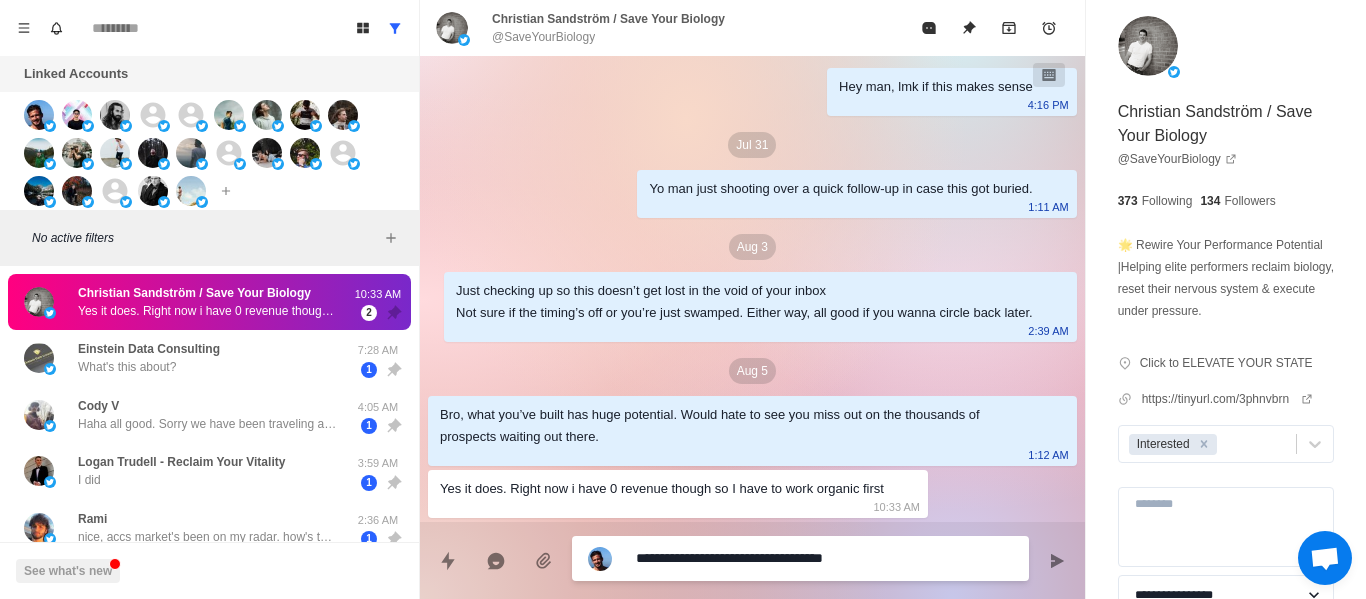 type on "**********" 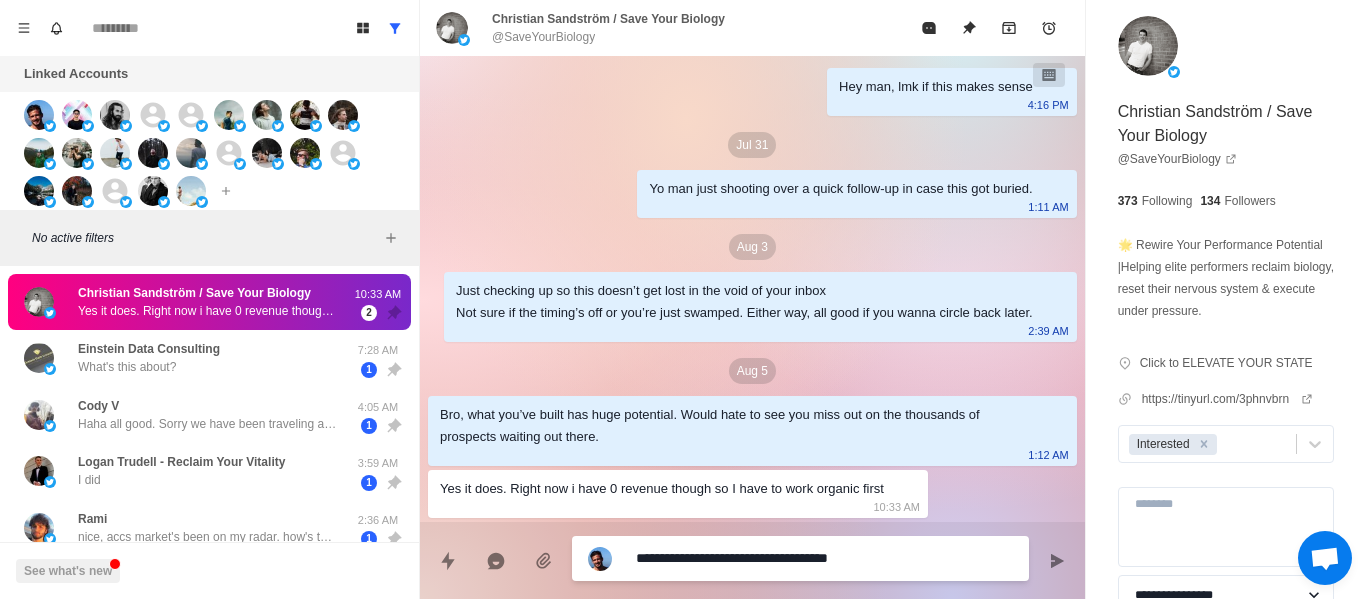 type on "**********" 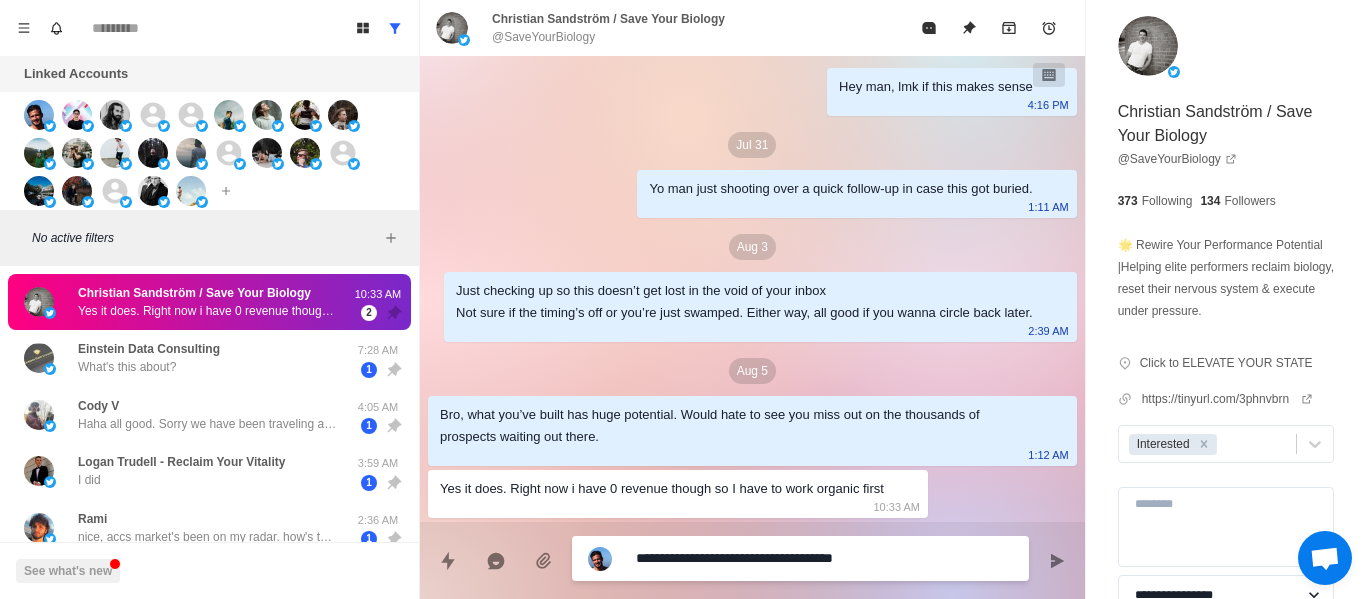 type on "**********" 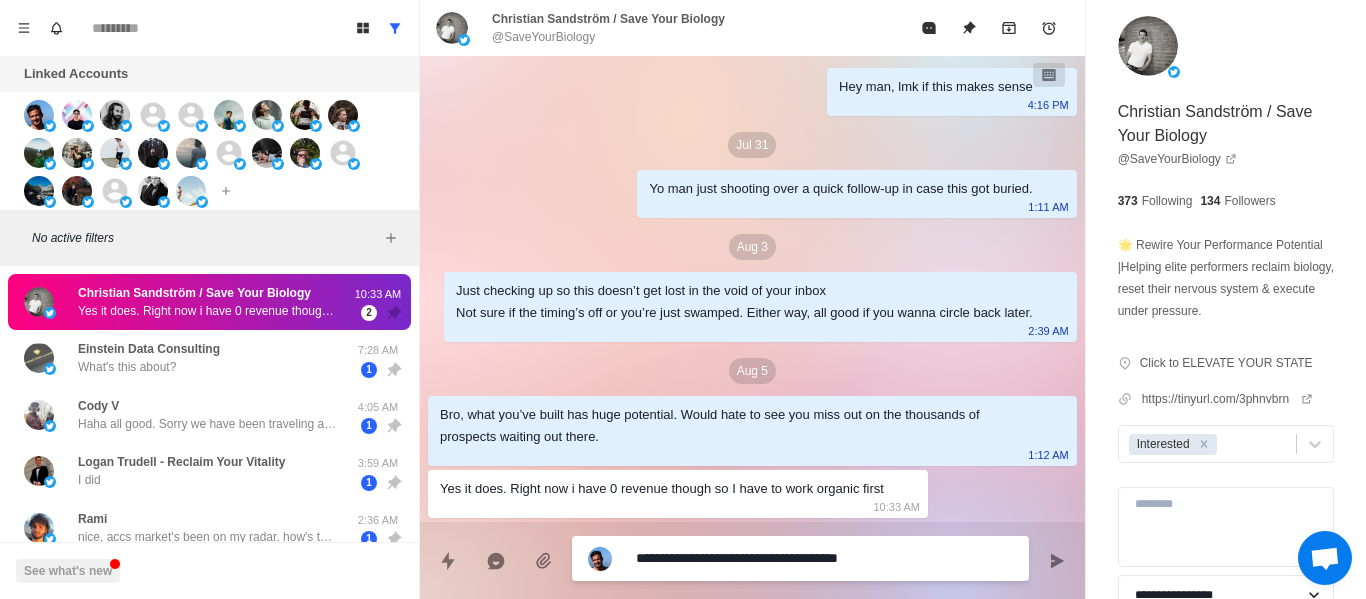 type on "**********" 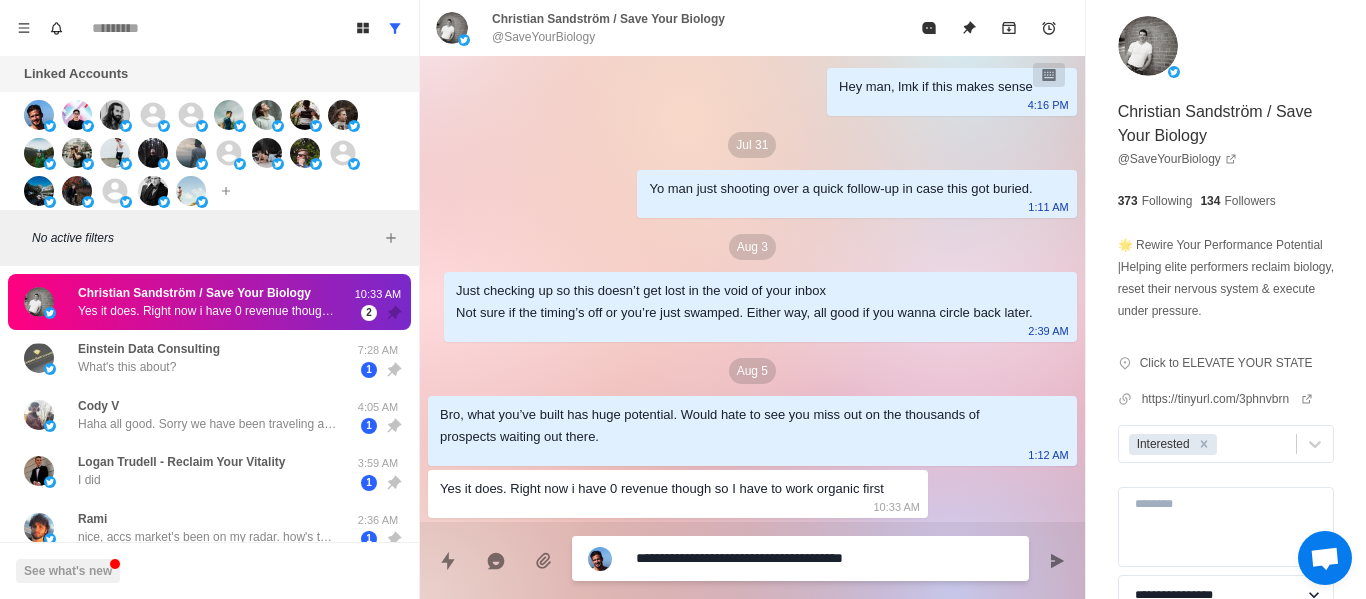 type on "**********" 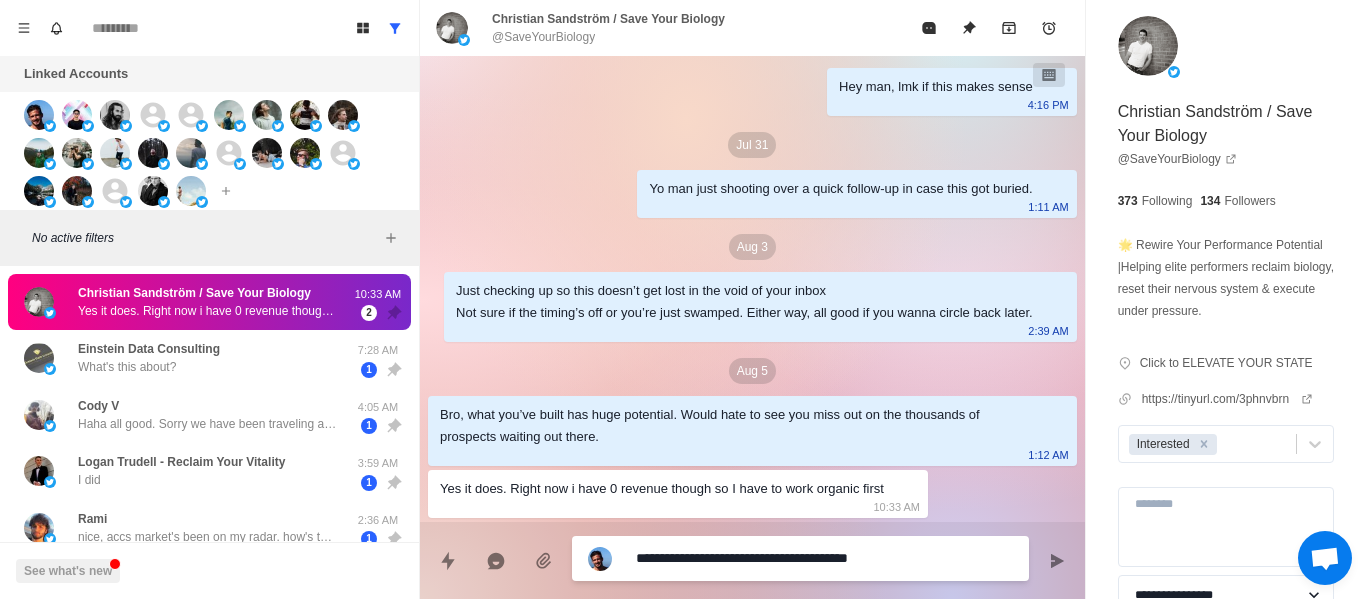 type on "*" 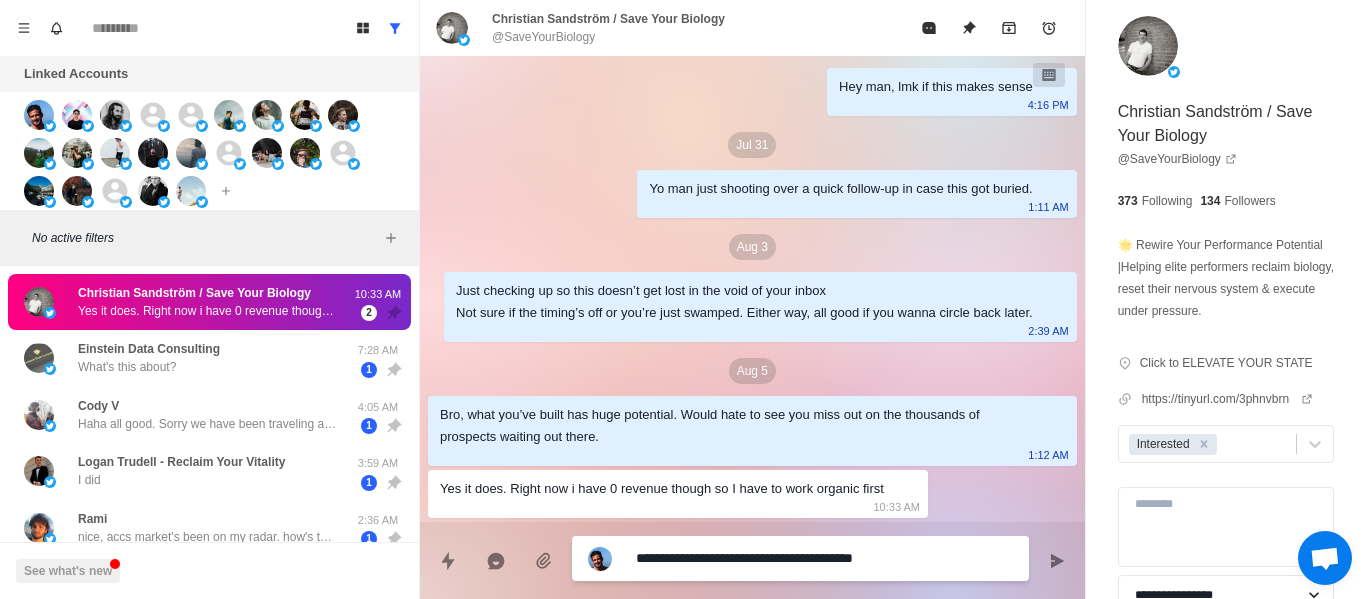 type on "*" 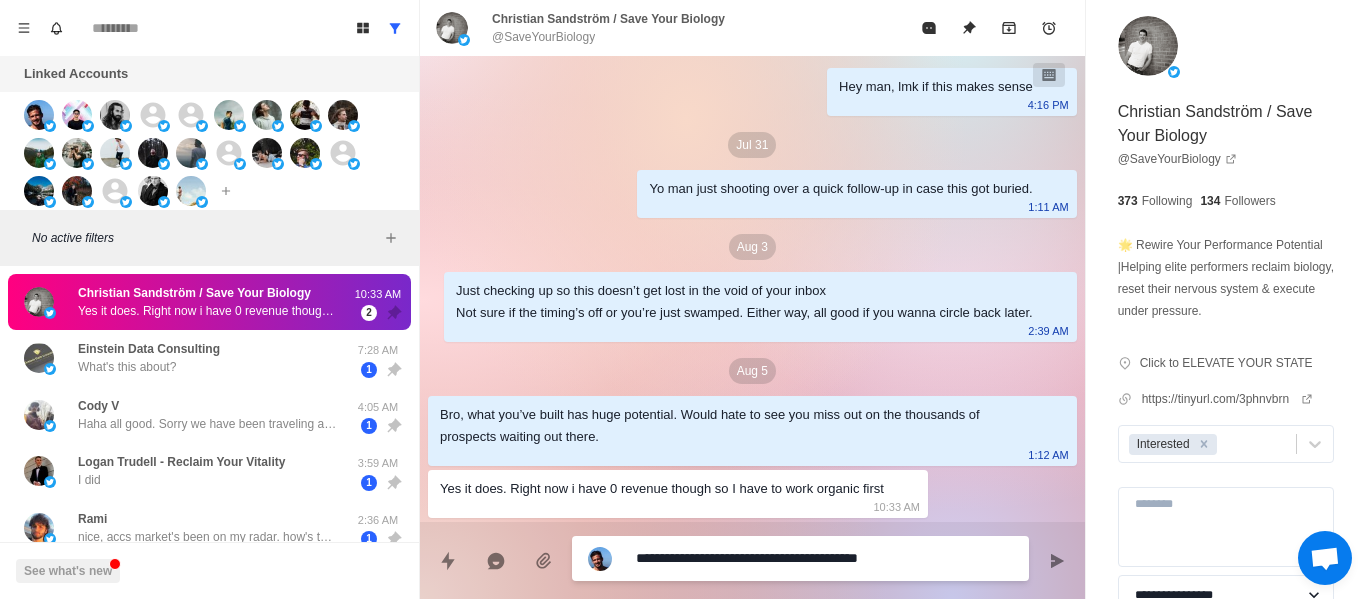 type on "**********" 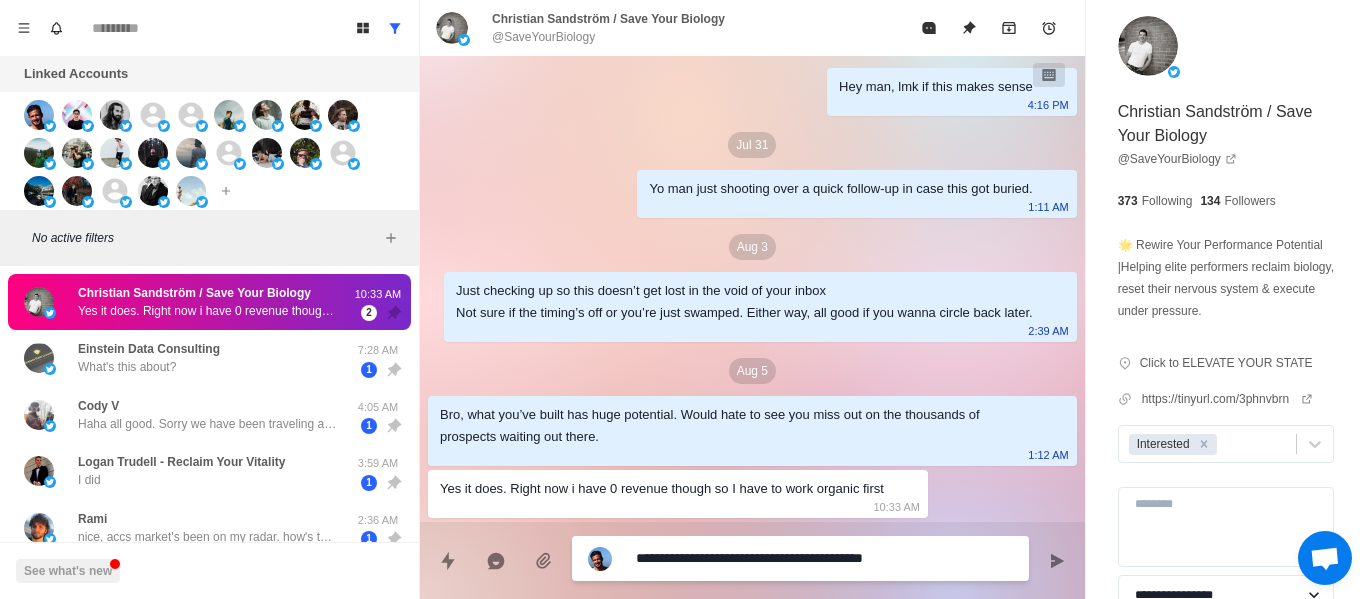 type on "*" 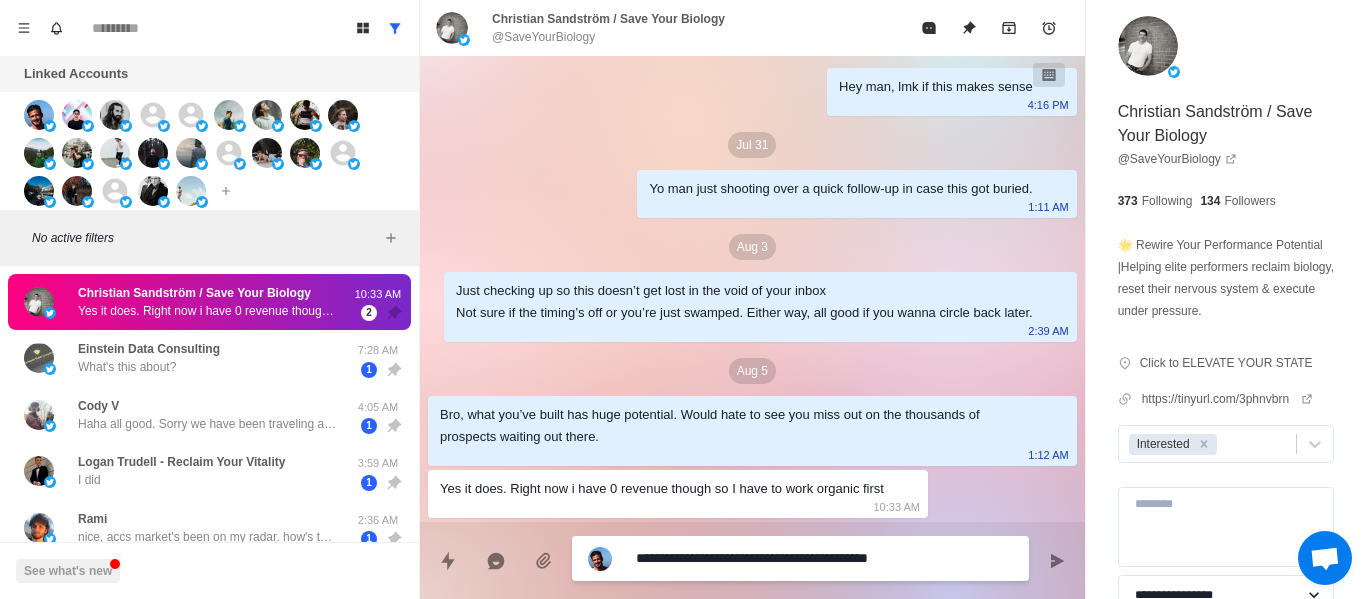 type on "**********" 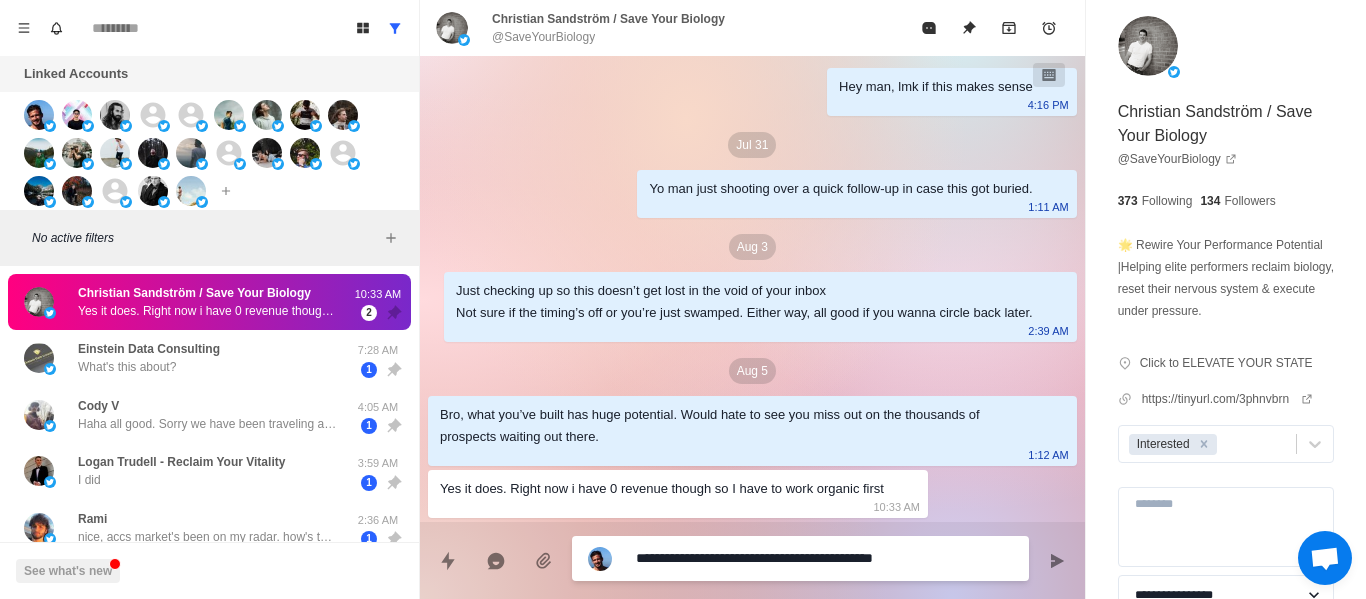 type on "**********" 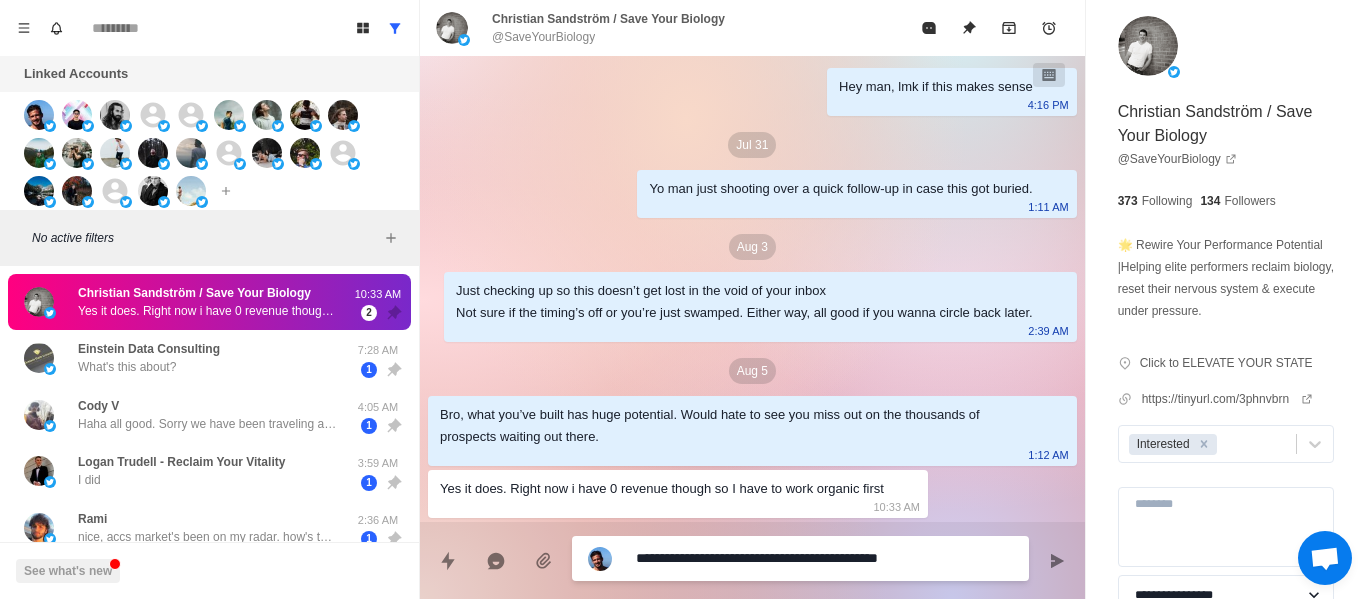 type on "**********" 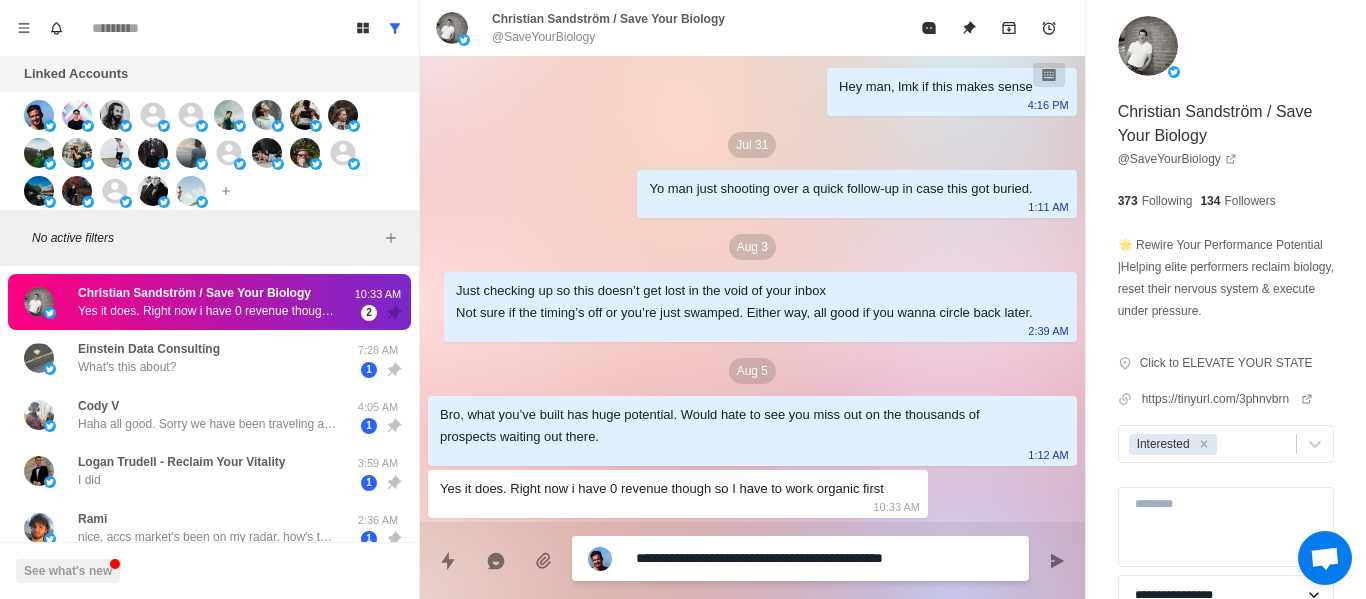 type on "**********" 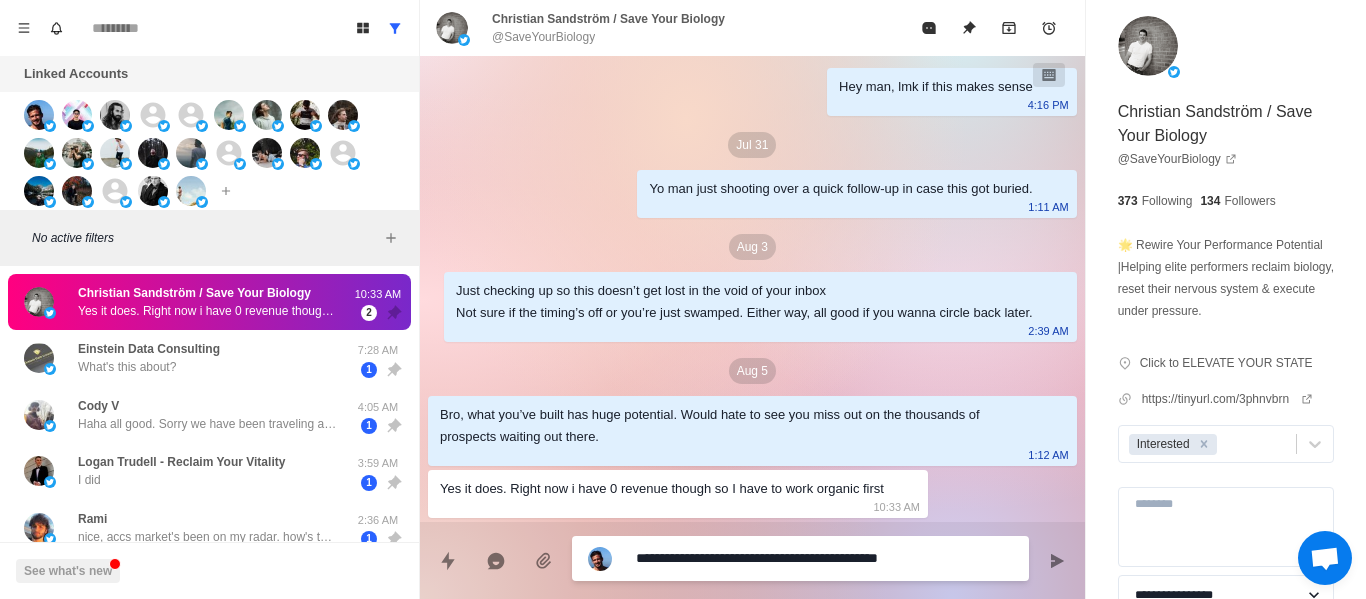 type on "**********" 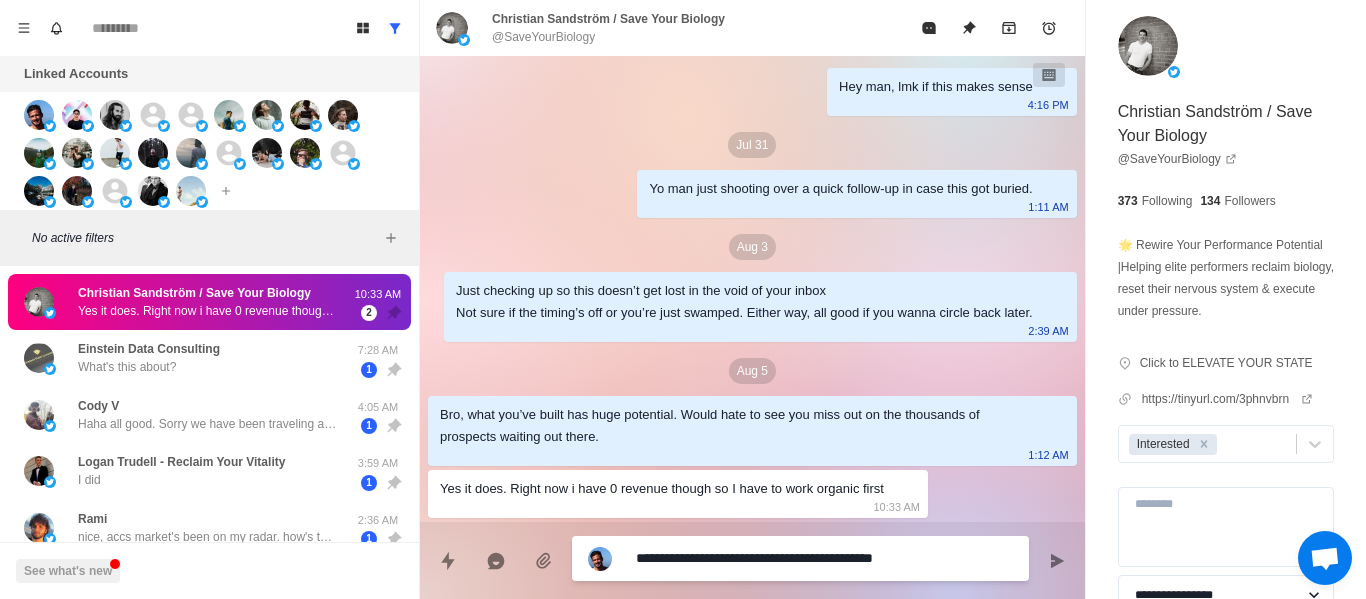 type on "**********" 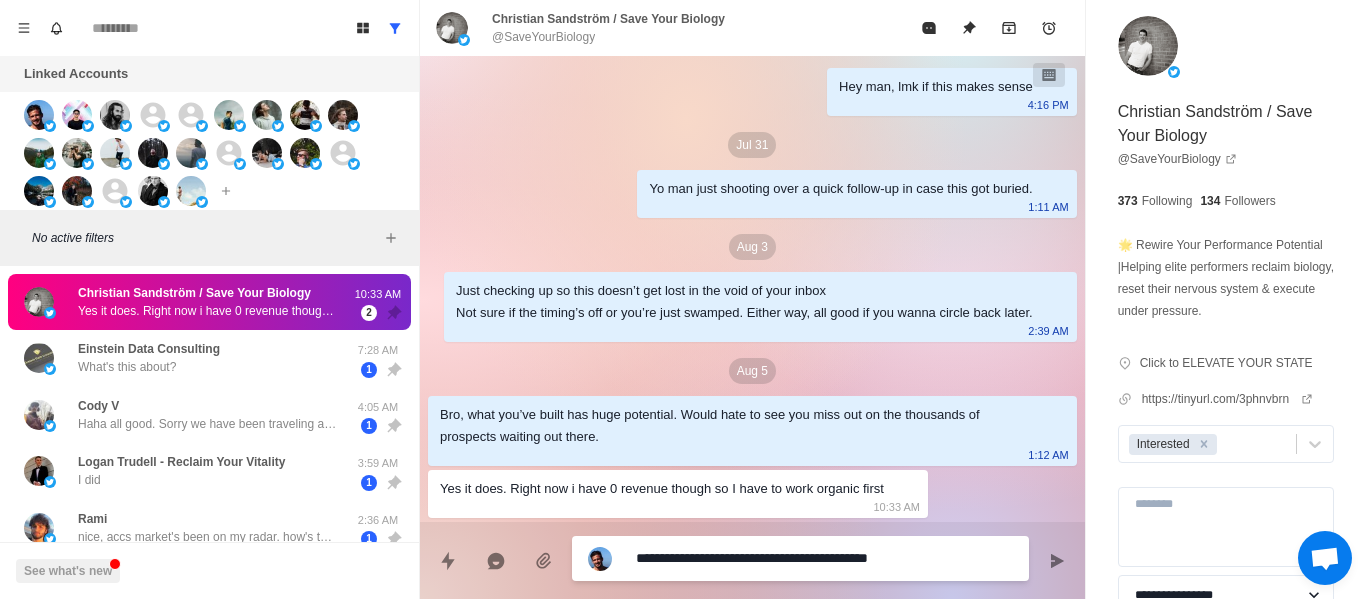 type on "**********" 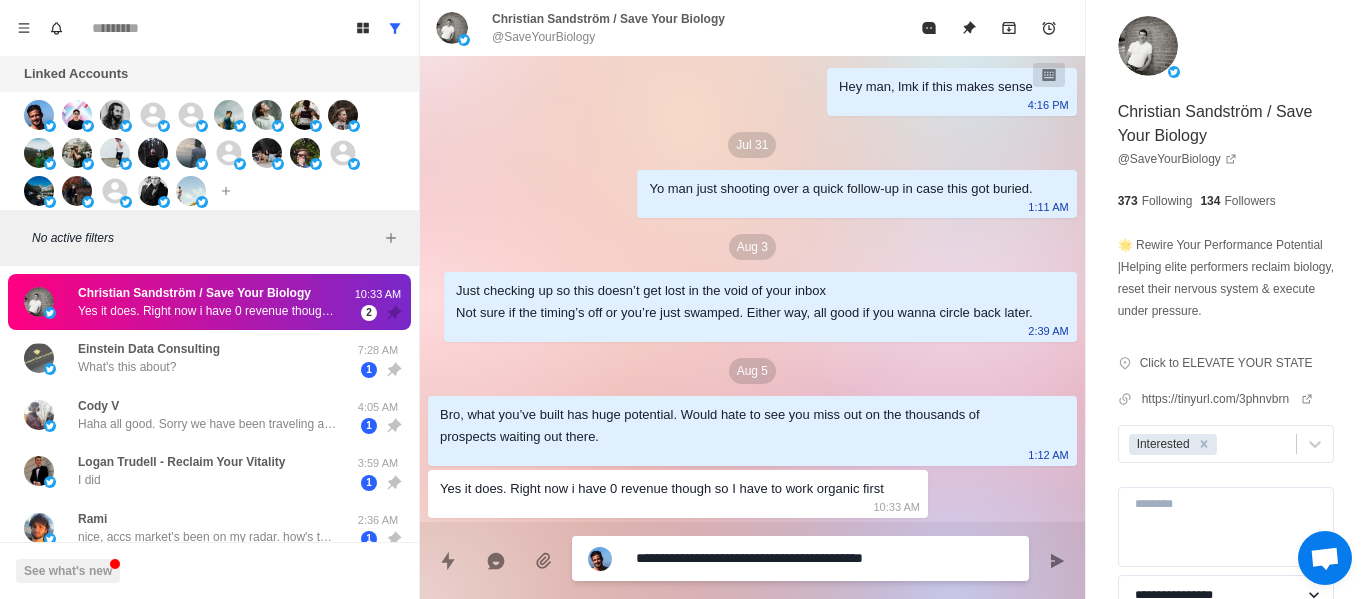 type on "**********" 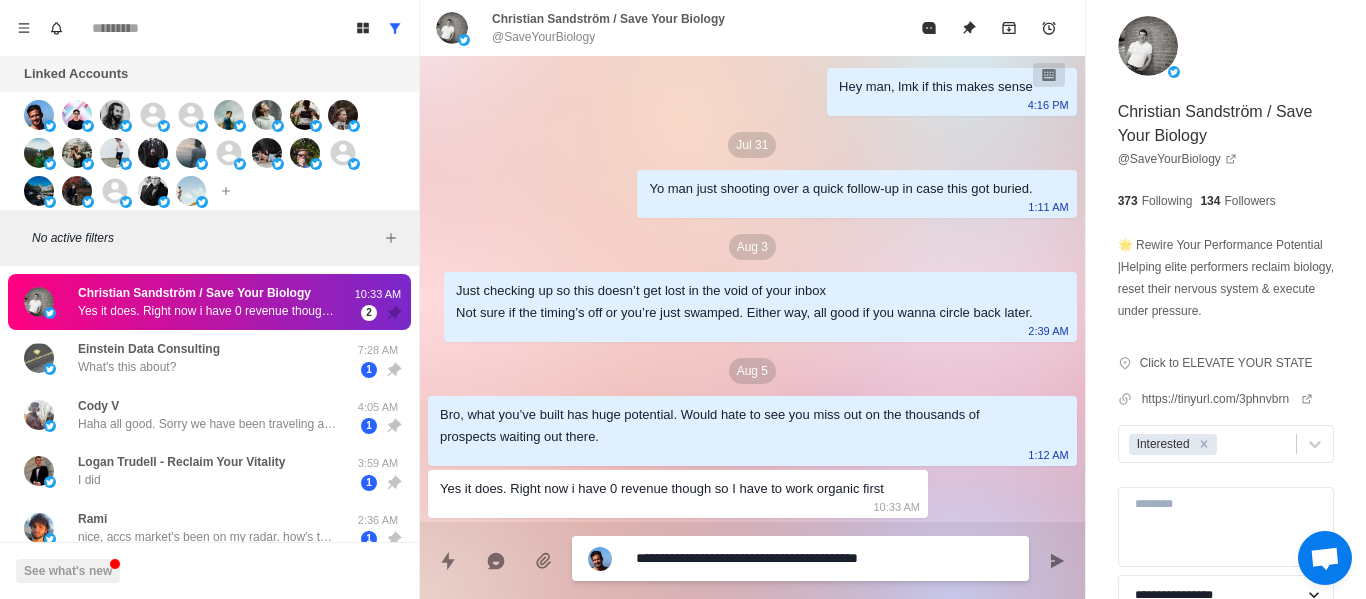 type on "**********" 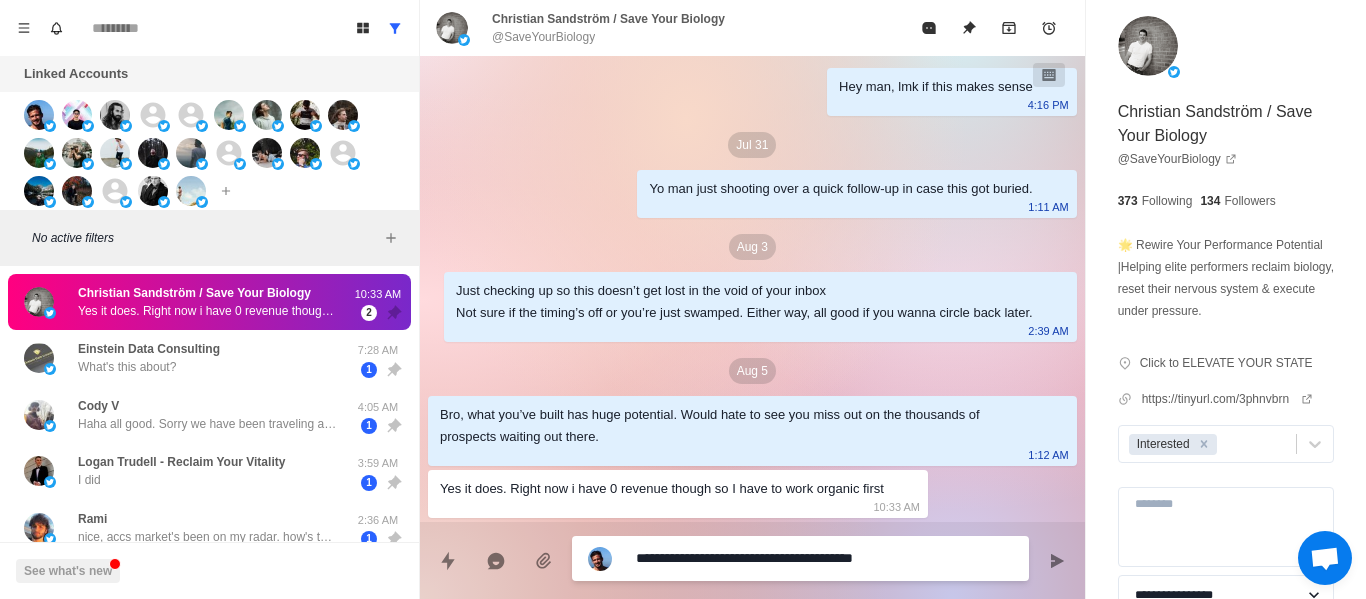 type on "**********" 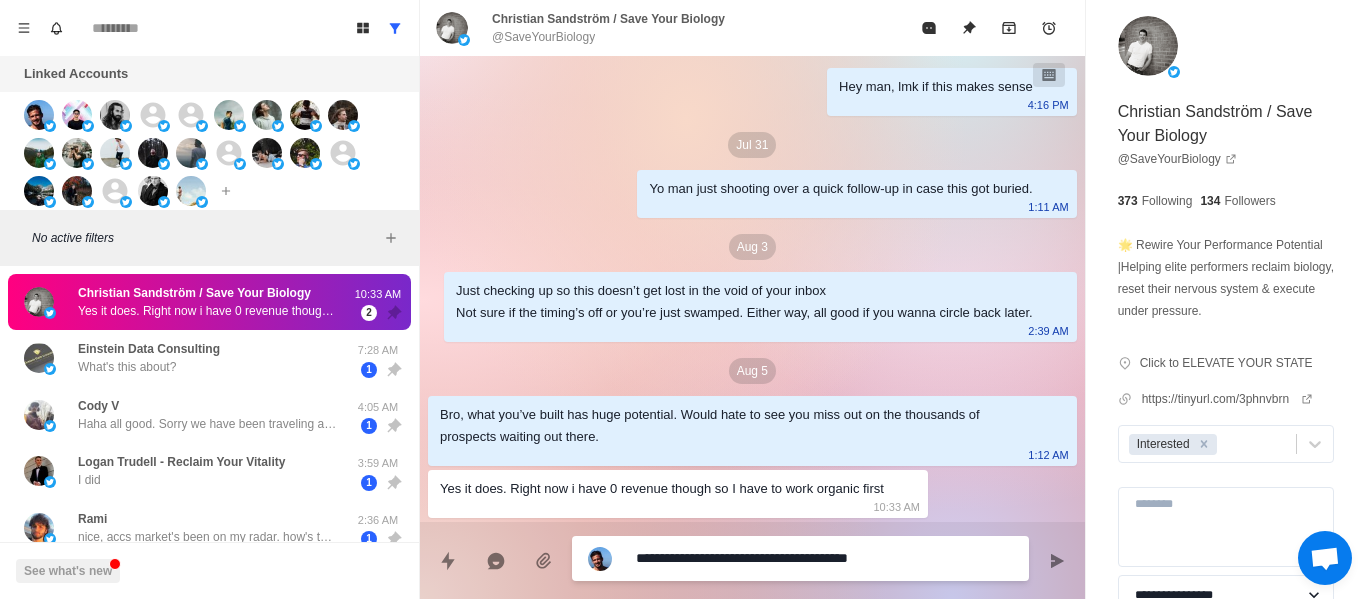type on "**********" 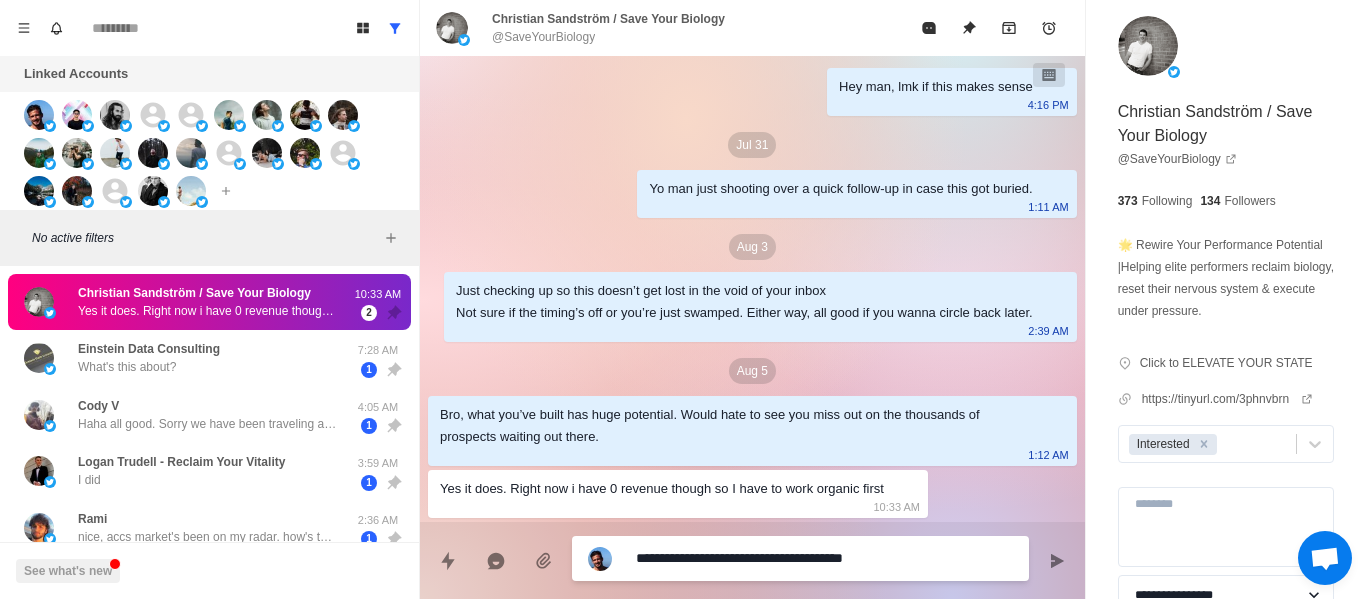 type on "**********" 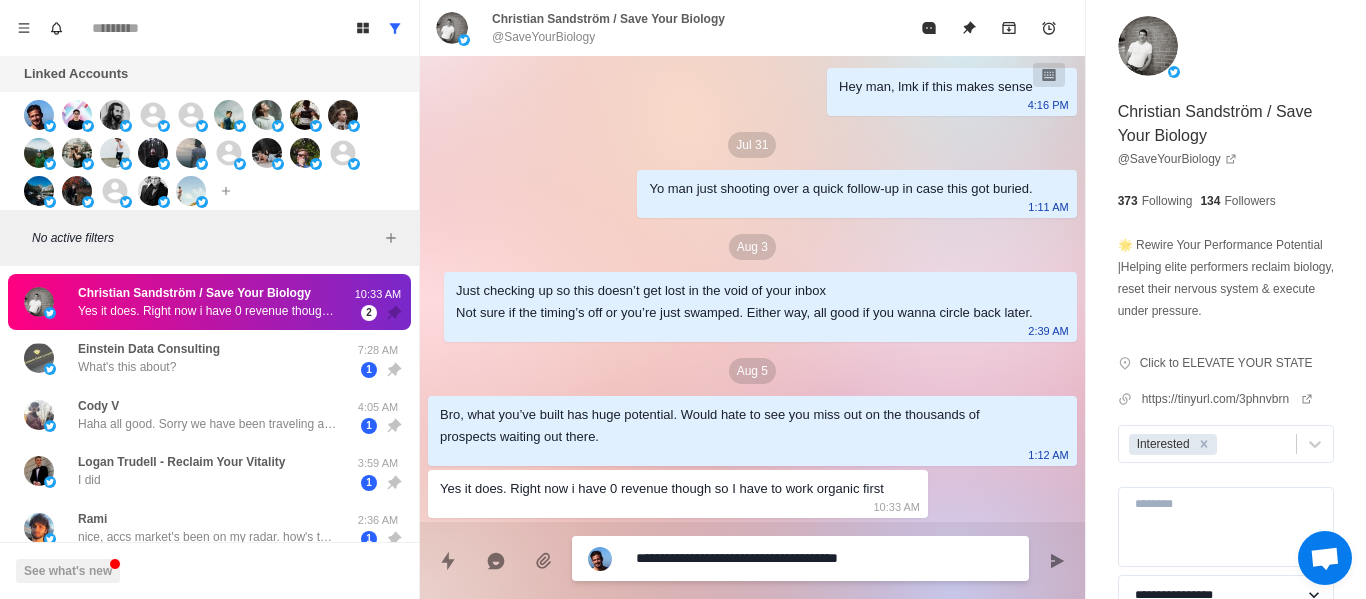 type on "*" 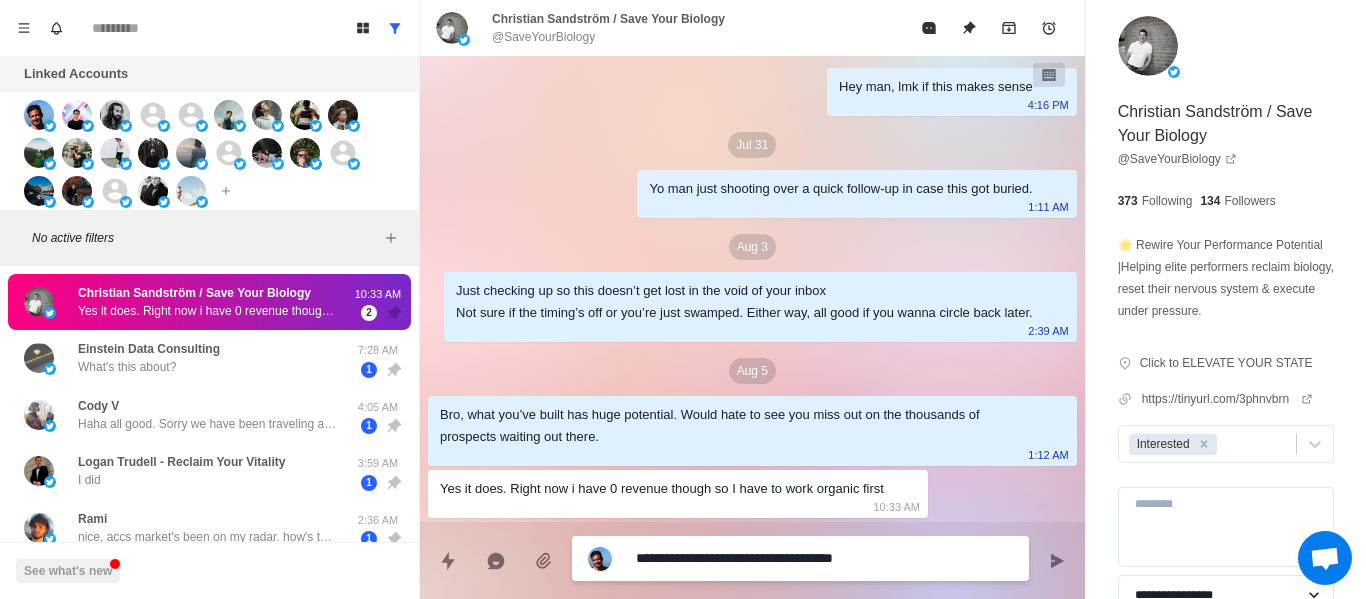 type on "**********" 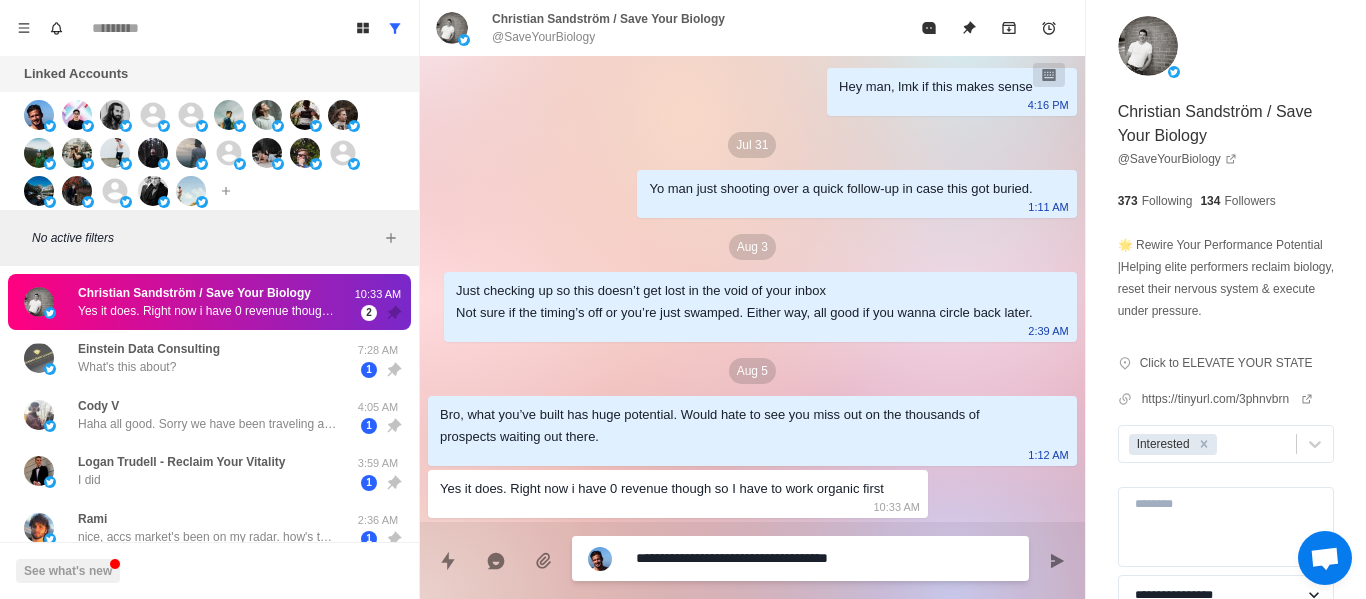 type on "**********" 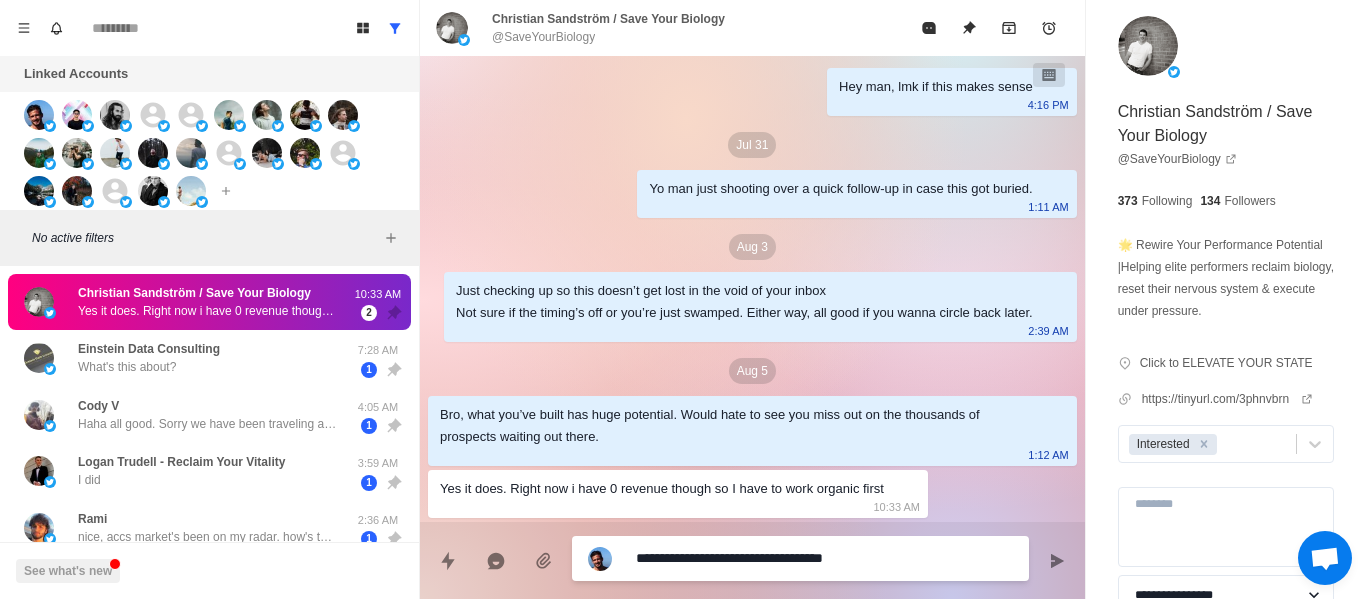 type on "*" 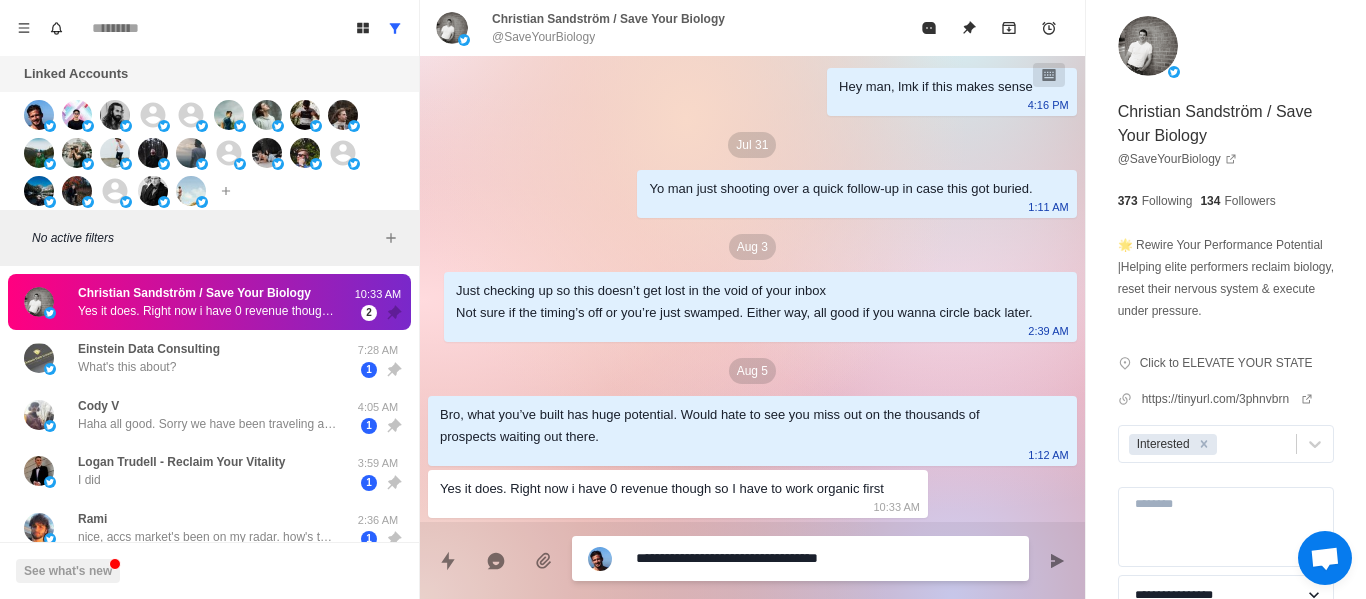 type on "**********" 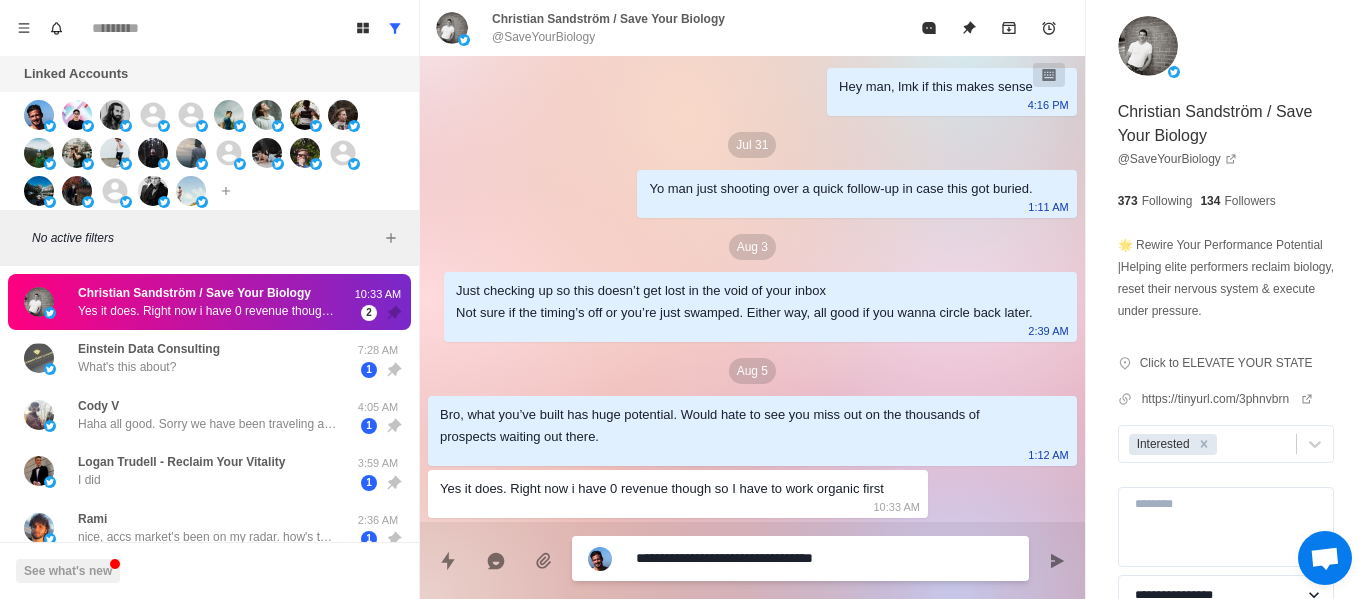 type on "**********" 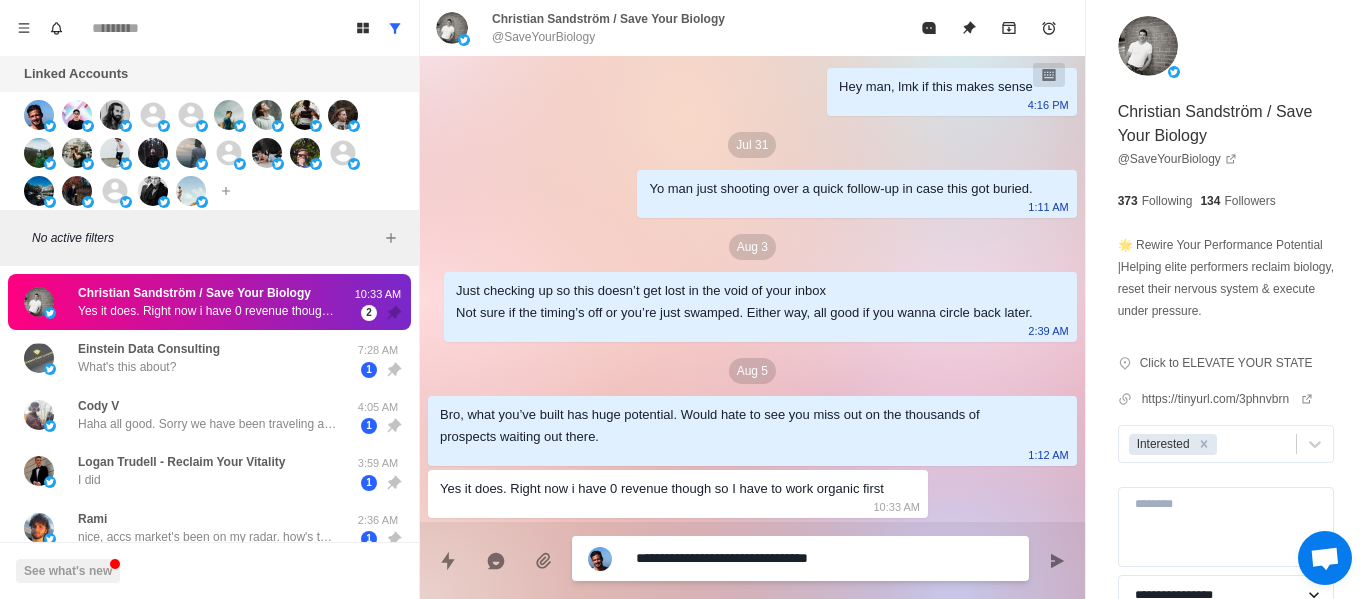 type on "**********" 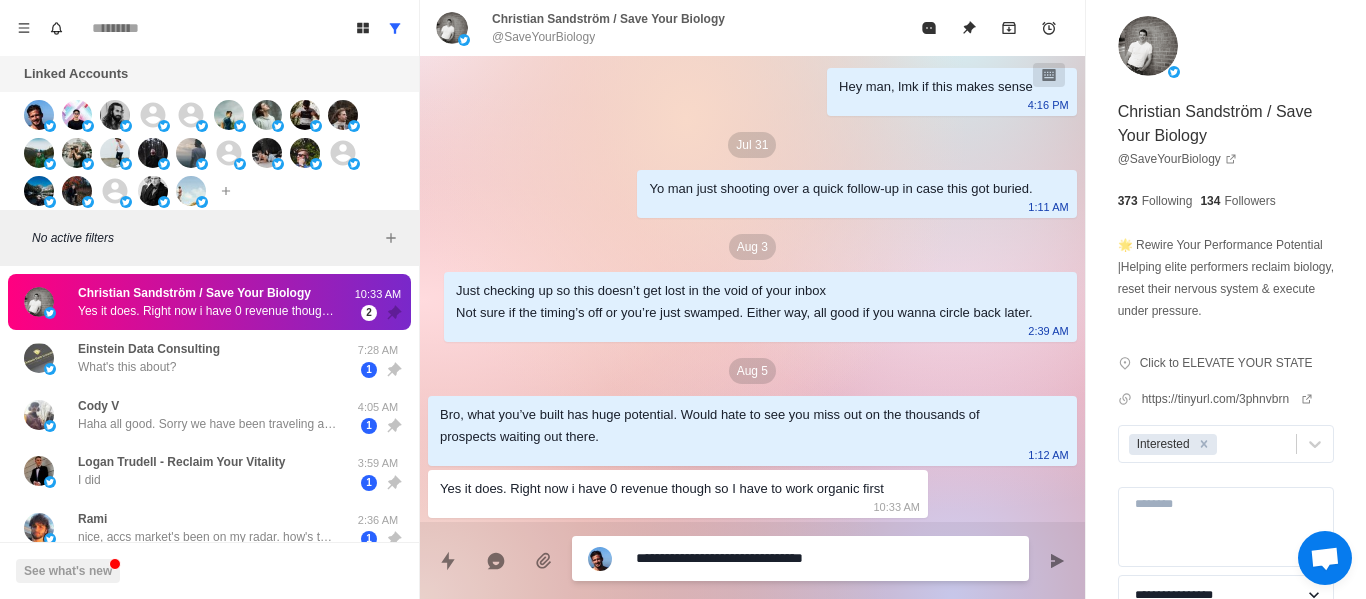 type on "**********" 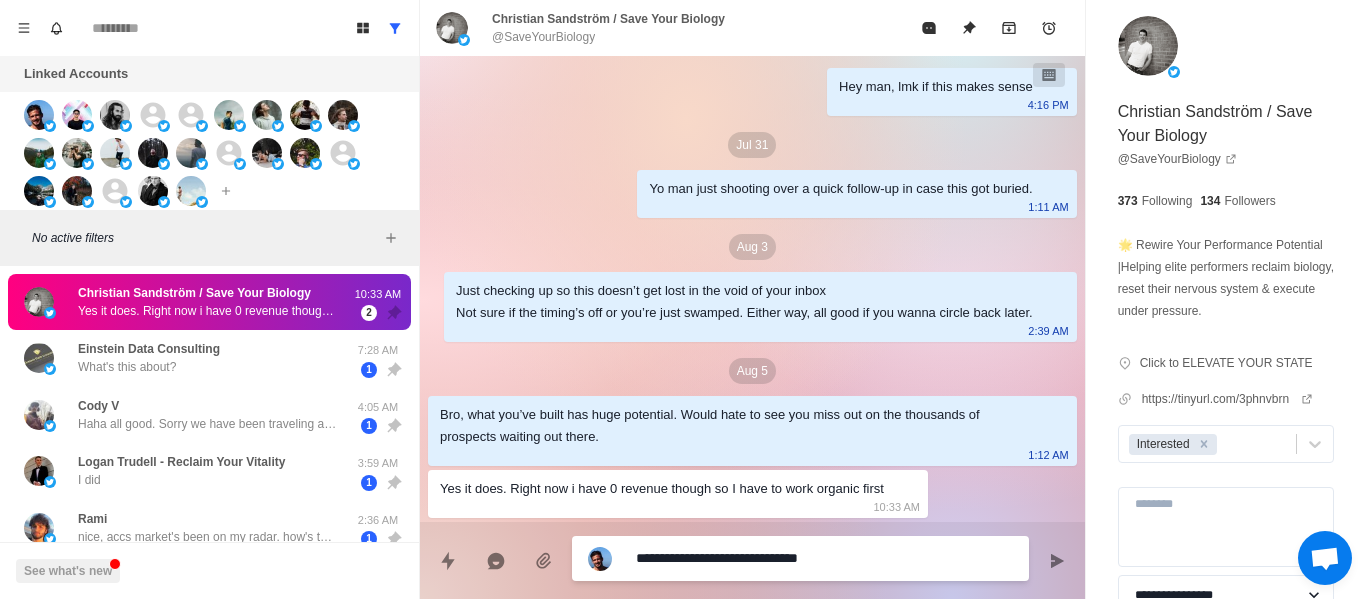 type on "**********" 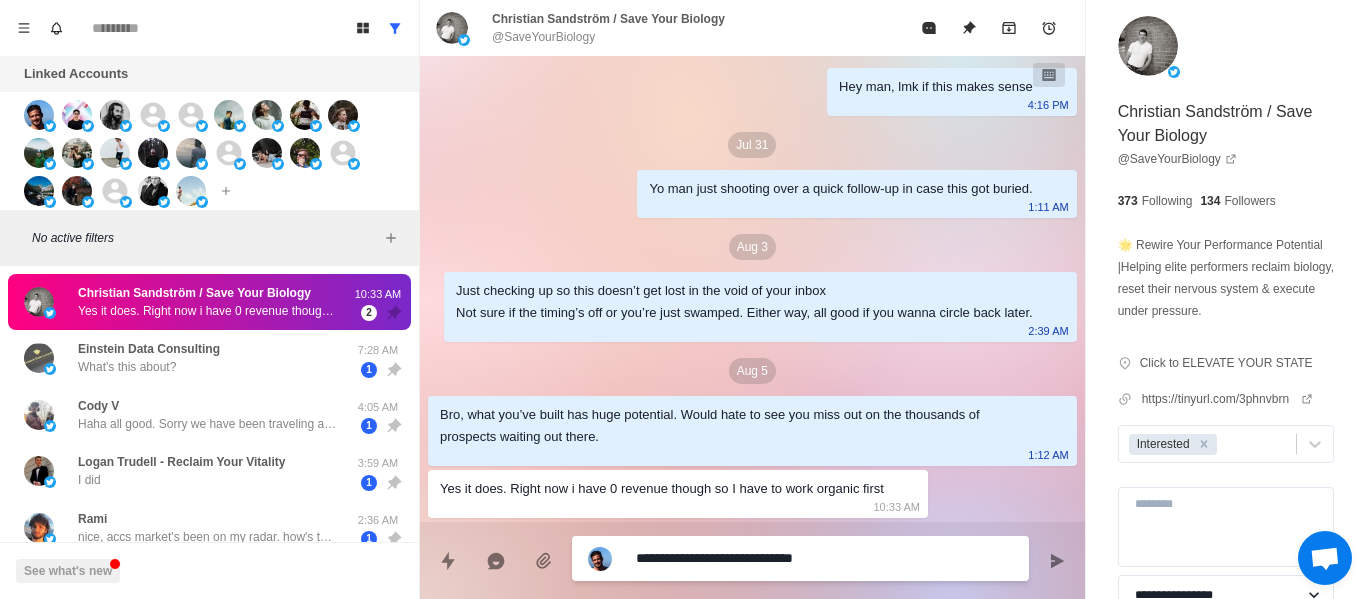 type on "**********" 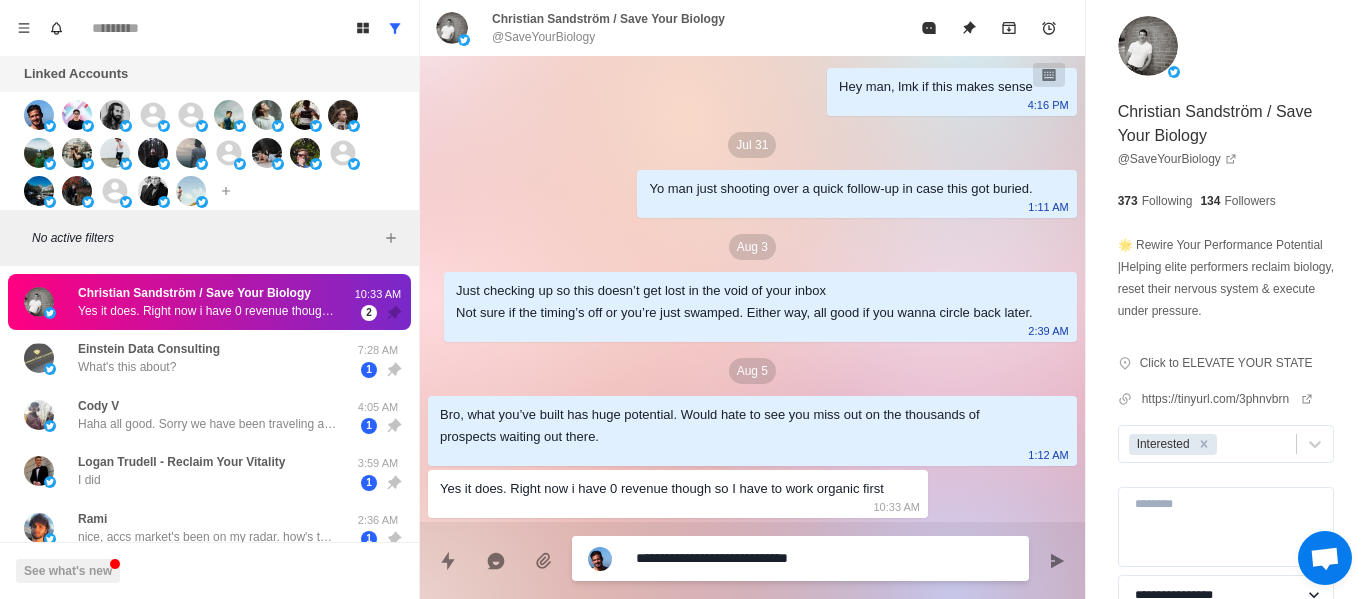 type on "**********" 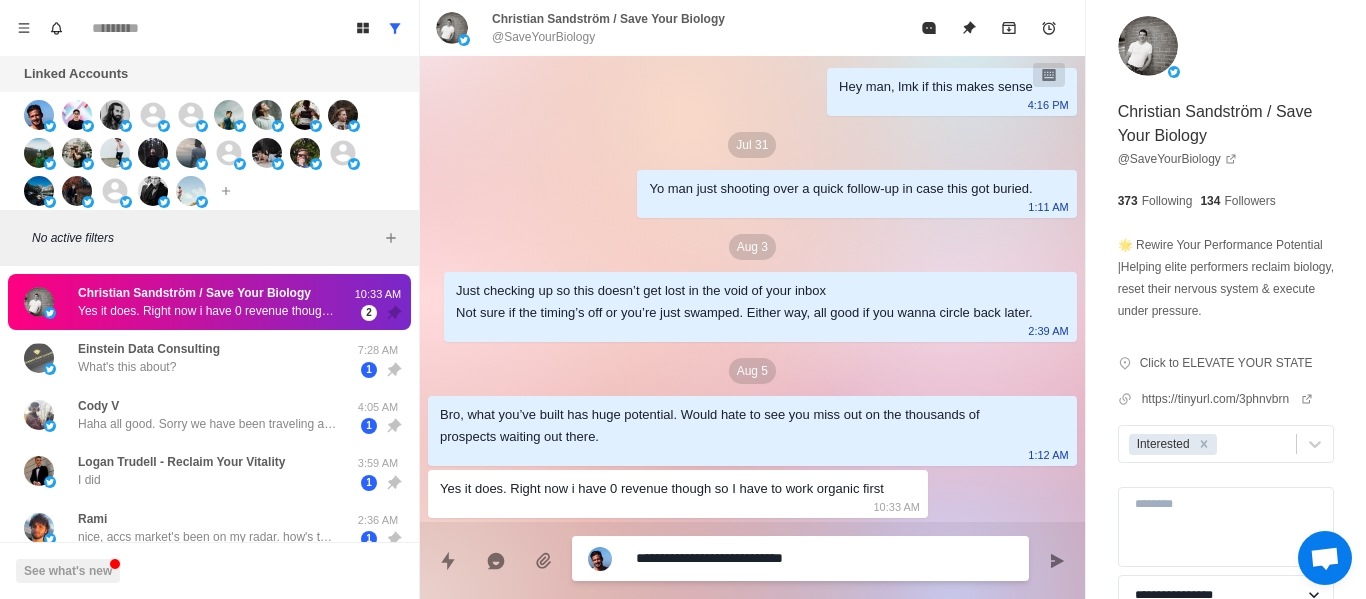 type on "**********" 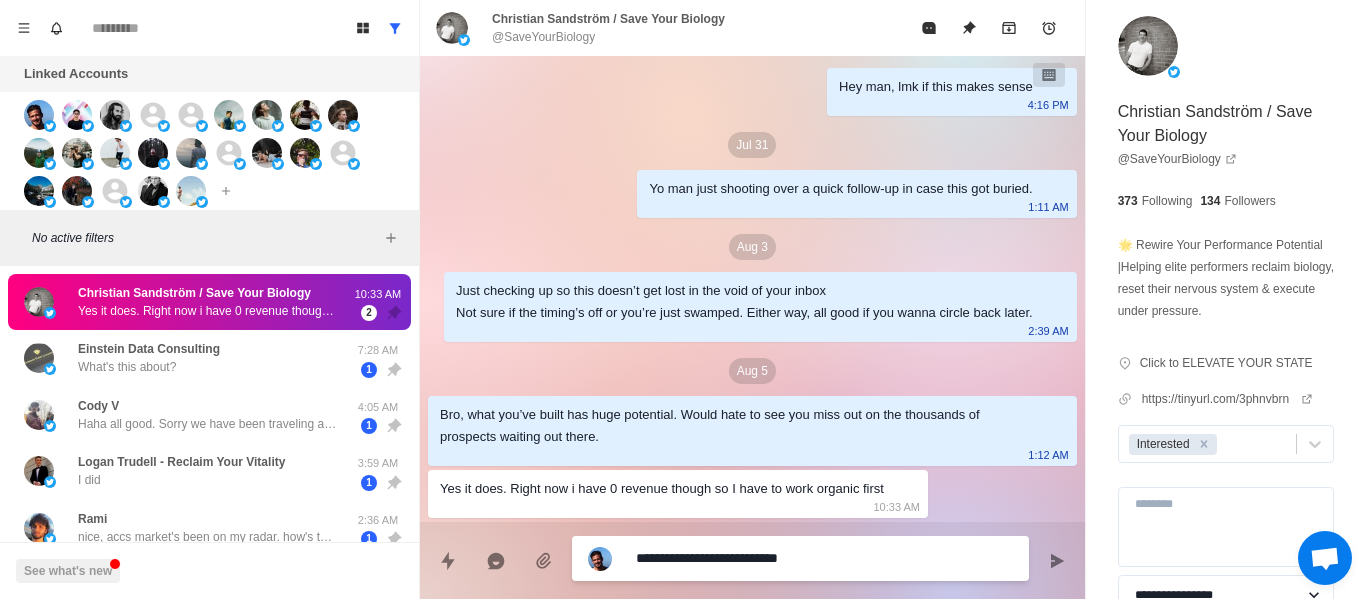 type on "**********" 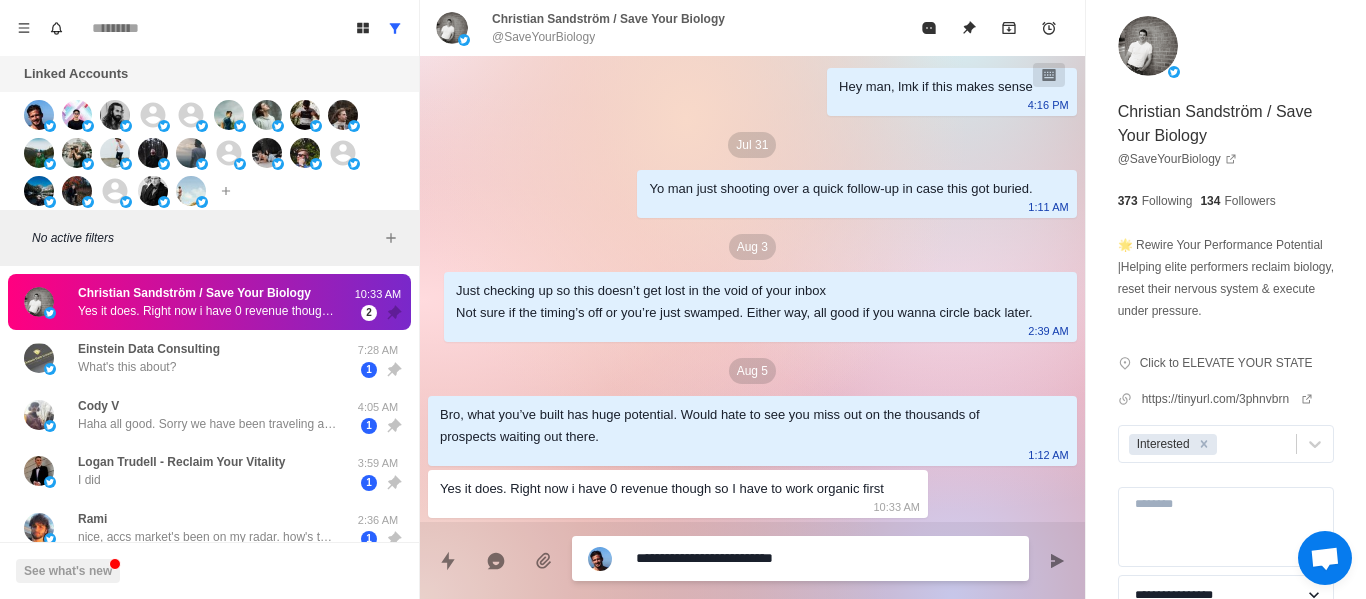 type on "**********" 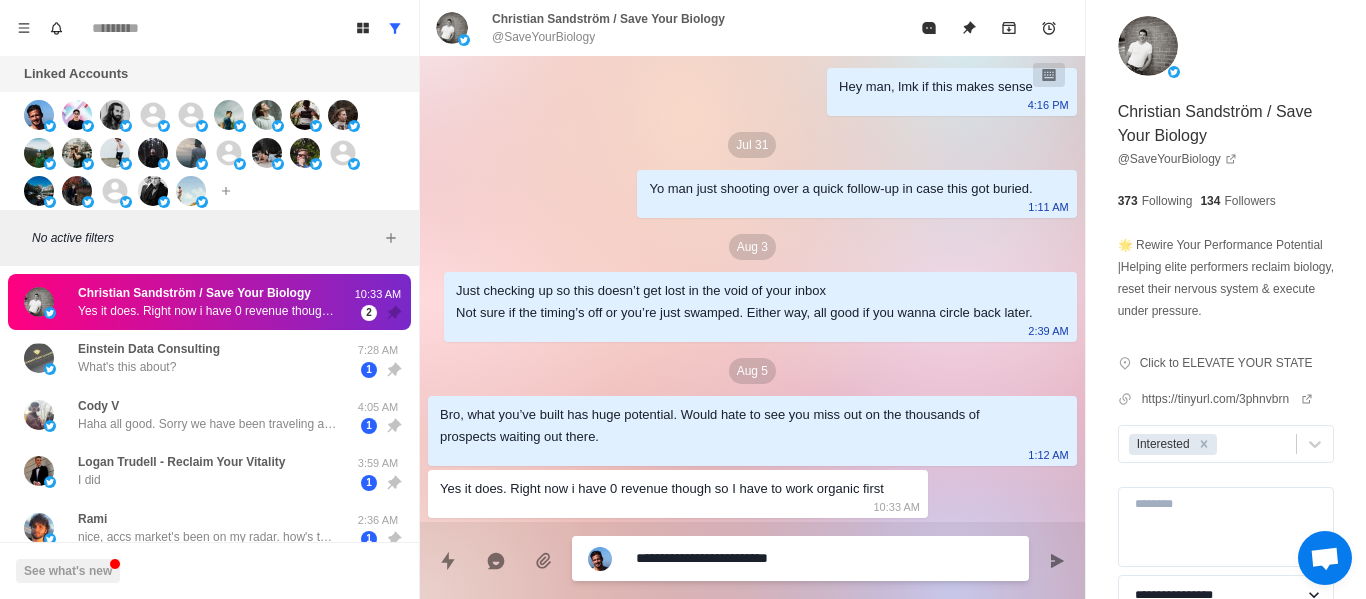 type on "**********" 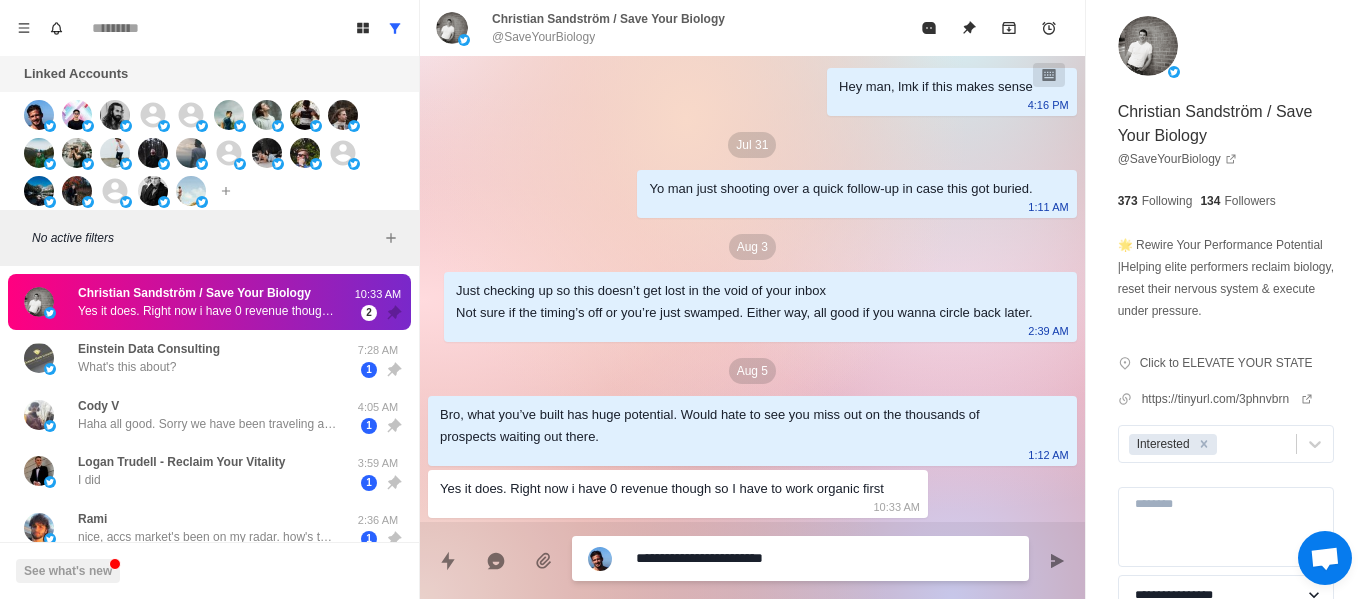 type on "**********" 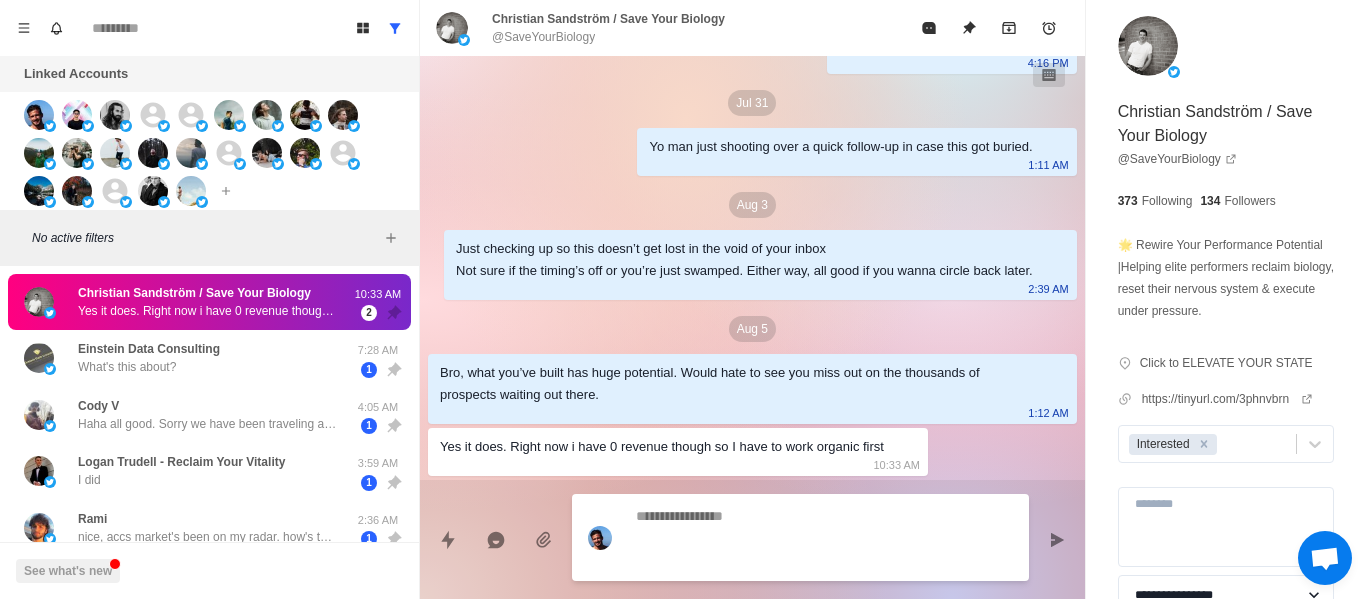 scroll, scrollTop: 910, scrollLeft: 0, axis: vertical 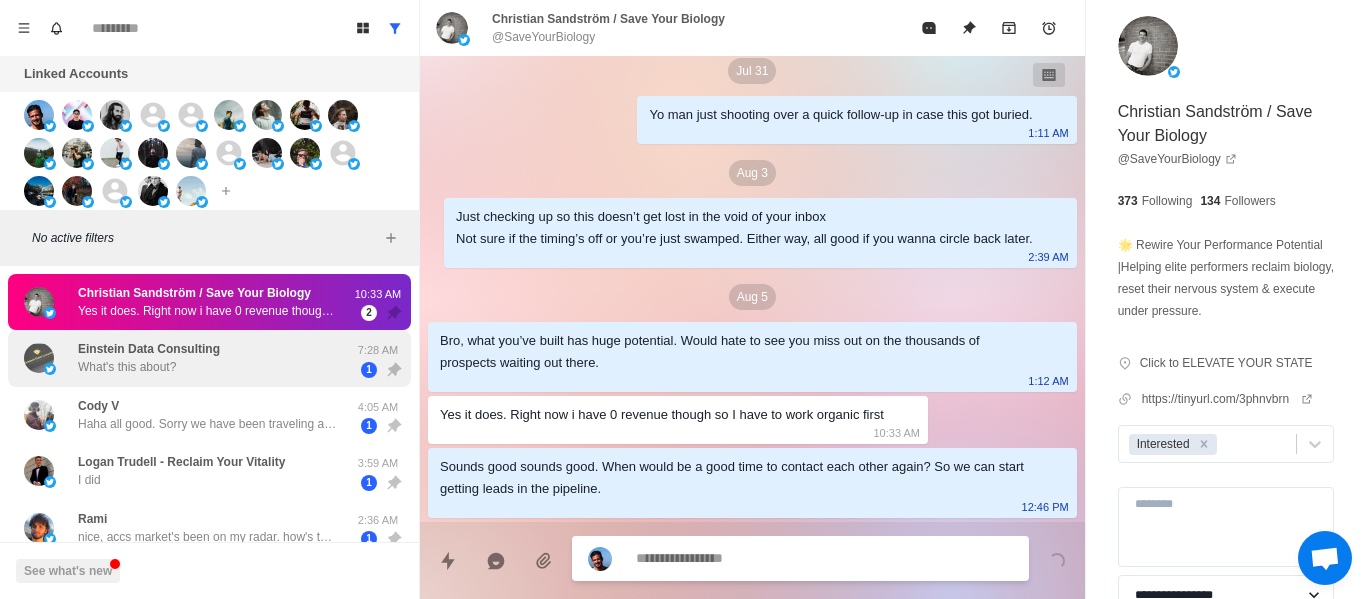 click on "Einstein Data Consulting" at bounding box center [149, 349] 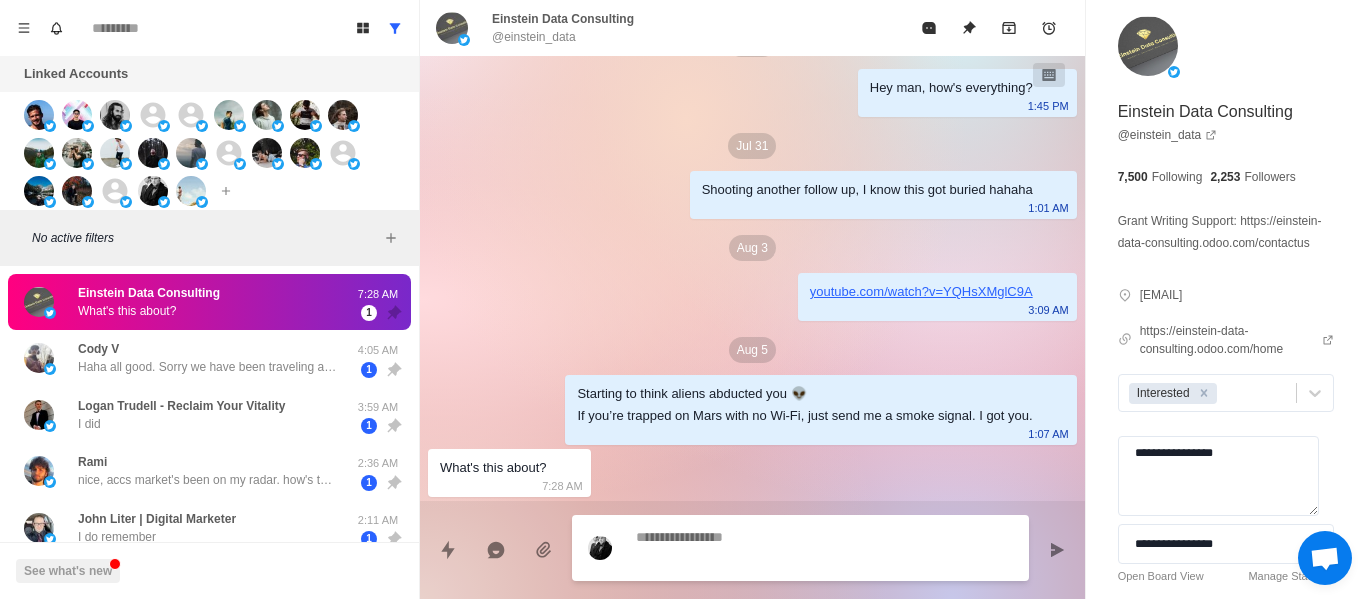 scroll, scrollTop: 1388, scrollLeft: 0, axis: vertical 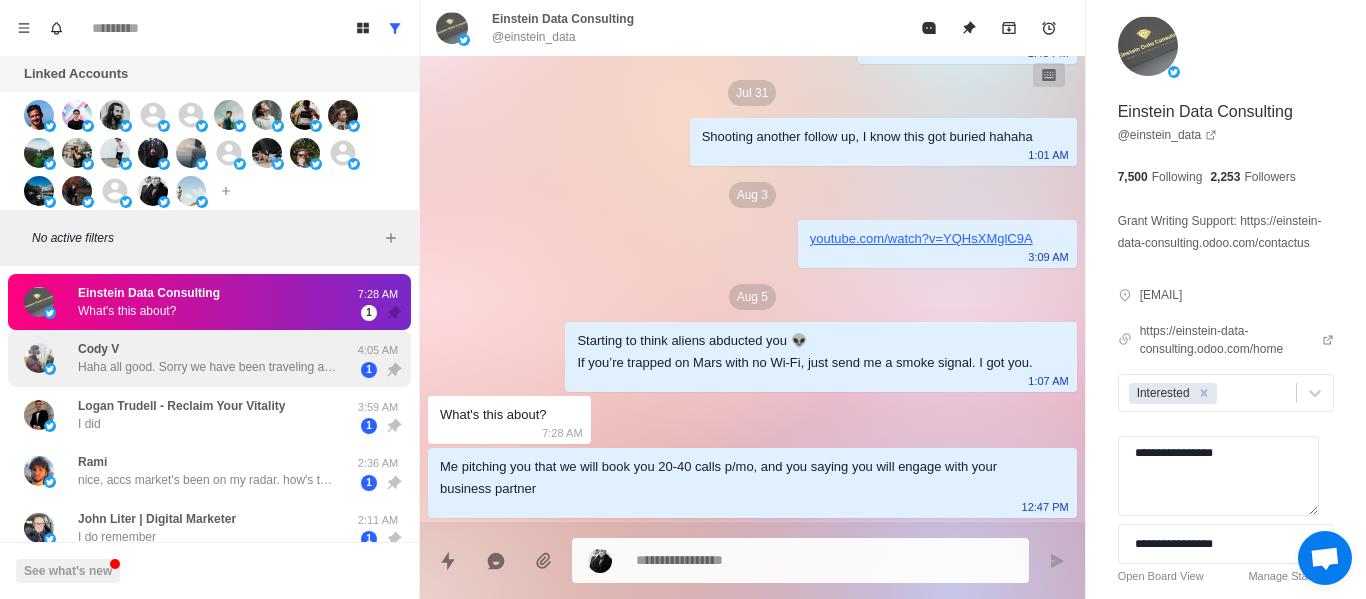 click on "Haha all good. Sorry we have been traveling and I haven’t been on X much at all.
I’m ready to schedule a call finally. Should I just text the number I have?" at bounding box center (208, 367) 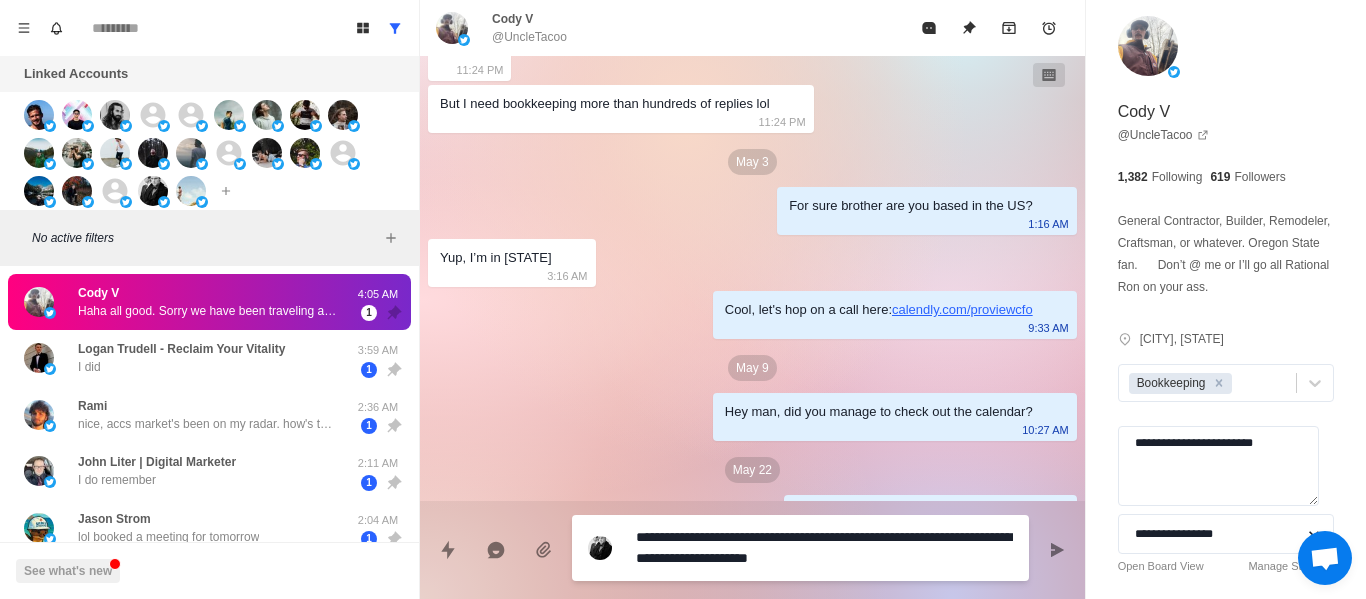 scroll, scrollTop: 372, scrollLeft: 0, axis: vertical 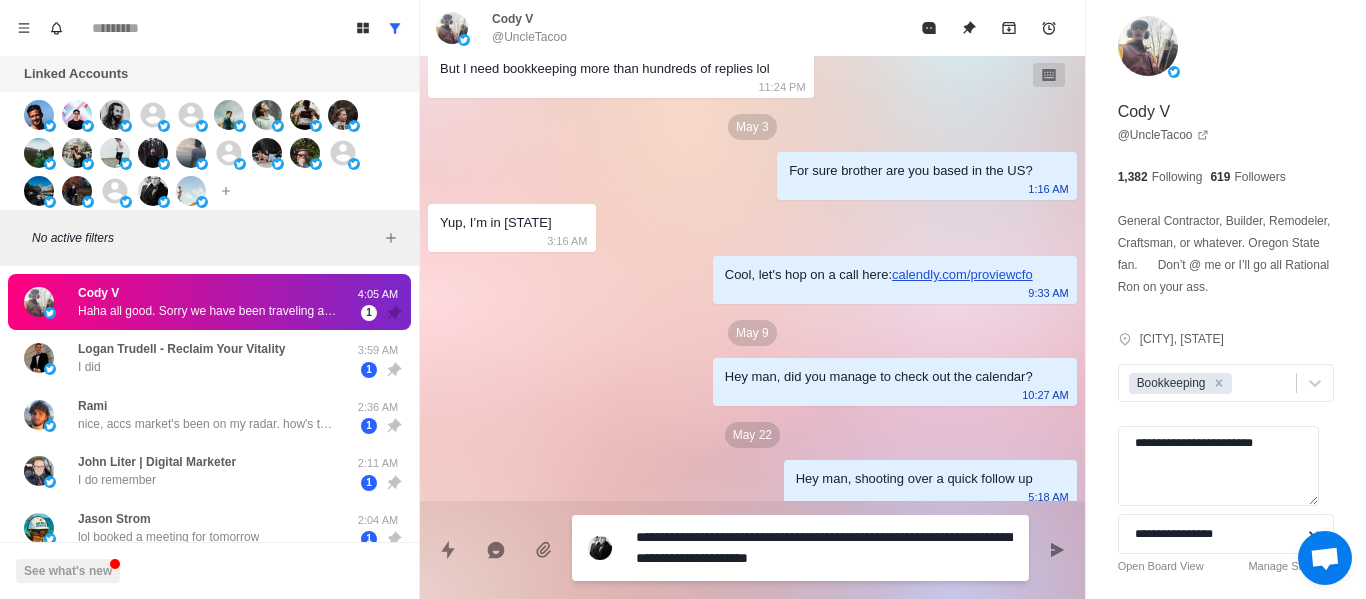 click on "Cool, let's hop on a call here:  calendly.com/proviewcfo" at bounding box center [879, 275] 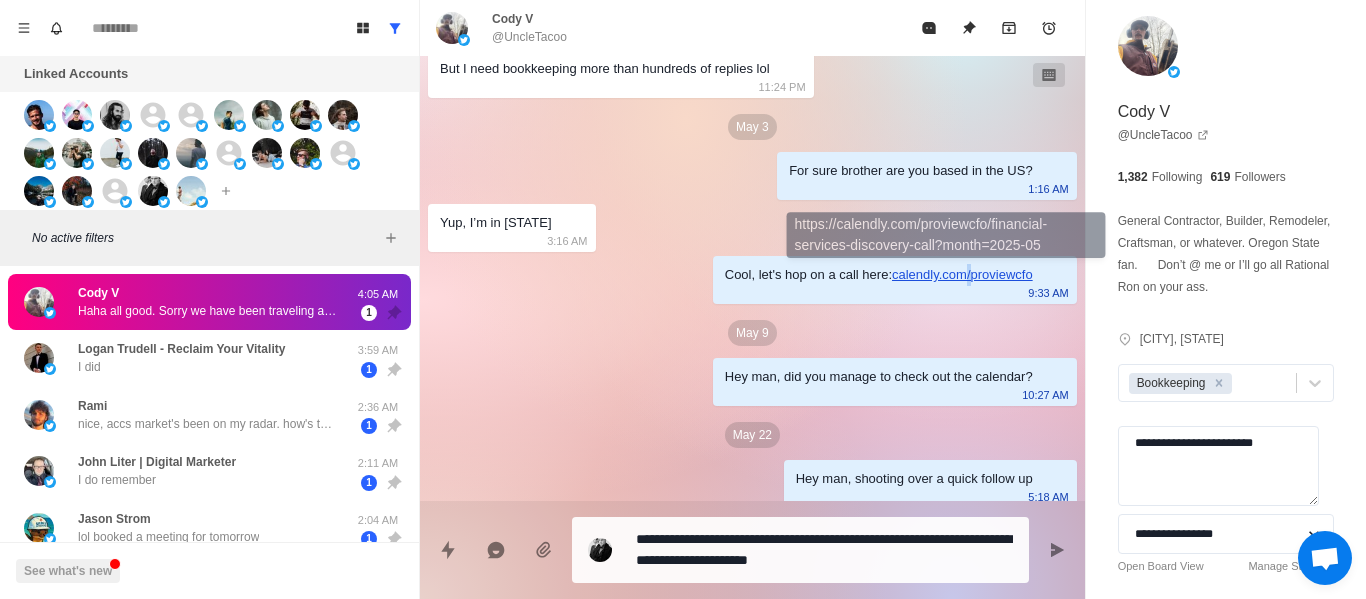 click on "calendly.com/proviewcfo" at bounding box center (962, 274) 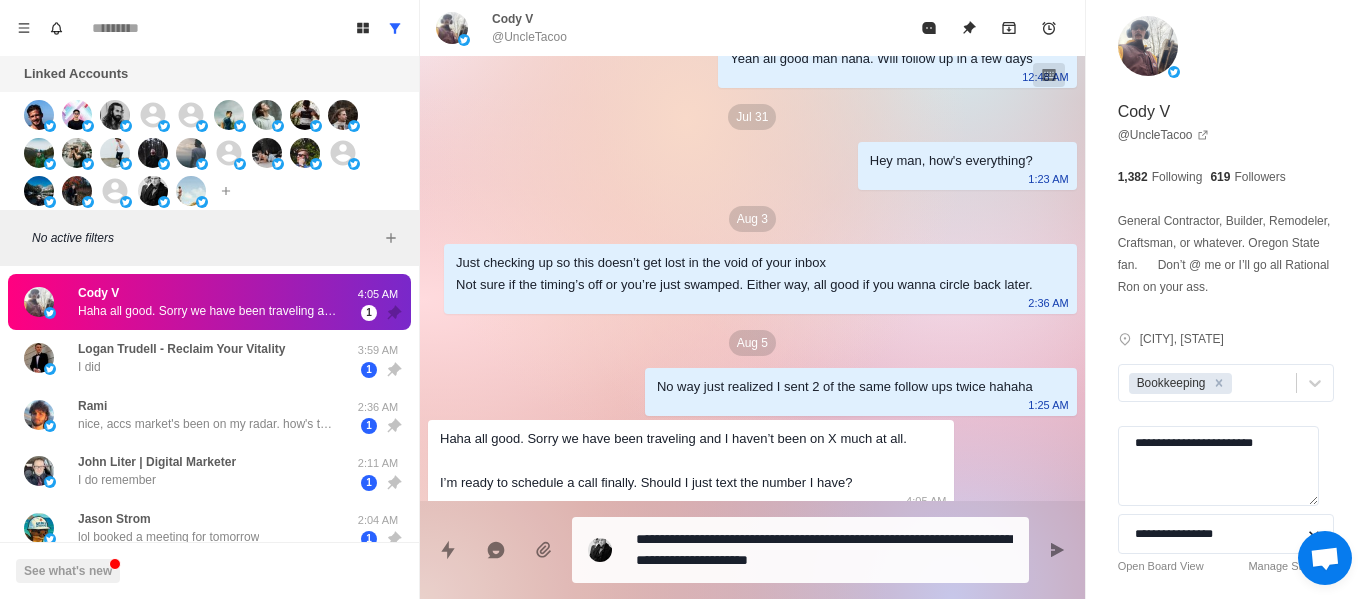 scroll, scrollTop: 2393, scrollLeft: 0, axis: vertical 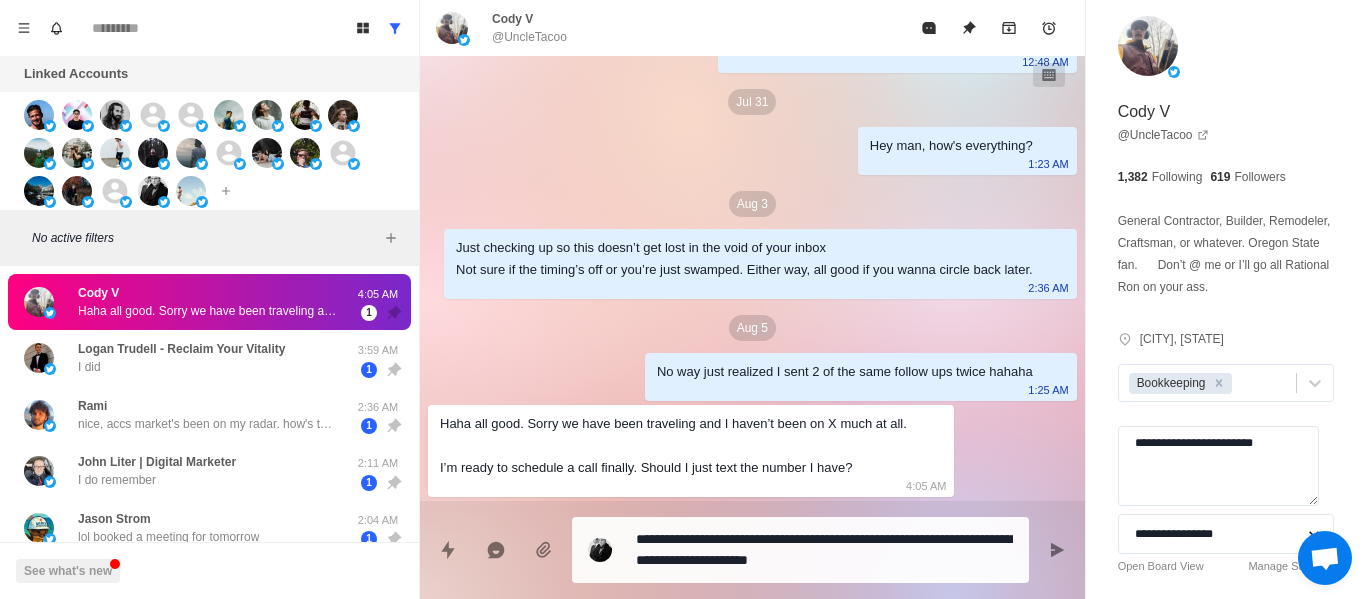 click on "**********" at bounding box center [824, 550] 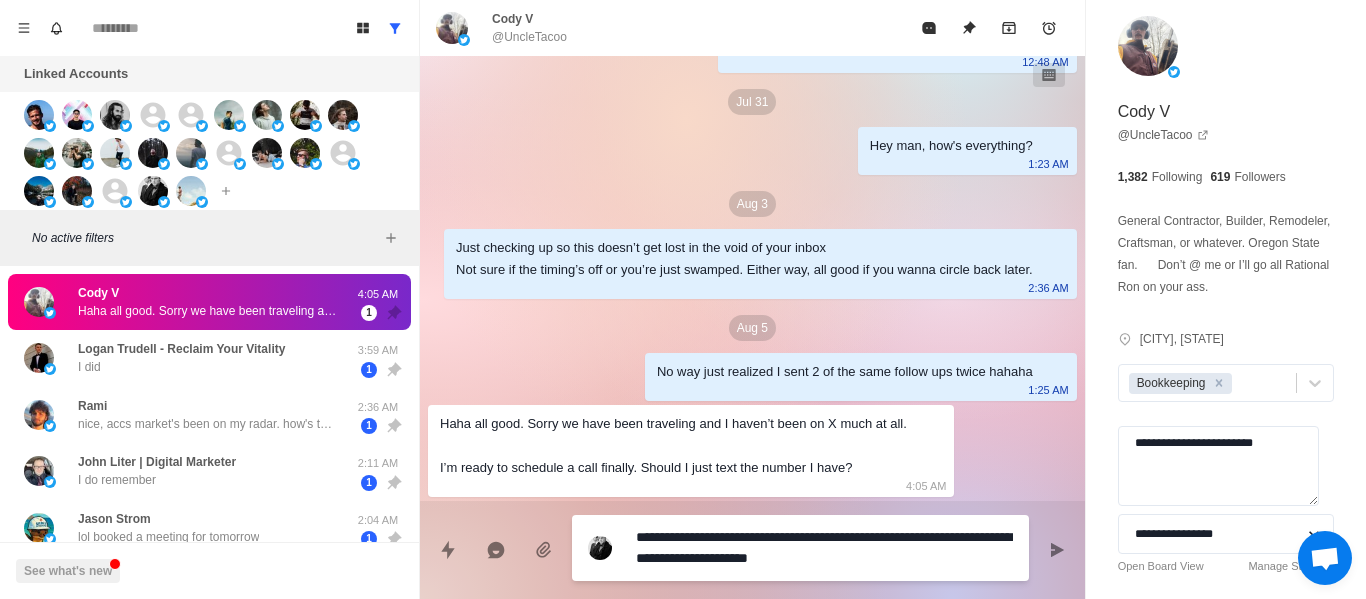 drag, startPoint x: 707, startPoint y: 560, endPoint x: 701, endPoint y: 551, distance: 10.816654 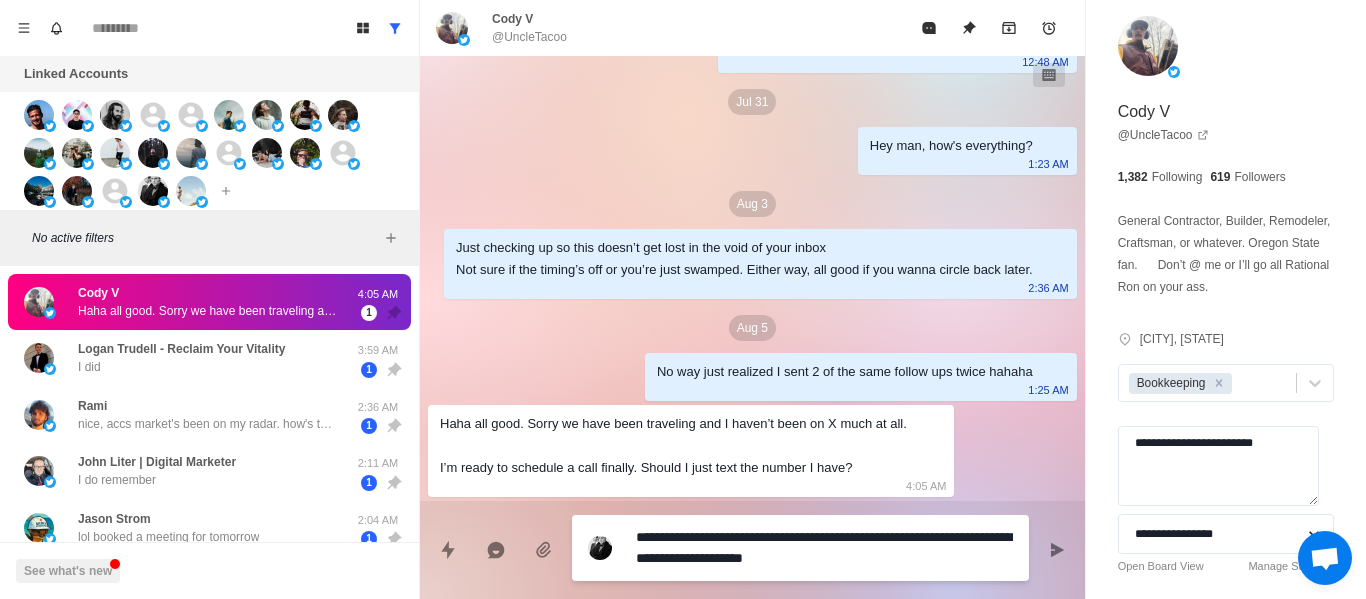 click on "**********" at bounding box center (824, 548) 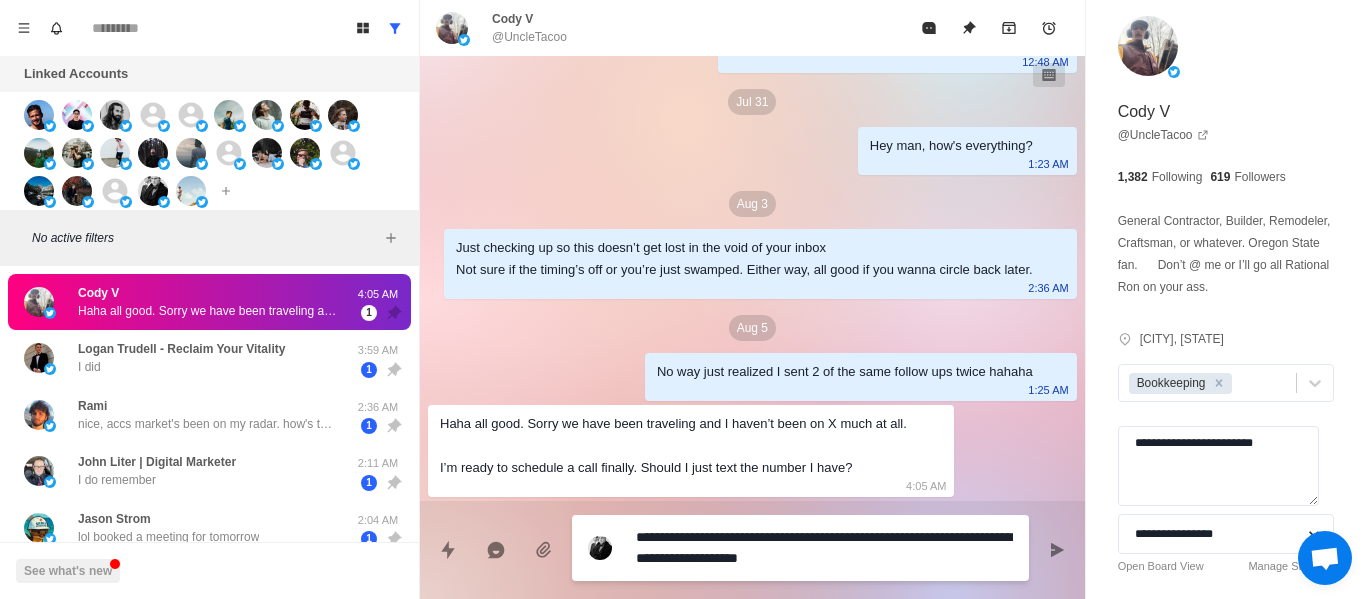 paste on "**********" 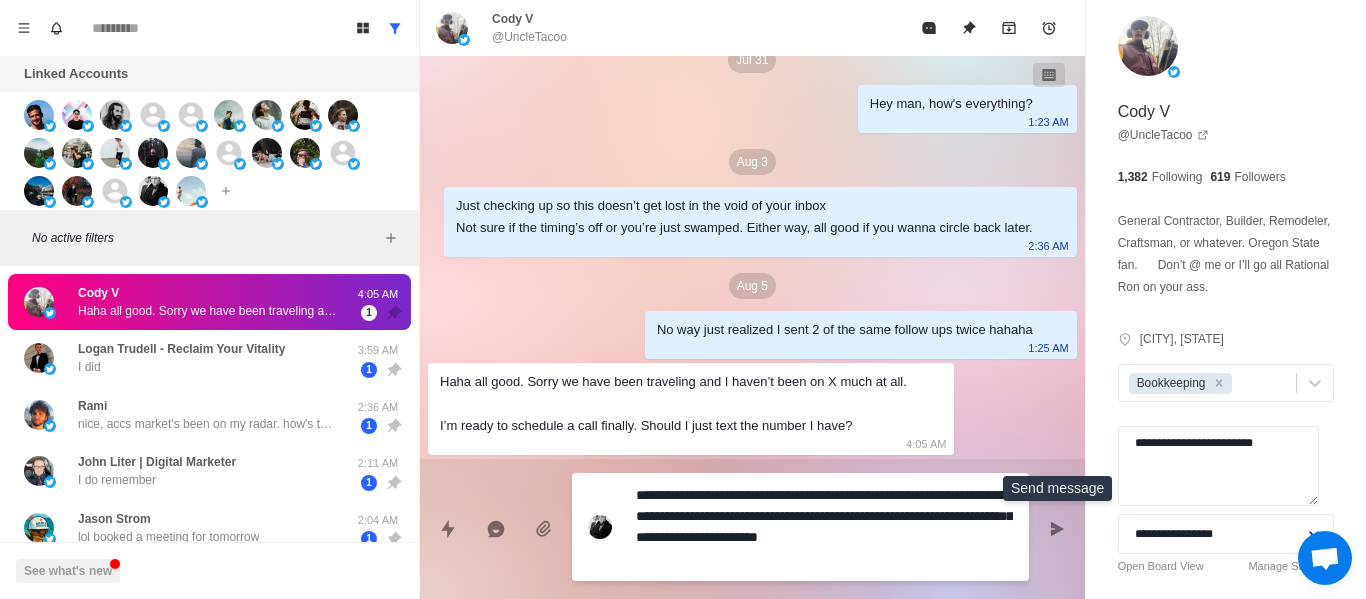 click 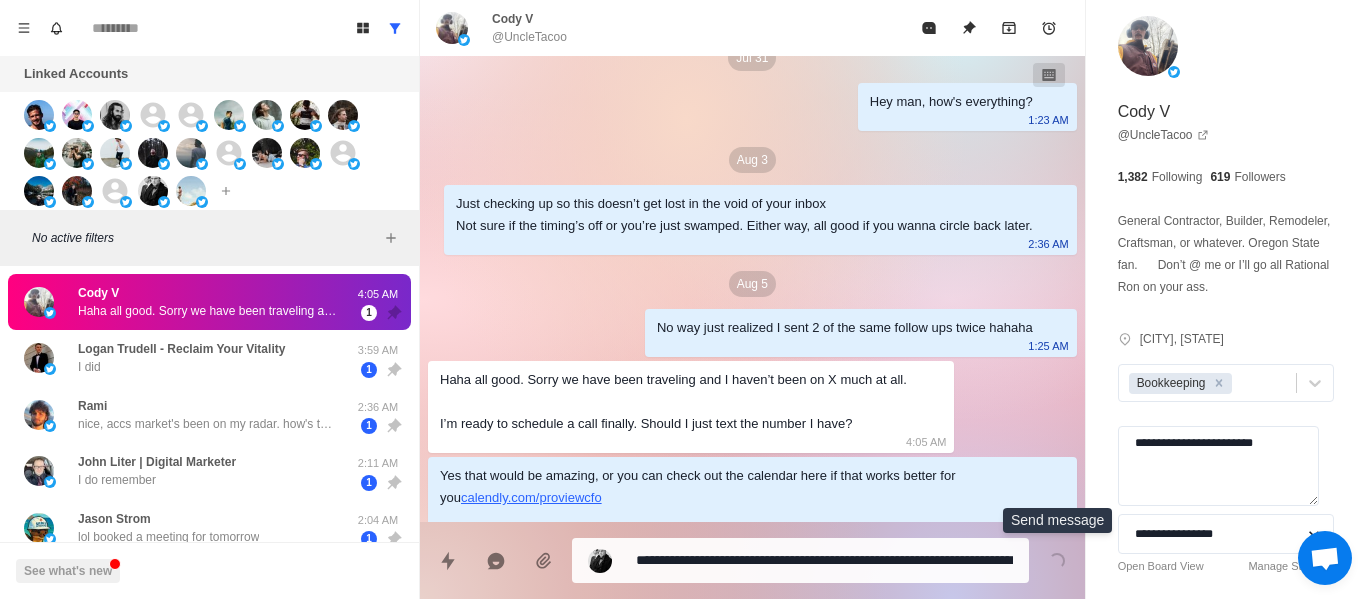 scroll, scrollTop: 2446, scrollLeft: 0, axis: vertical 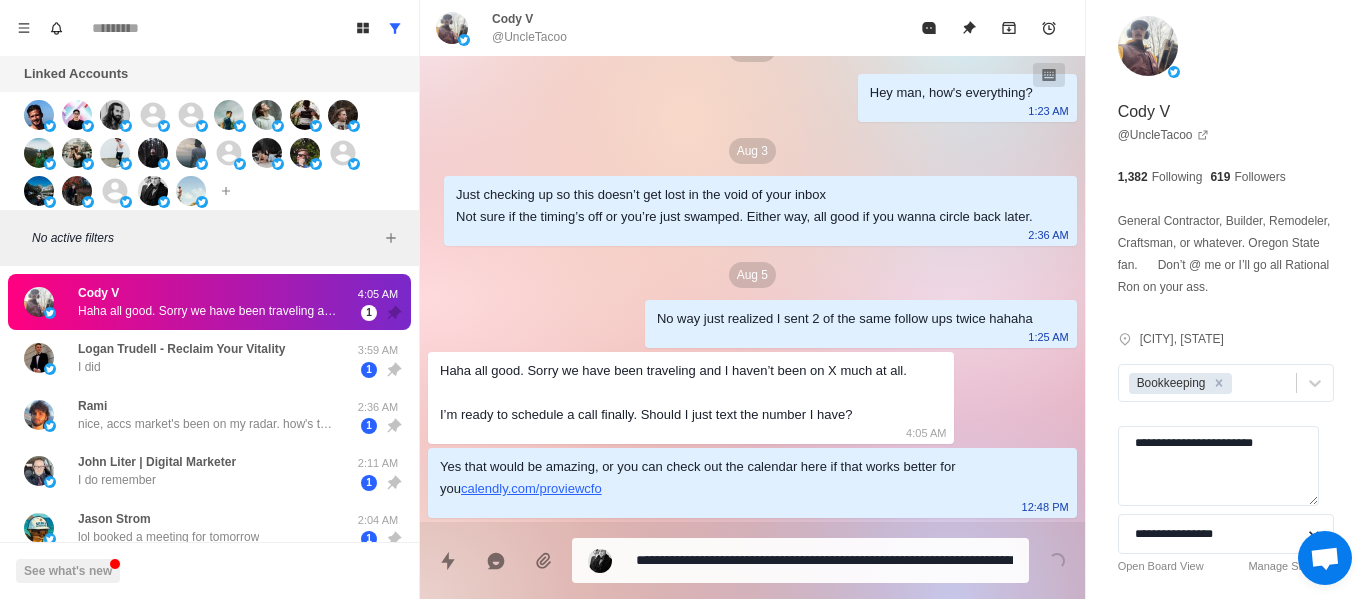 click on "Haha all good. Sorry we have been traveling and I haven’t been on X much at all.
I’m ready to schedule a call finally. Should I just text the number I have?" at bounding box center (208, 311) 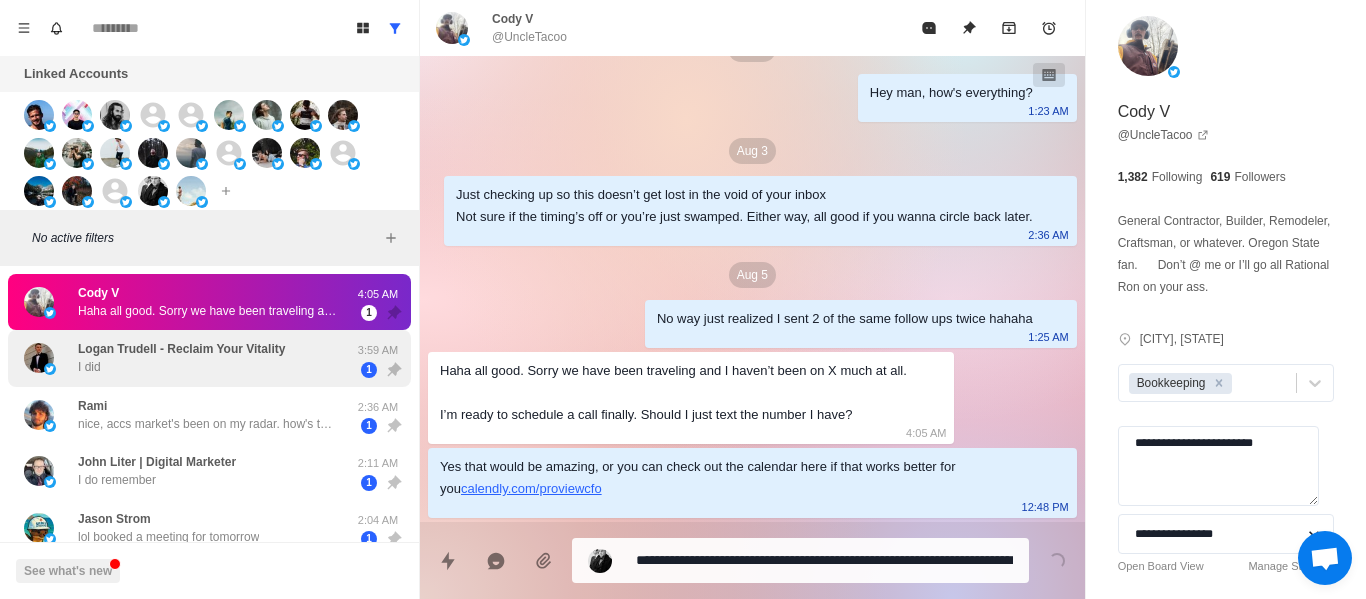 drag, startPoint x: 183, startPoint y: 328, endPoint x: 201, endPoint y: 353, distance: 30.805843 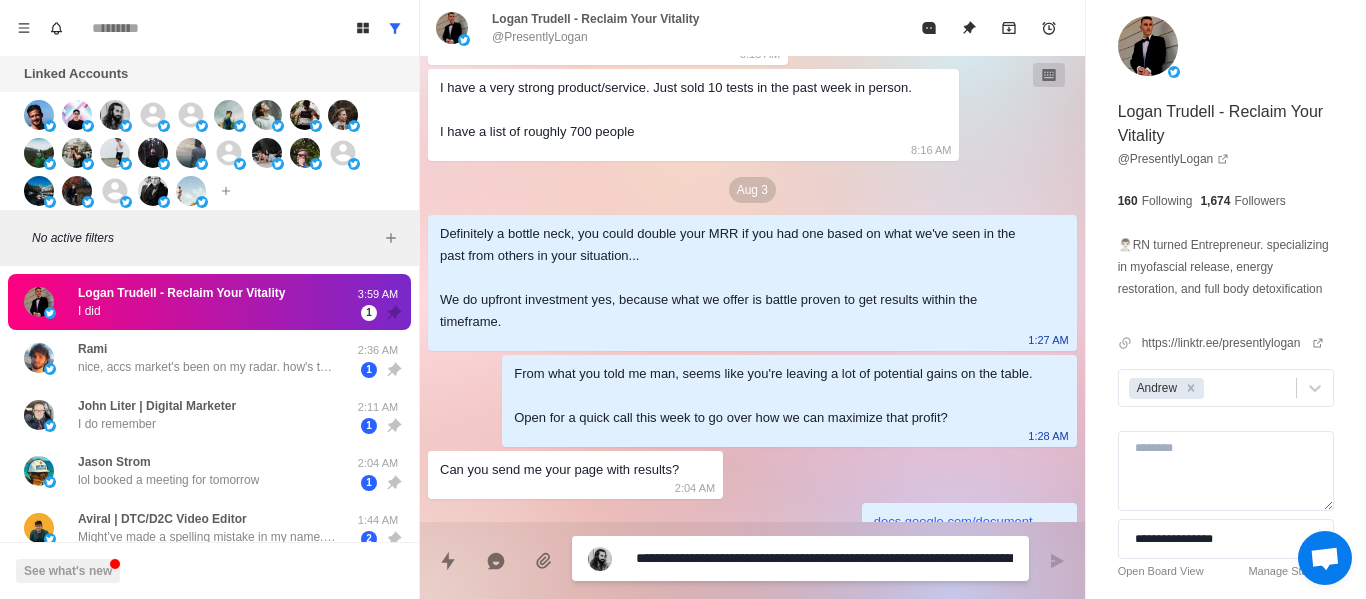 scroll, scrollTop: 770, scrollLeft: 0, axis: vertical 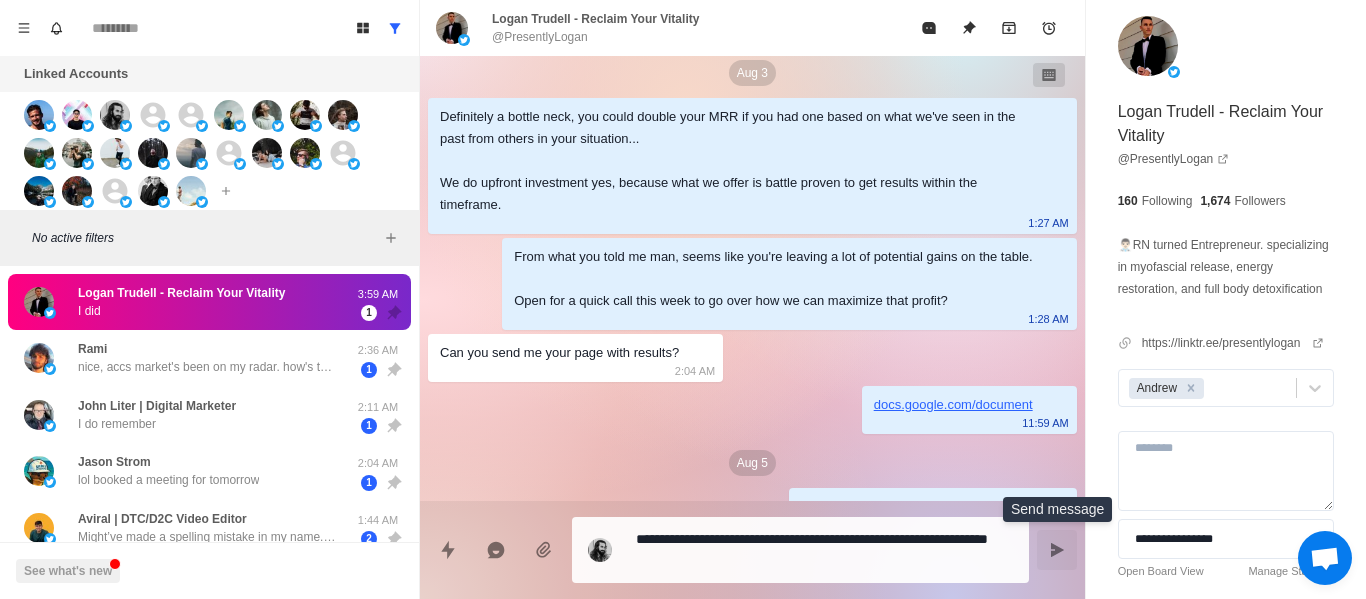 click at bounding box center [1057, 550] 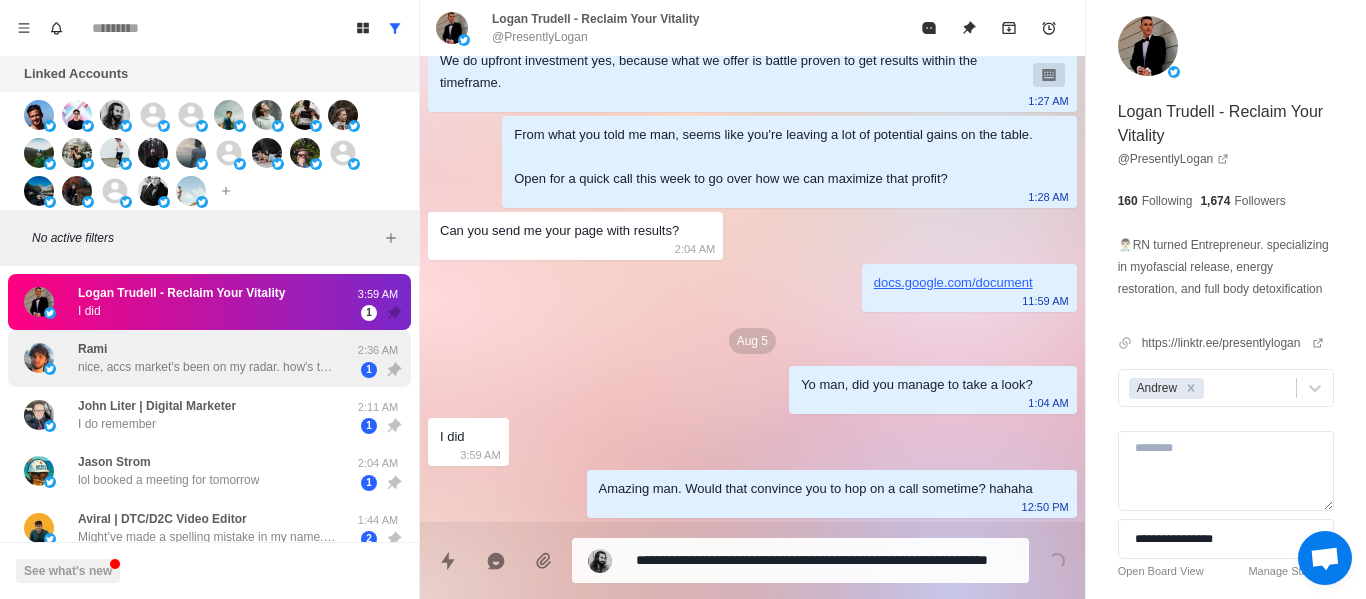 click on "[FIRST] nice, accs market's been on my radar. how's the quality these days? and about your own supplier, is that someone open to new clients or more of a friends only thing? also curious how you warm the accounts. i have my ai agent running light engagement loops but still tuning the cadence. what’s worked best for you?" at bounding box center (208, 358) 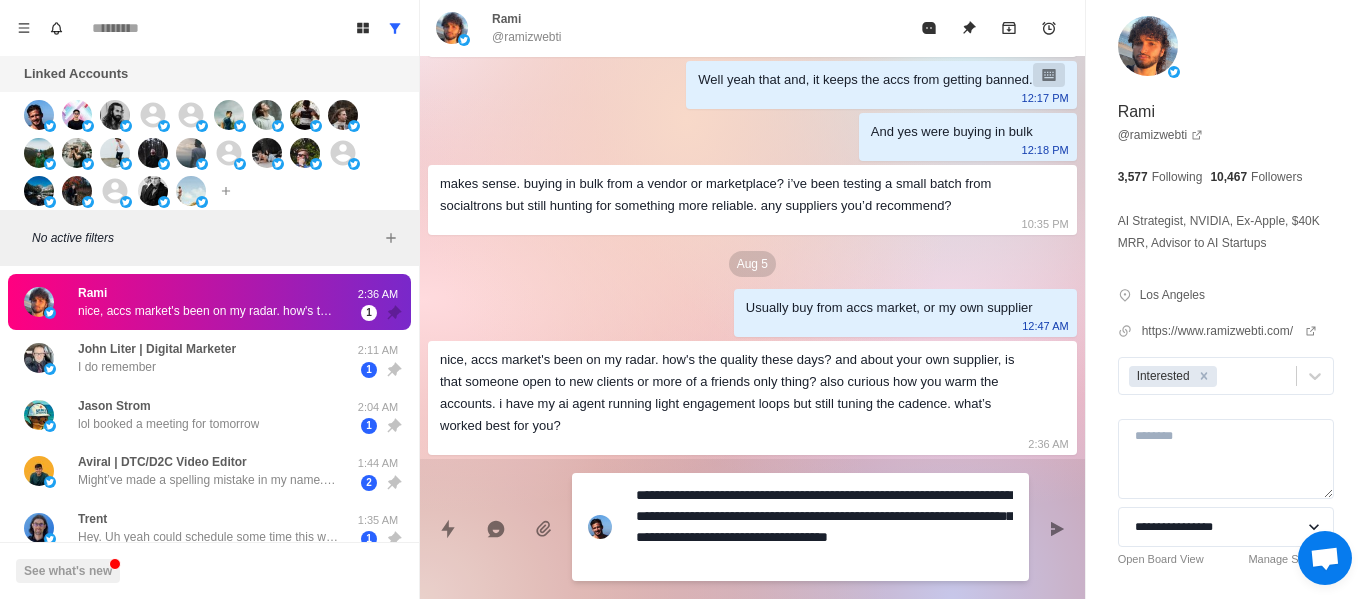 scroll, scrollTop: 1501, scrollLeft: 0, axis: vertical 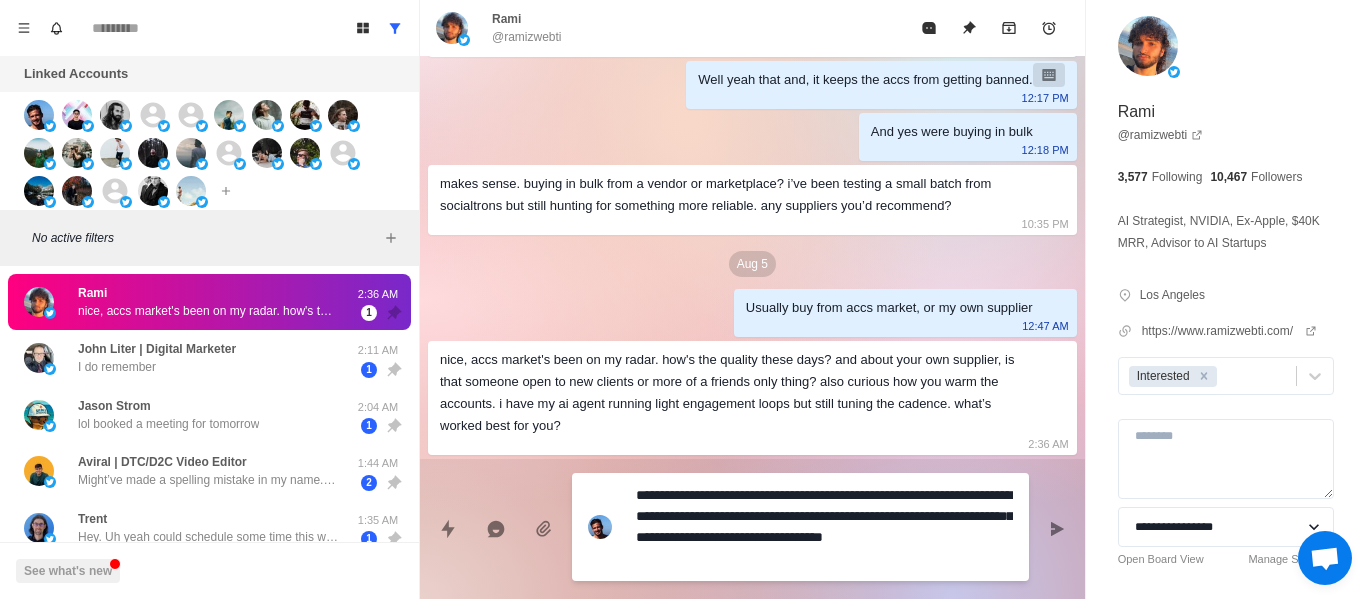 click on "**********" at bounding box center [824, 527] 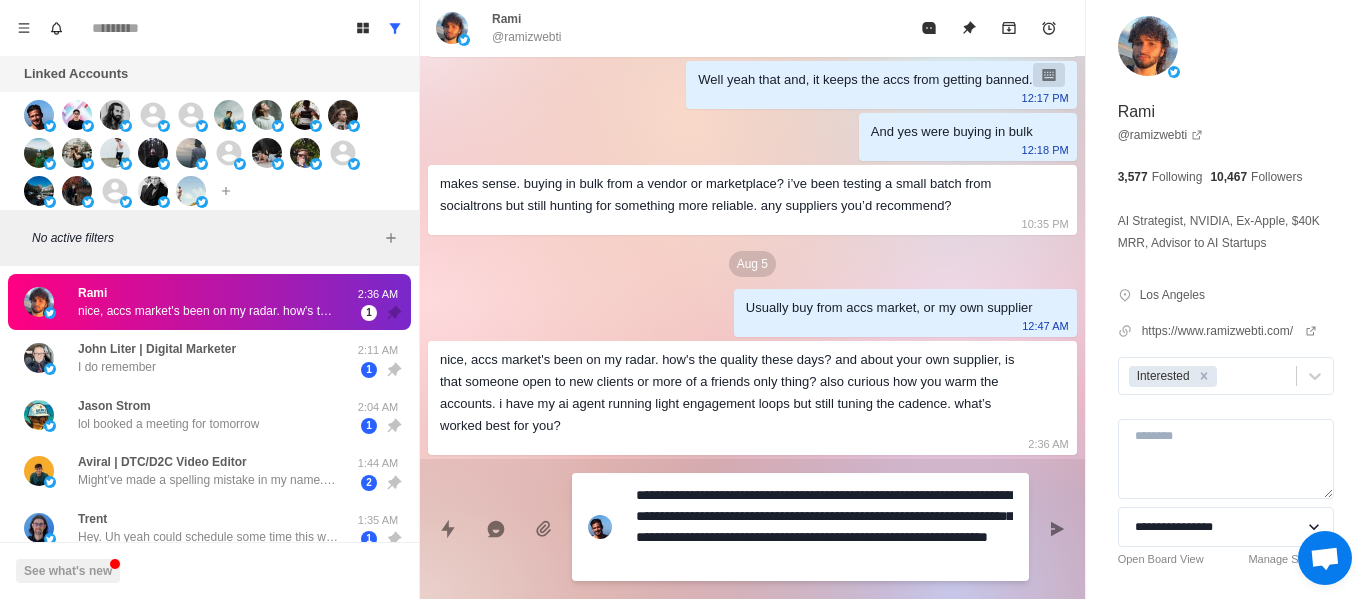 click on "**********" at bounding box center (824, 527) 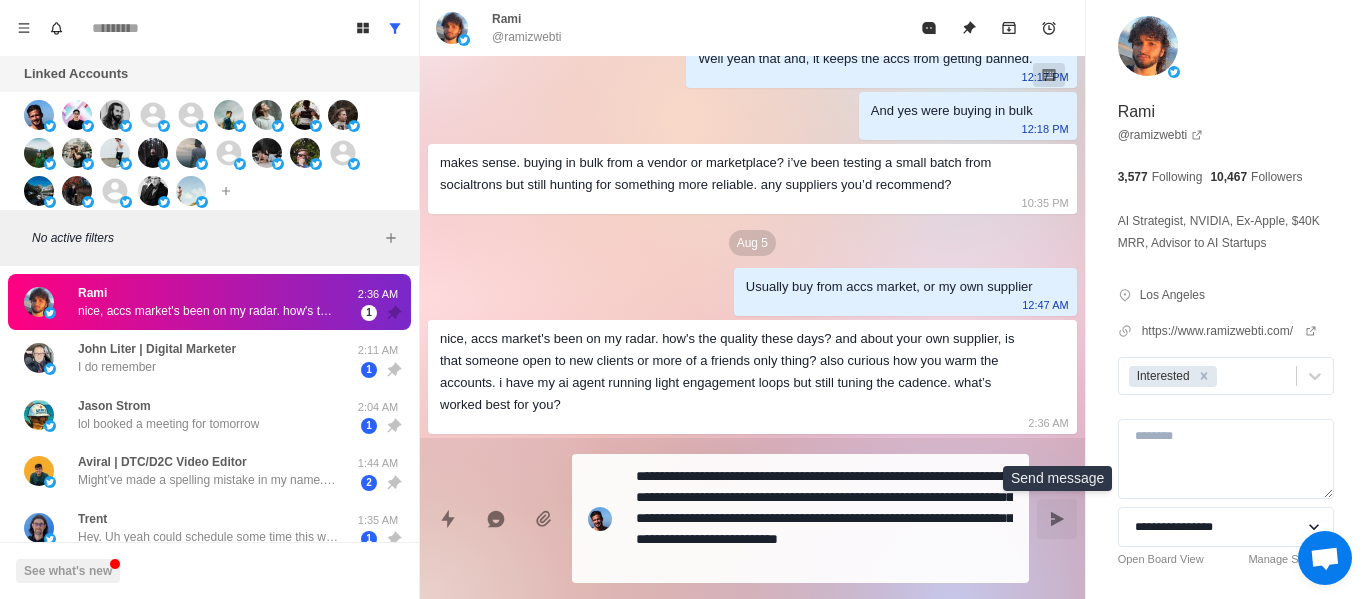 click at bounding box center [1057, 519] 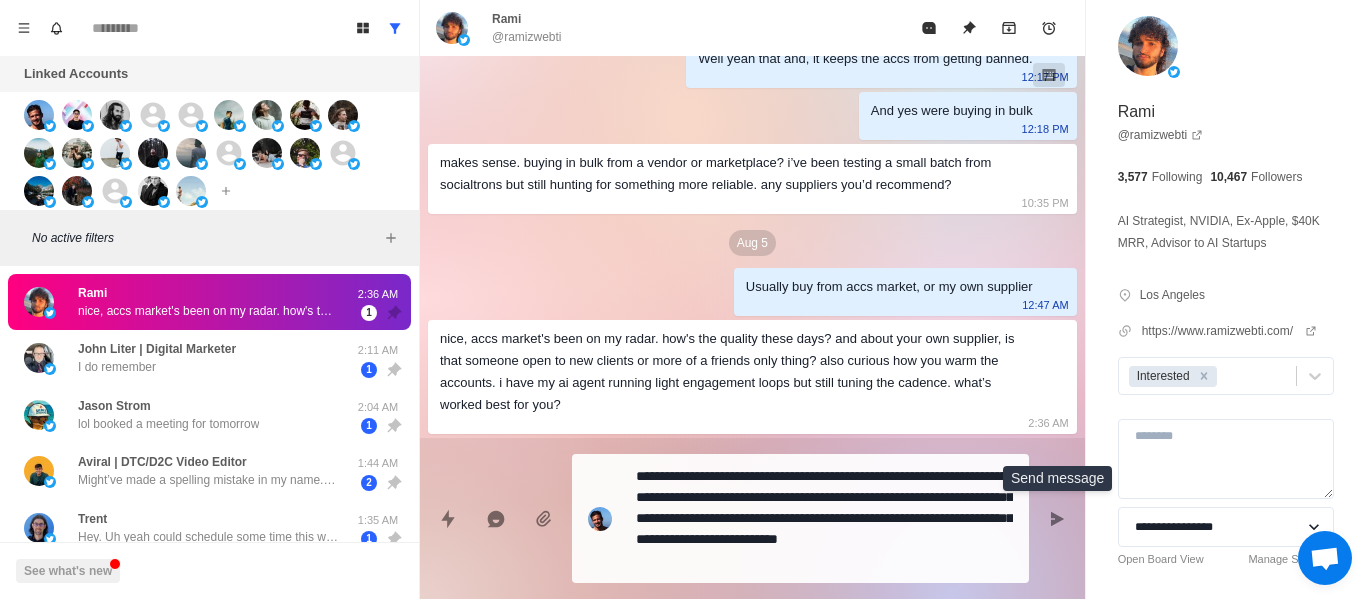 scroll, scrollTop: 1534, scrollLeft: 0, axis: vertical 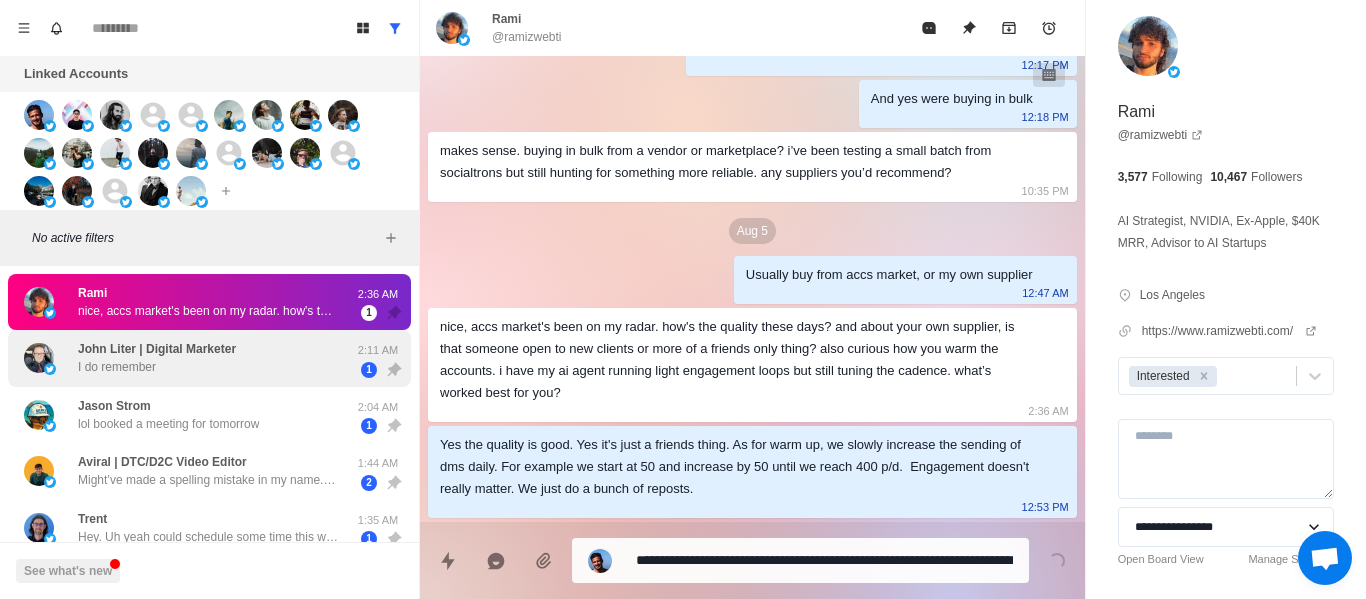 click on "I do remember" at bounding box center (117, 367) 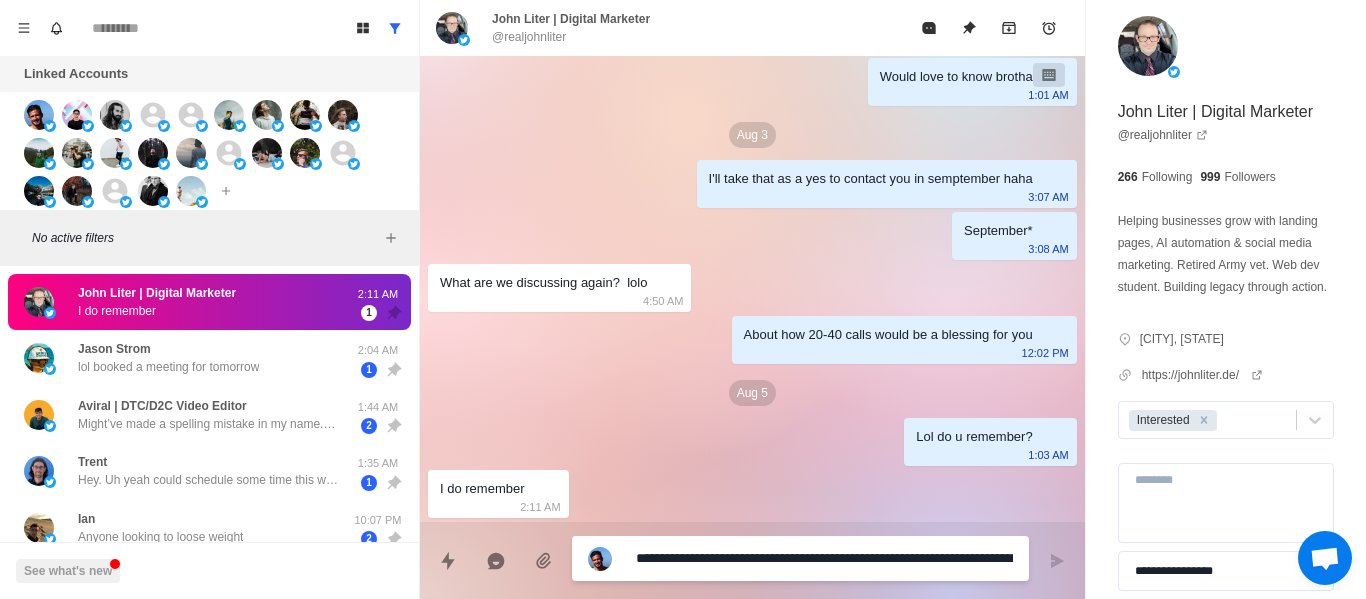 scroll, scrollTop: 1794, scrollLeft: 0, axis: vertical 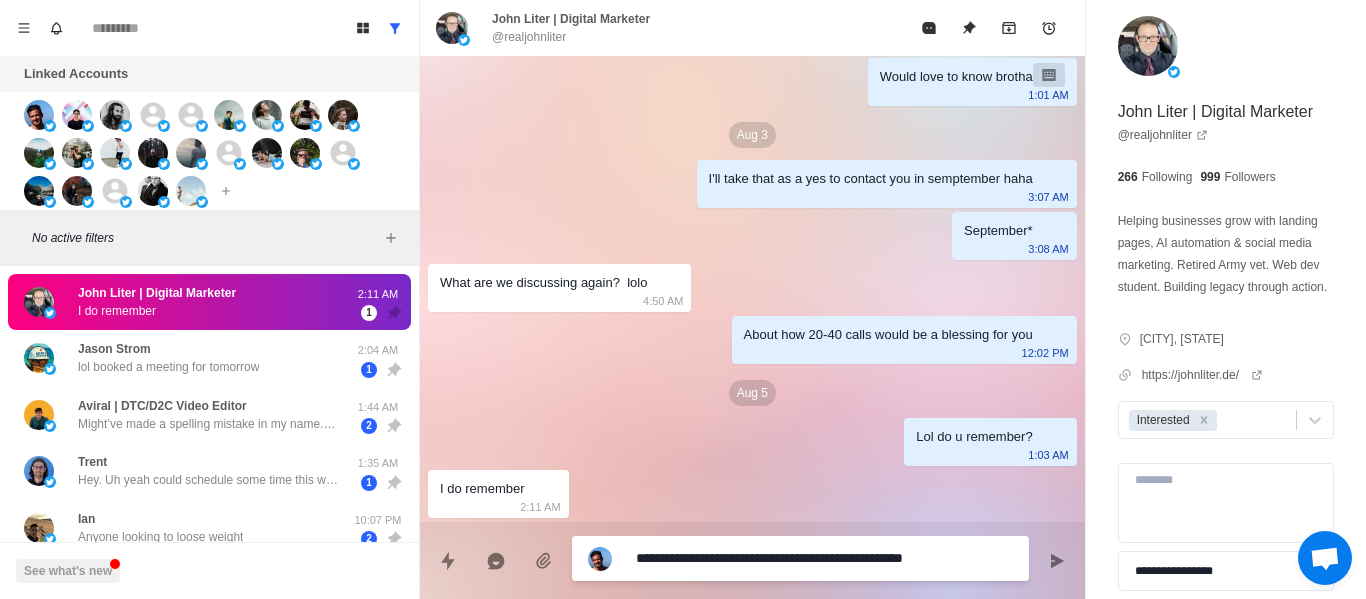 drag, startPoint x: 910, startPoint y: 531, endPoint x: 912, endPoint y: 566, distance: 35.057095 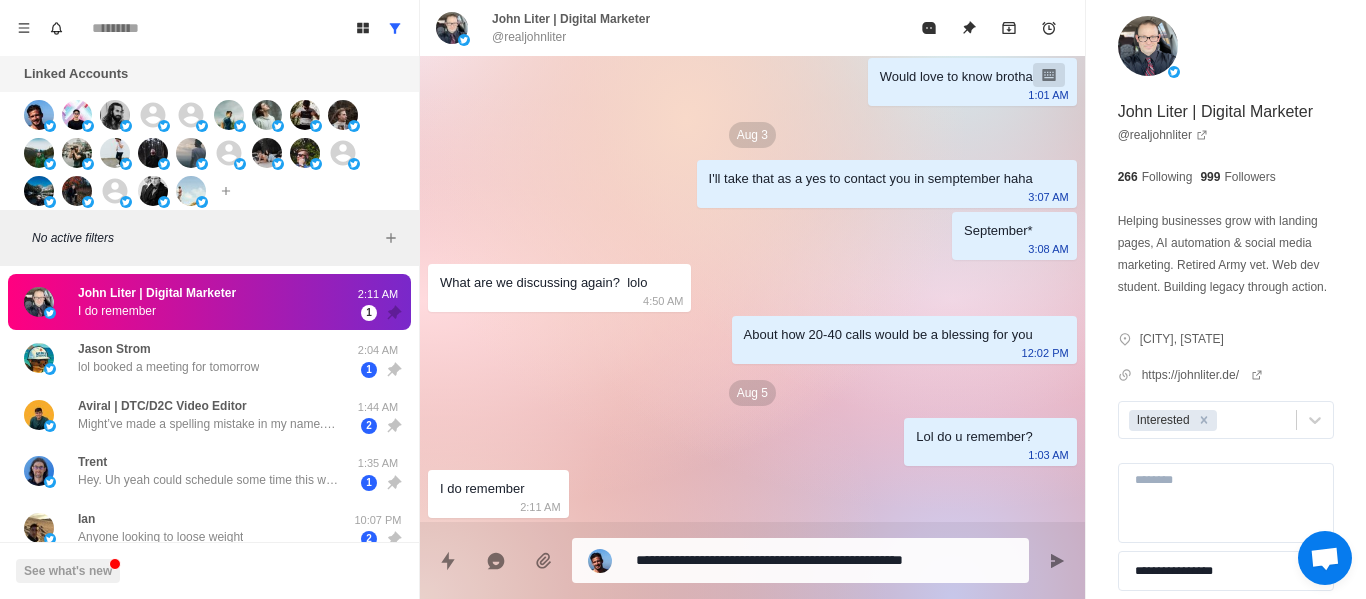 click on "**********" at bounding box center [824, 560] 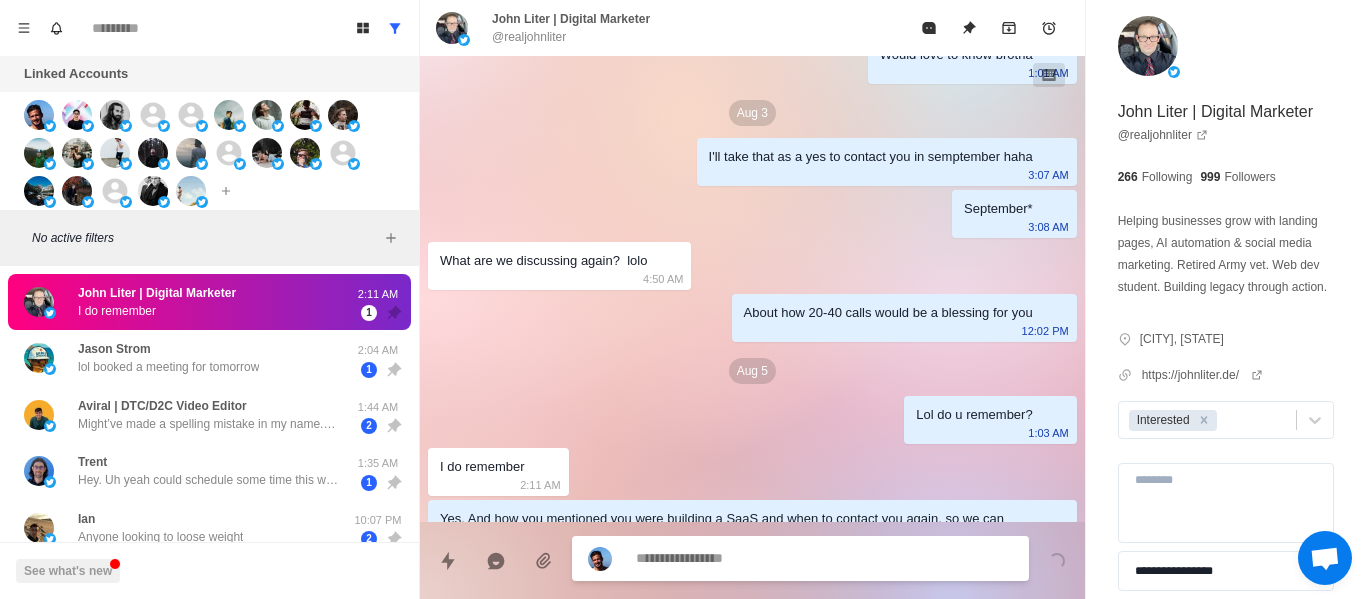 scroll, scrollTop: 1868, scrollLeft: 0, axis: vertical 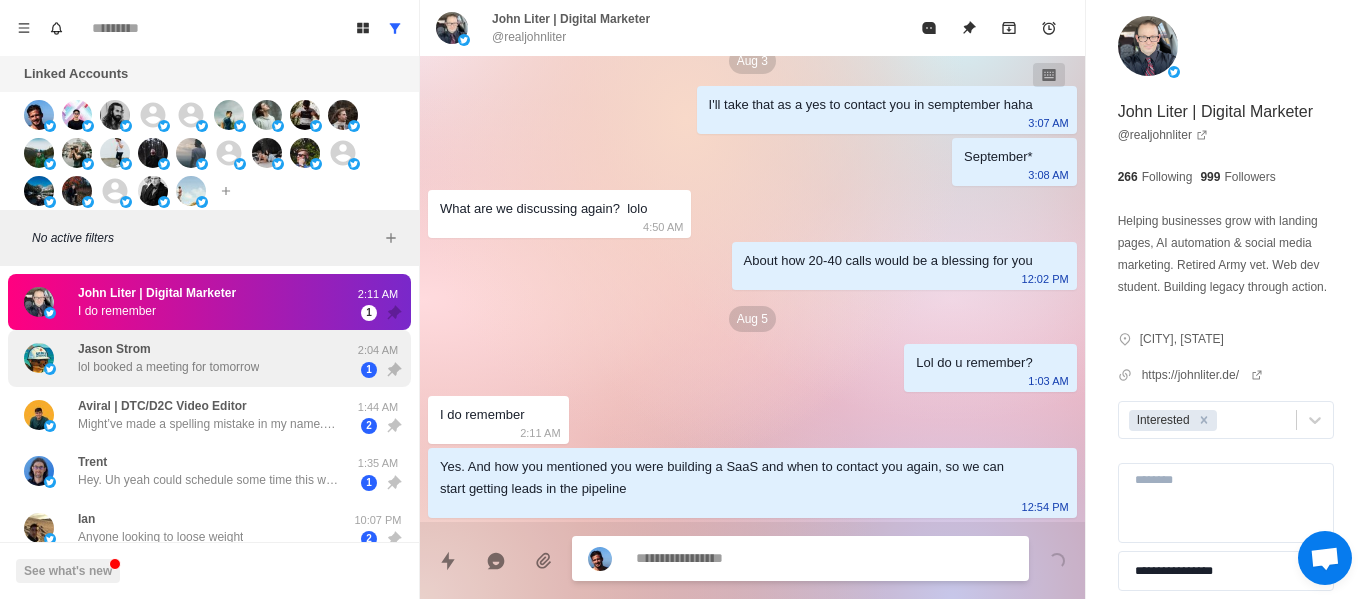 drag, startPoint x: 190, startPoint y: 339, endPoint x: 208, endPoint y: 333, distance: 18.973665 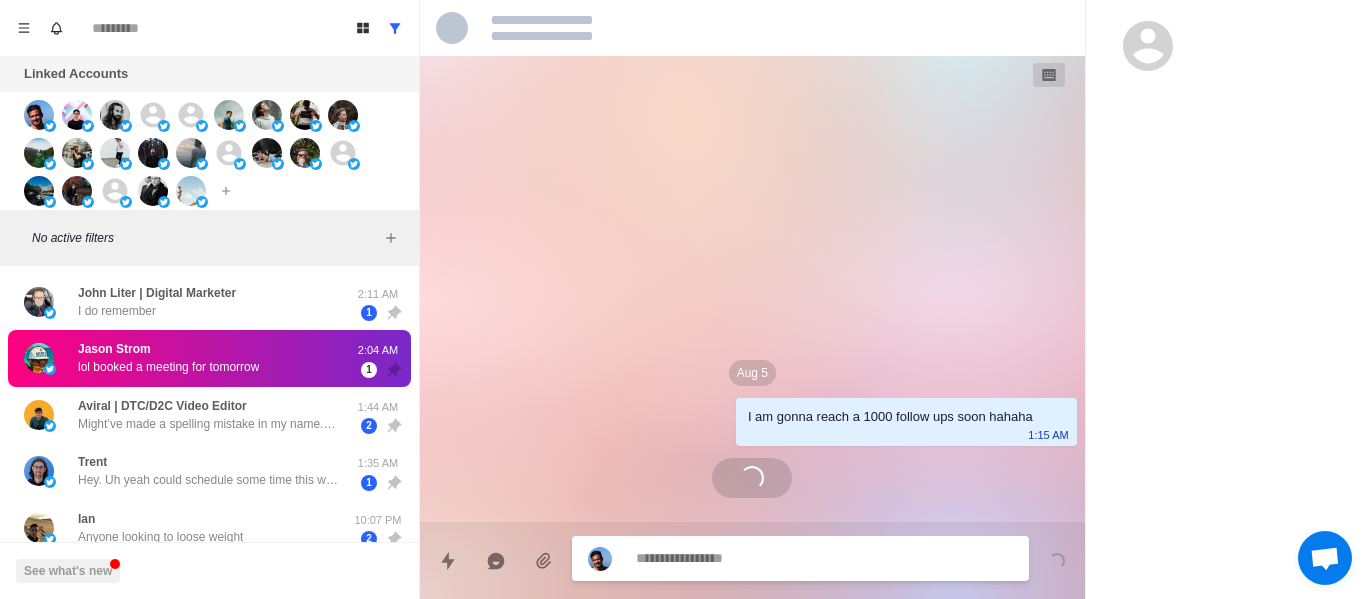 scroll, scrollTop: 654, scrollLeft: 0, axis: vertical 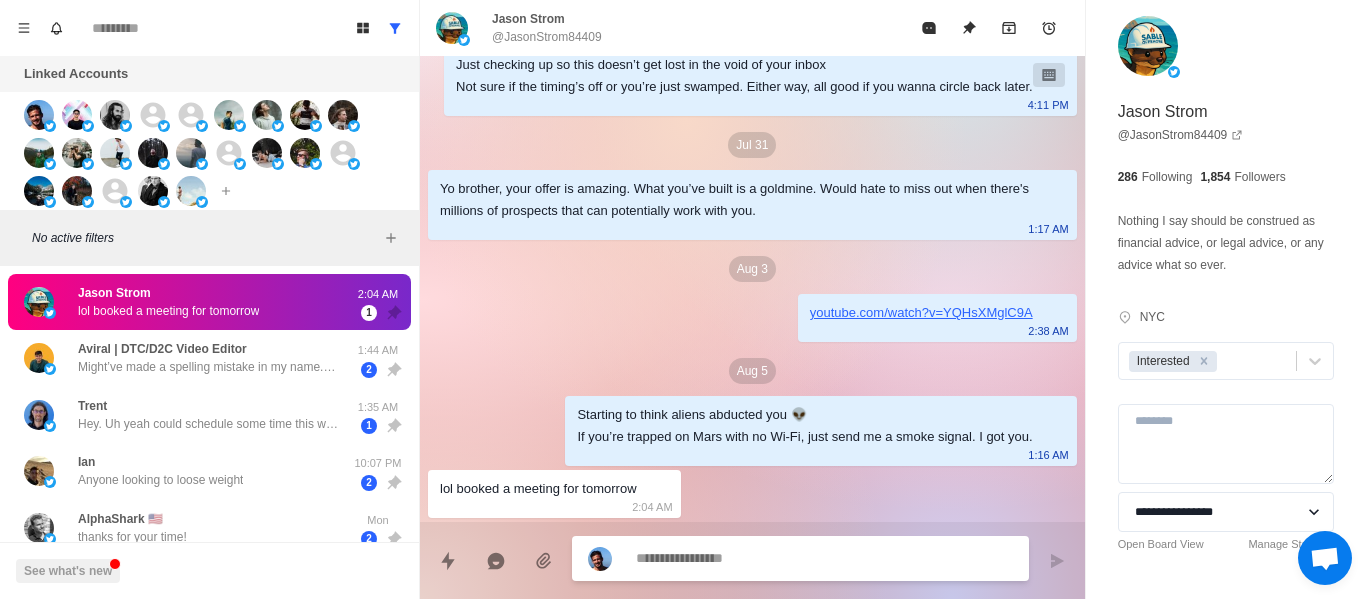 click at bounding box center (824, 558) 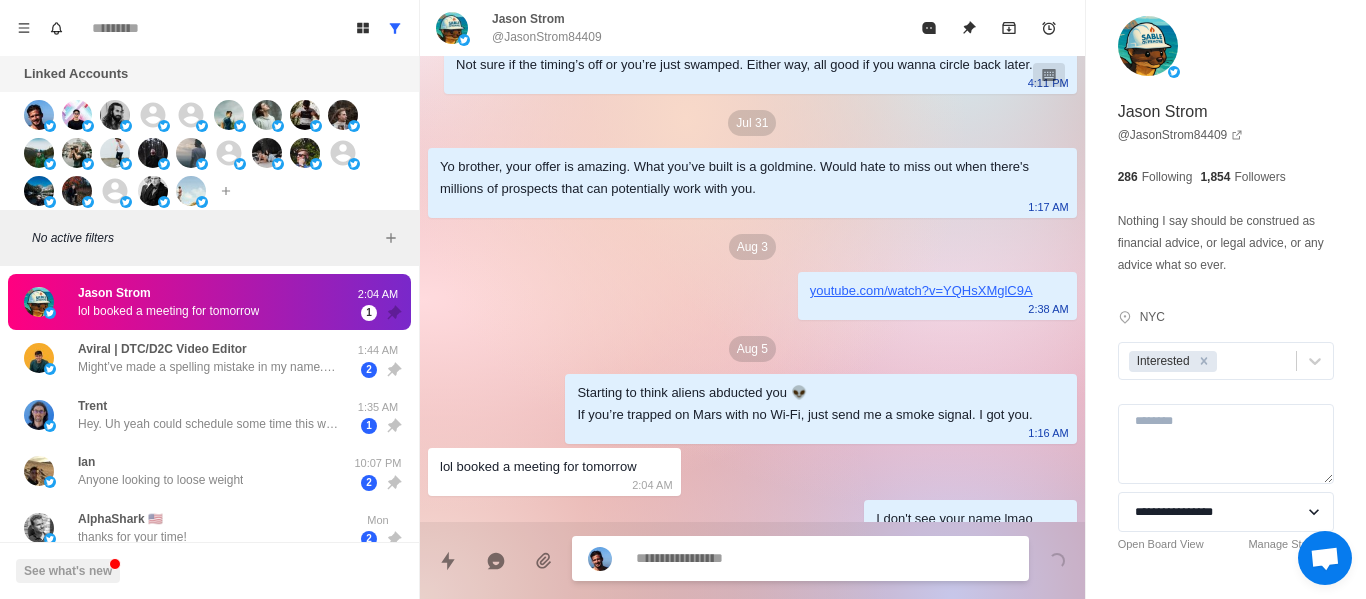 scroll, scrollTop: 706, scrollLeft: 0, axis: vertical 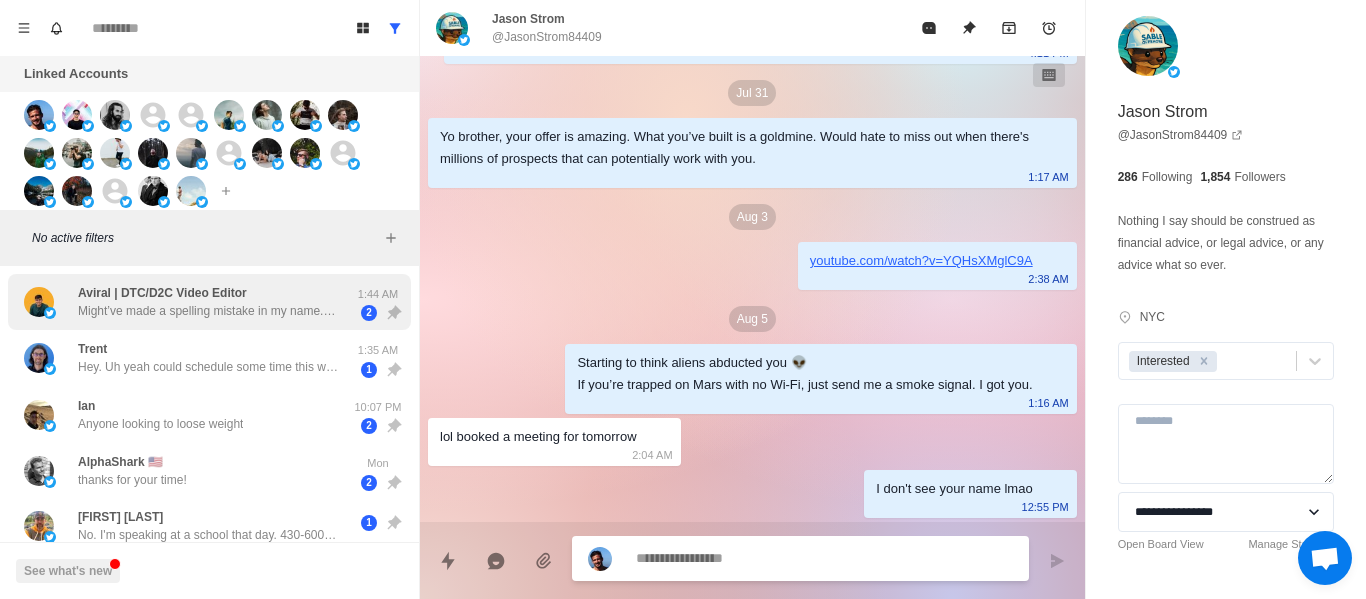 click on "Might’ve made a spelling mistake in my name. It’s Aviral and not Avirap. Really drowsy rn. It’s 4am 😆" at bounding box center (208, 311) 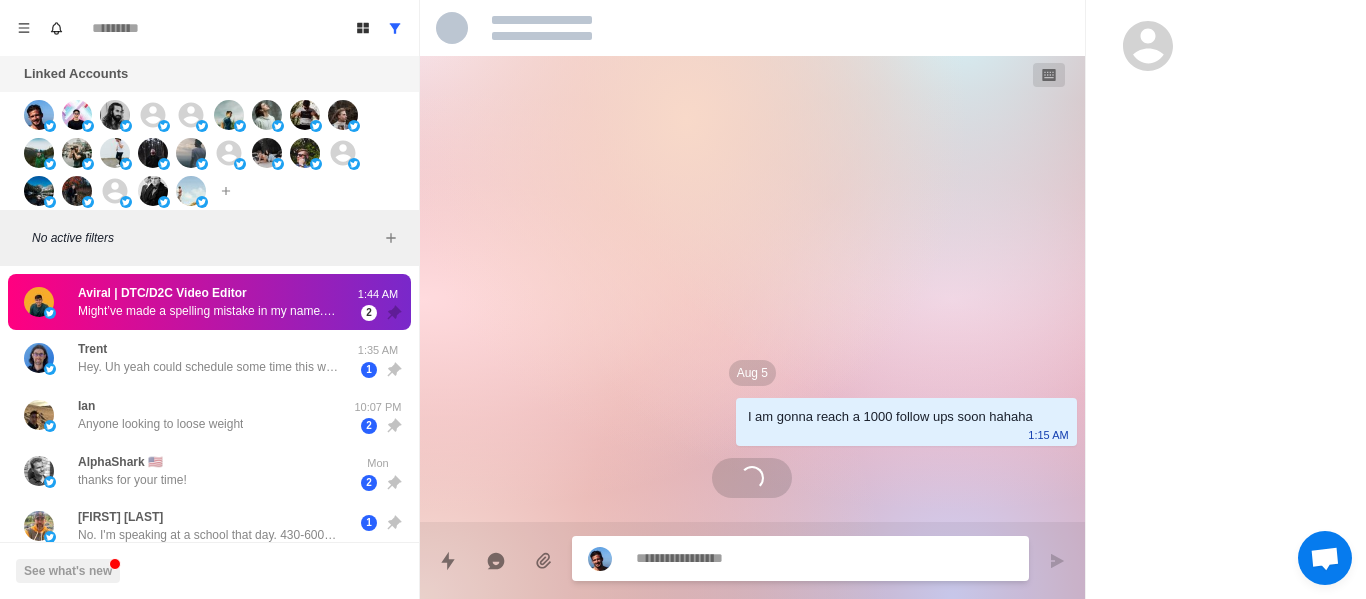 scroll, scrollTop: 794, scrollLeft: 0, axis: vertical 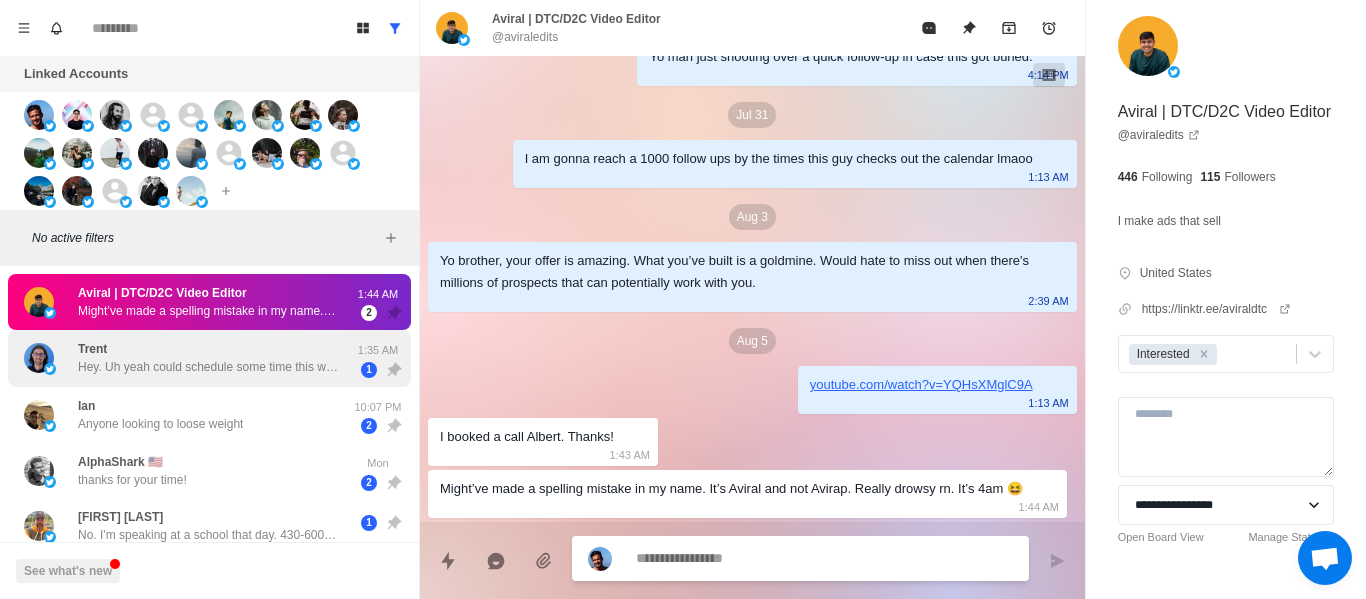 click on "1" at bounding box center [369, 370] 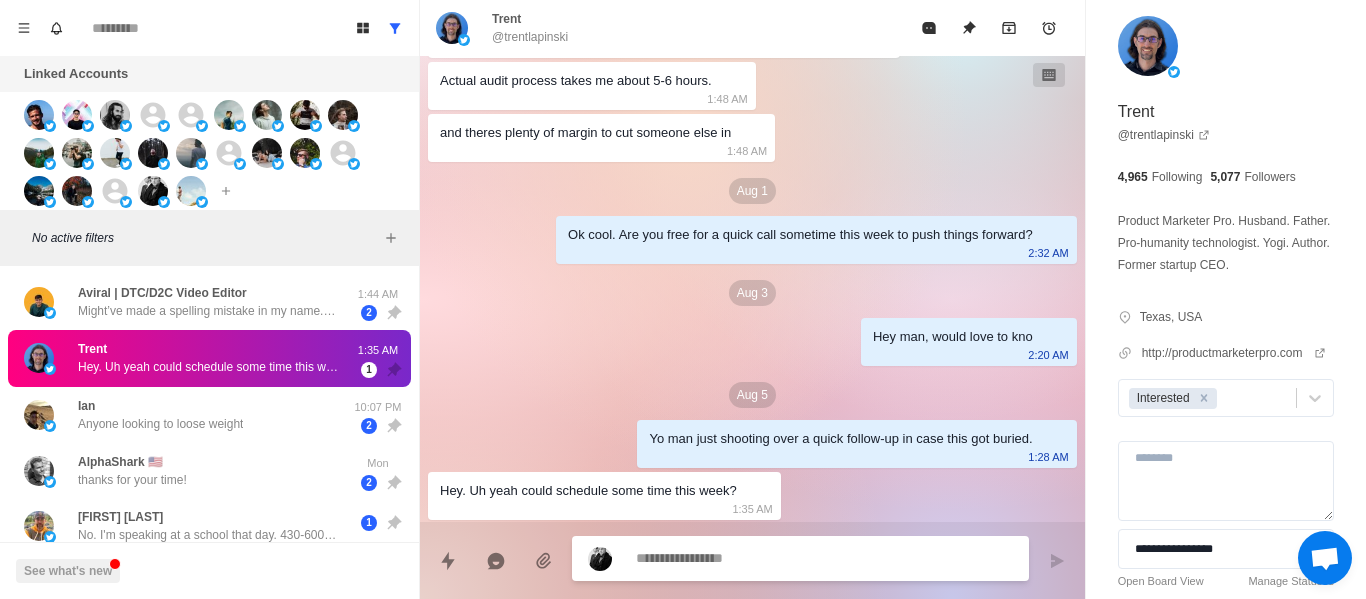 scroll, scrollTop: 2686, scrollLeft: 0, axis: vertical 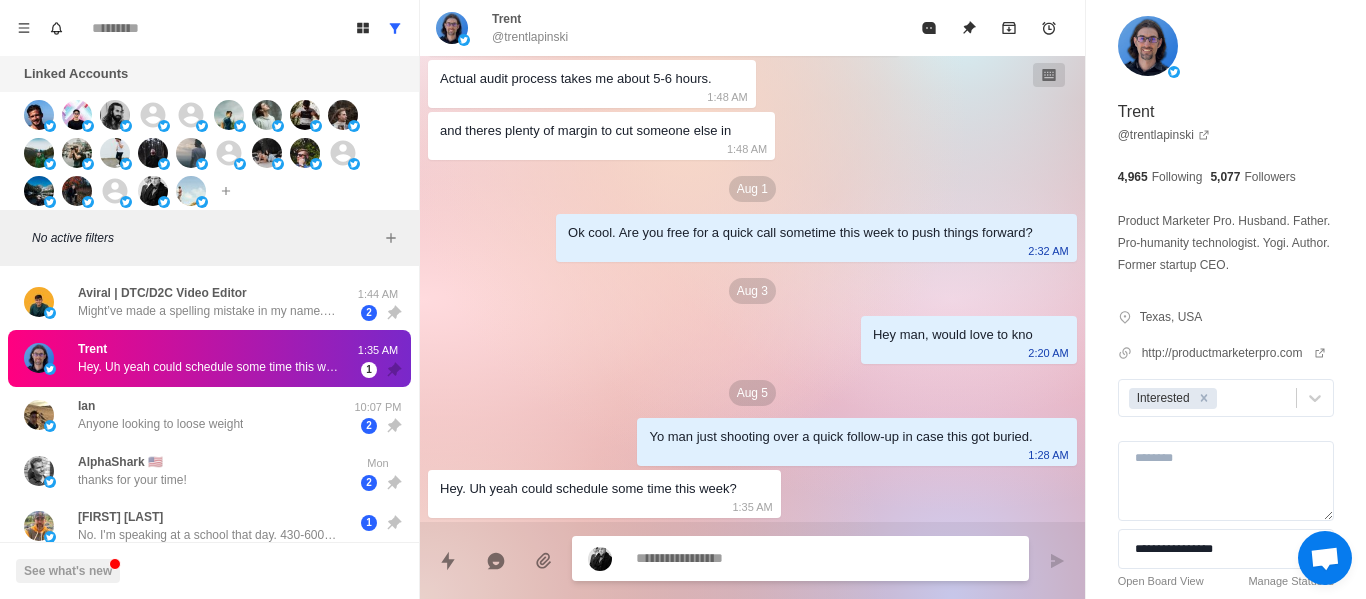 drag, startPoint x: 754, startPoint y: 544, endPoint x: 737, endPoint y: 561, distance: 24.04163 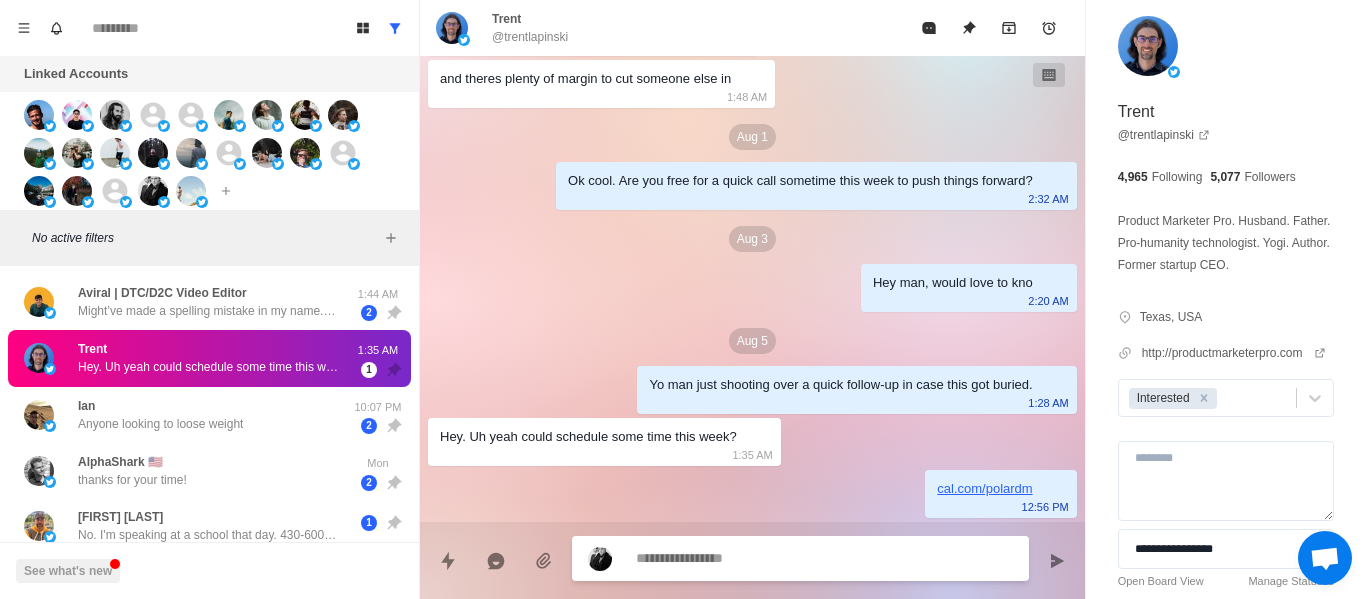scroll, scrollTop: 2790, scrollLeft: 0, axis: vertical 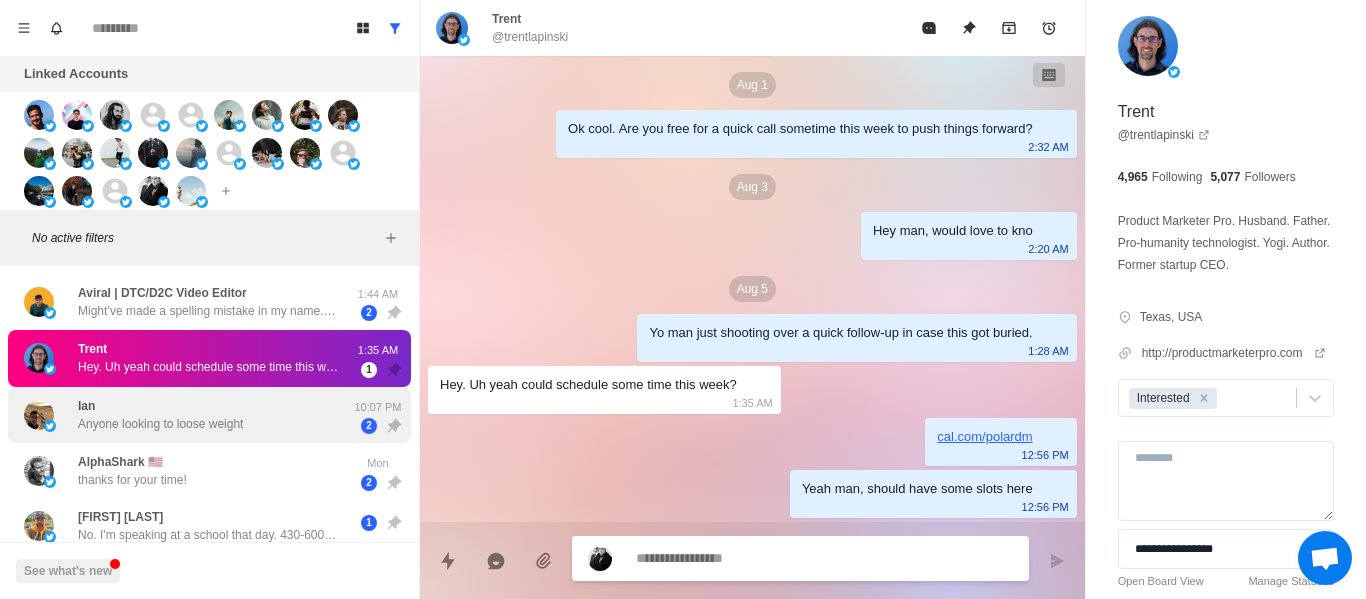click on "Ian Anyone looking to loose weight" at bounding box center (188, 415) 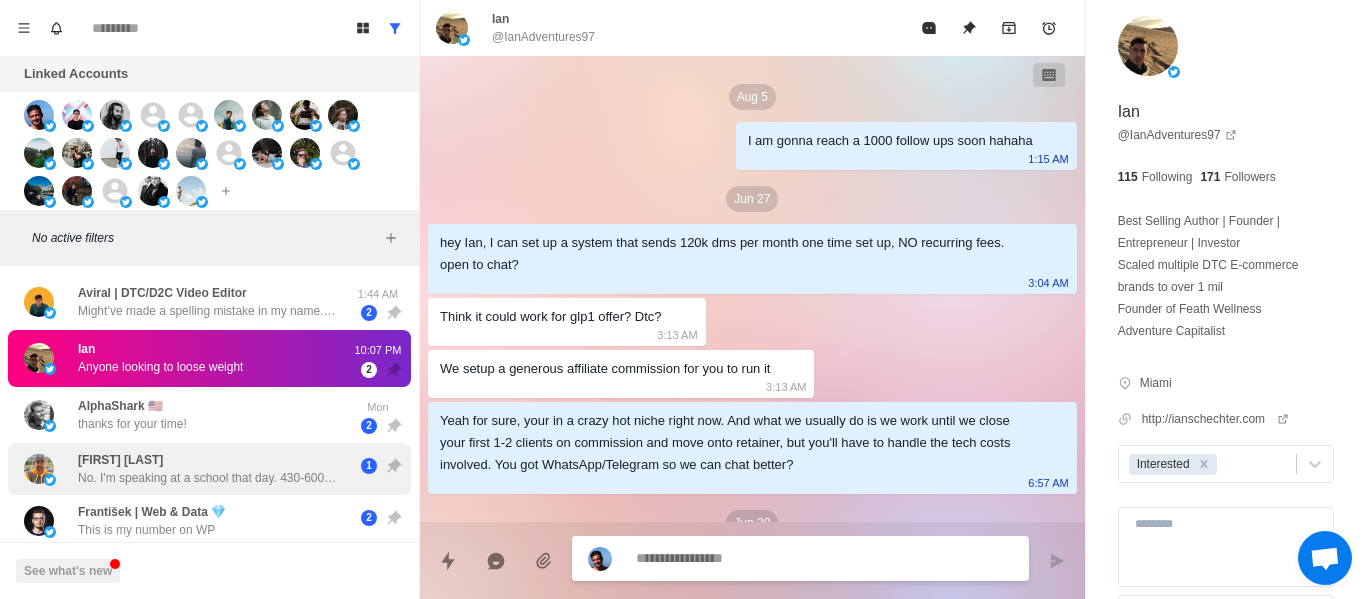 scroll, scrollTop: 1614, scrollLeft: 0, axis: vertical 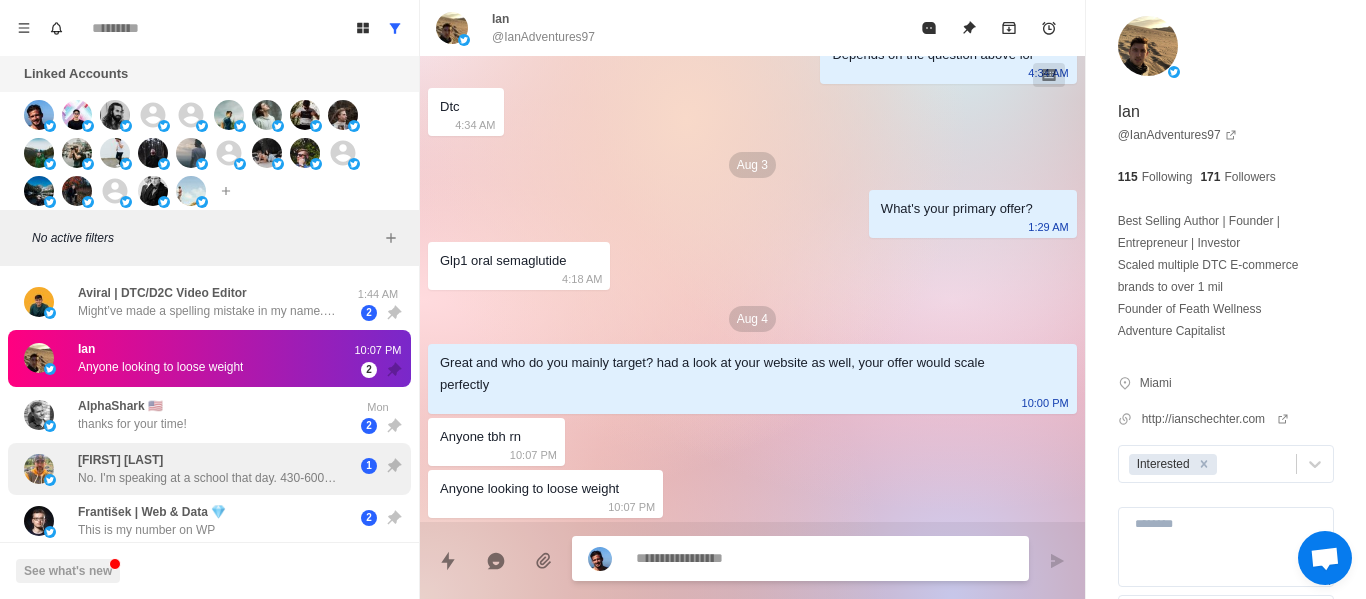 click on "[FIRST] [LAST] No. I'm speaking at a school that day. 430-600 pm 1" at bounding box center (209, 469) 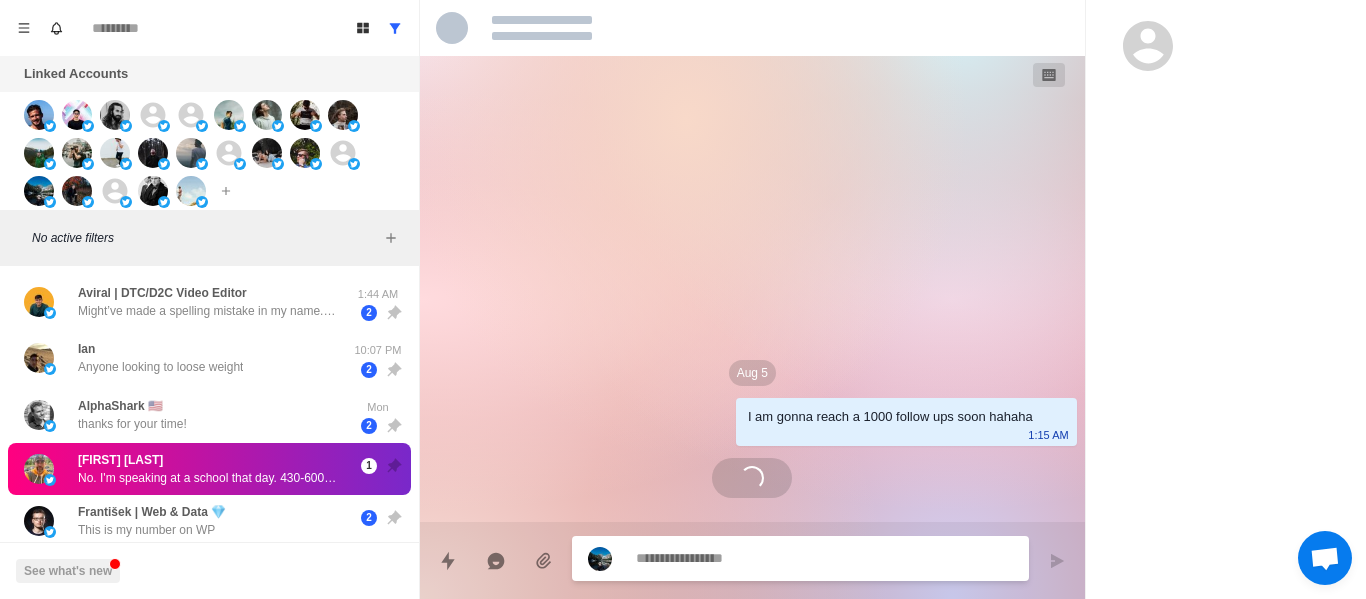 scroll, scrollTop: 0, scrollLeft: 0, axis: both 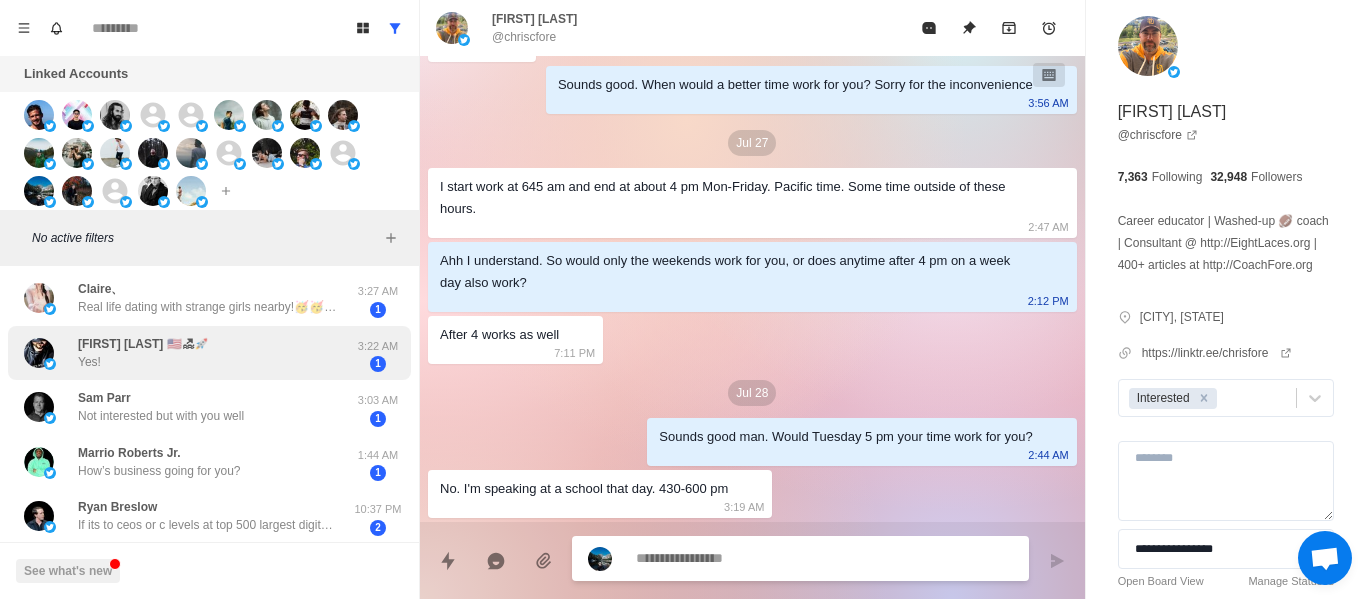 click on "Brandon M Ostoich 🇺🇸🏖🚀 Yes!" at bounding box center [143, 353] 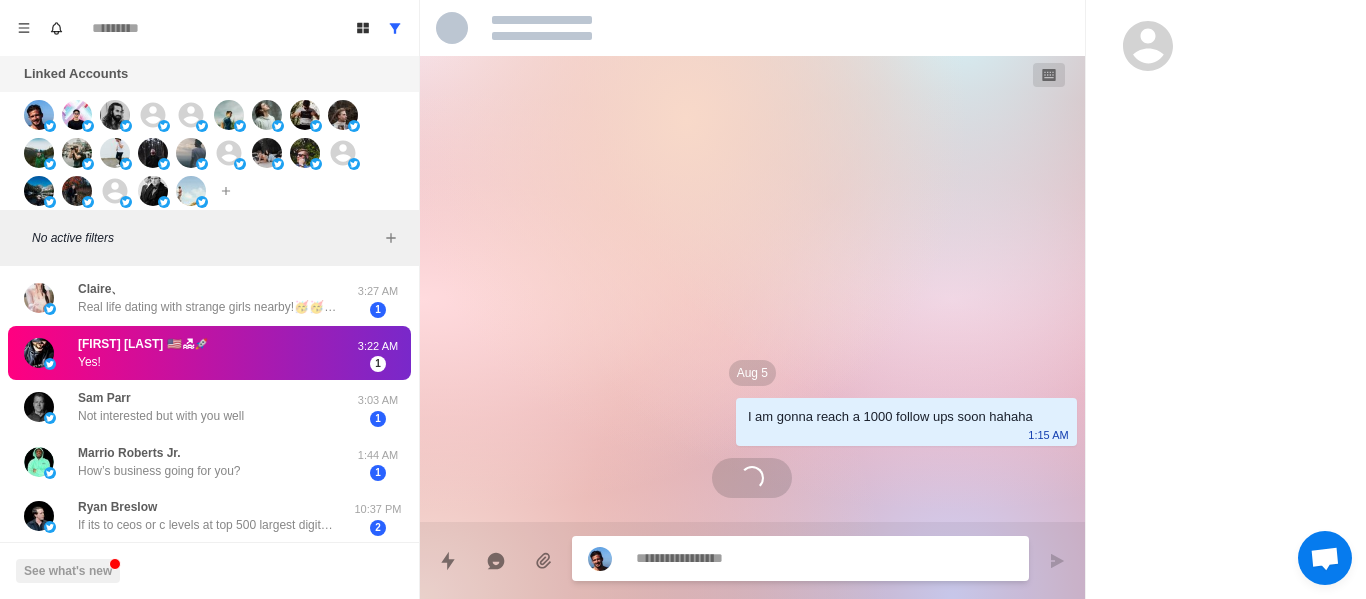 scroll, scrollTop: 0, scrollLeft: 0, axis: both 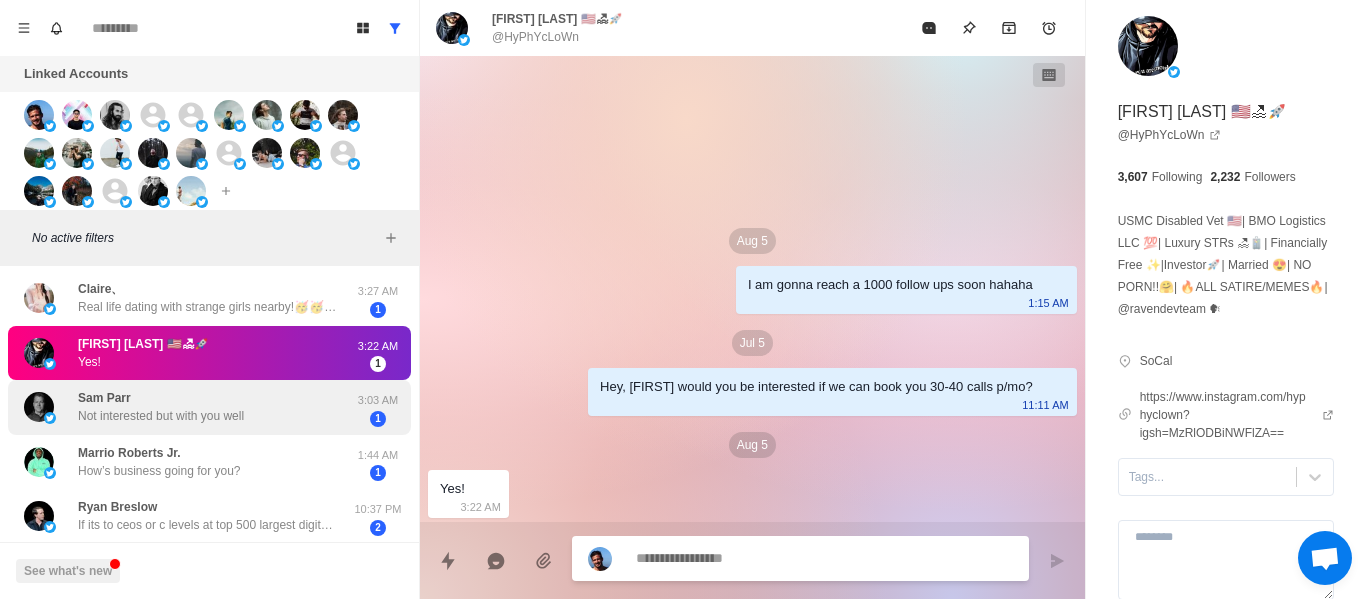 click on "[FIRST] [LAST] Not interested but with you well 3:03 AM 1" at bounding box center [209, 407] 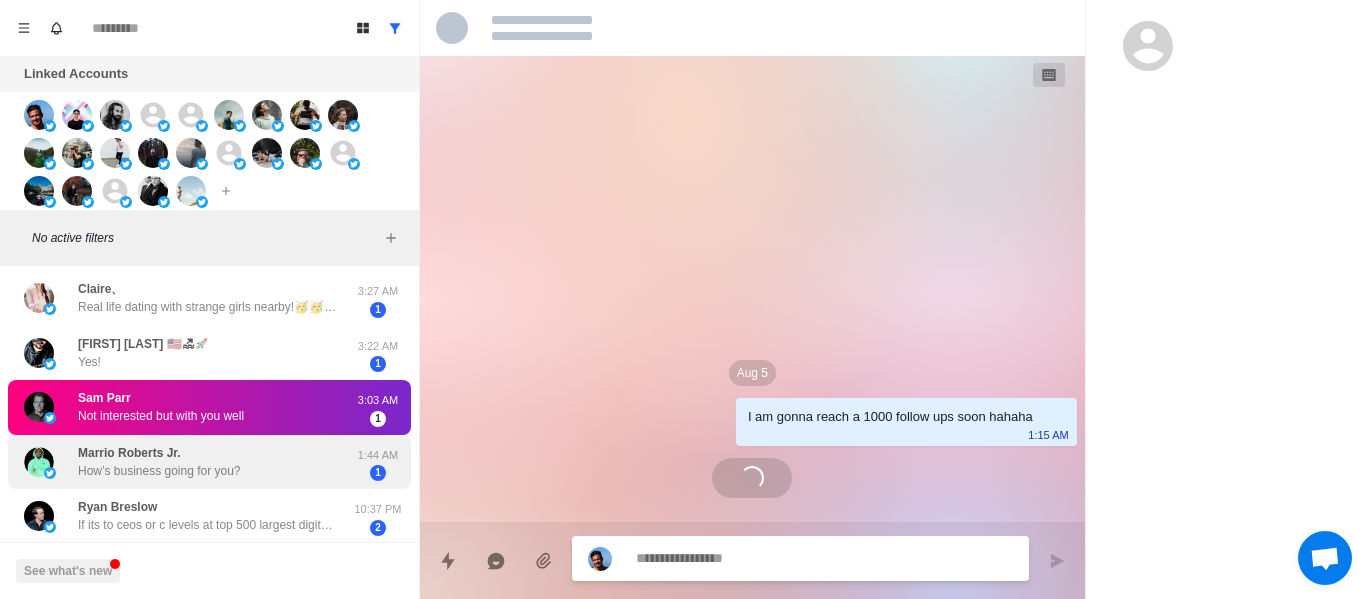 click on "Marrio Roberts Jr." at bounding box center [129, 453] 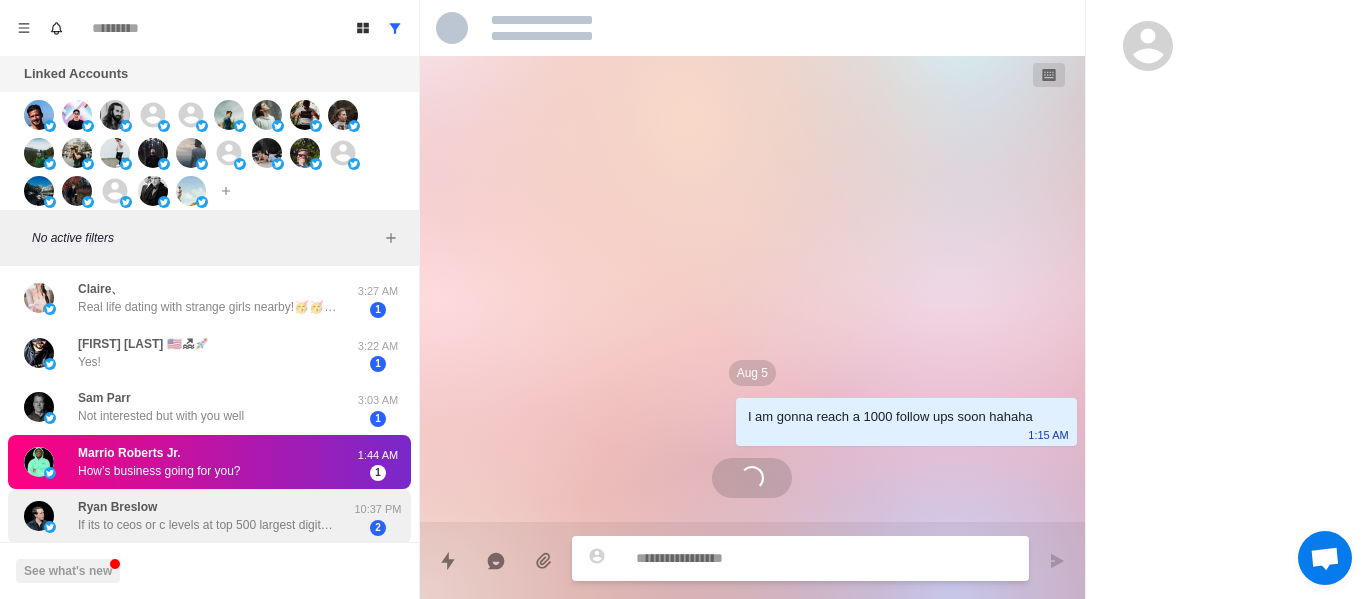 click on "If its to ceos or c levels at top 500 largest digital sellers / ecom / etc i’m open to it" at bounding box center [208, 525] 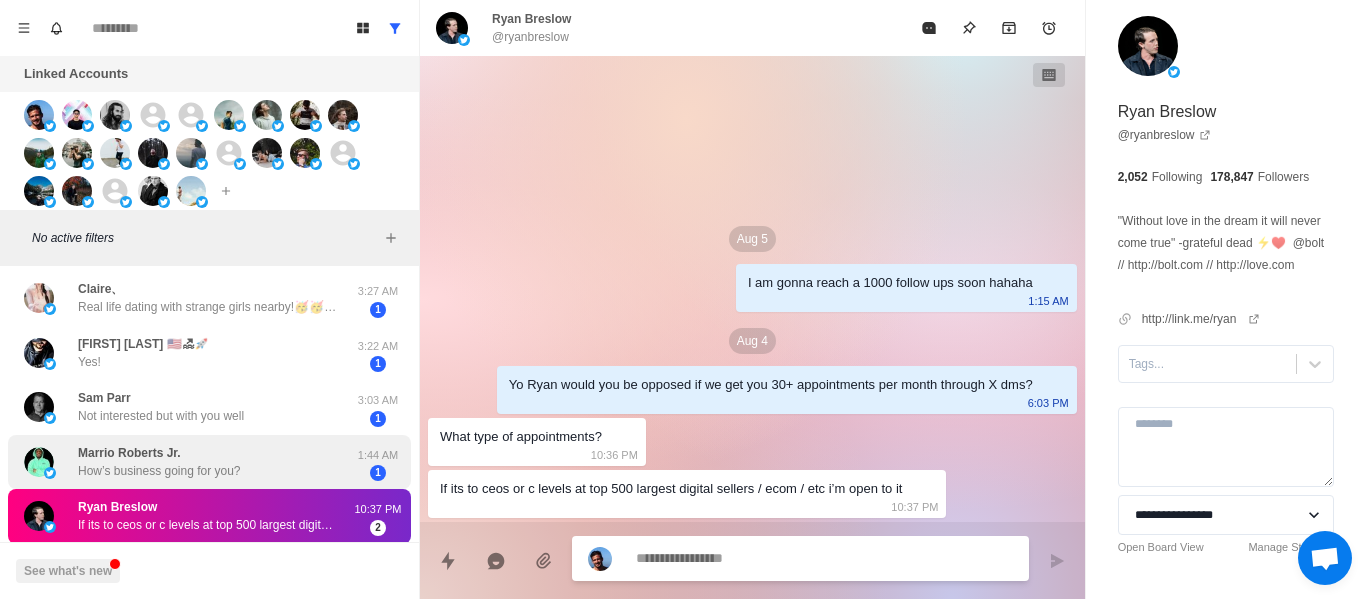 click on "How’s business going for you?" at bounding box center [159, 471] 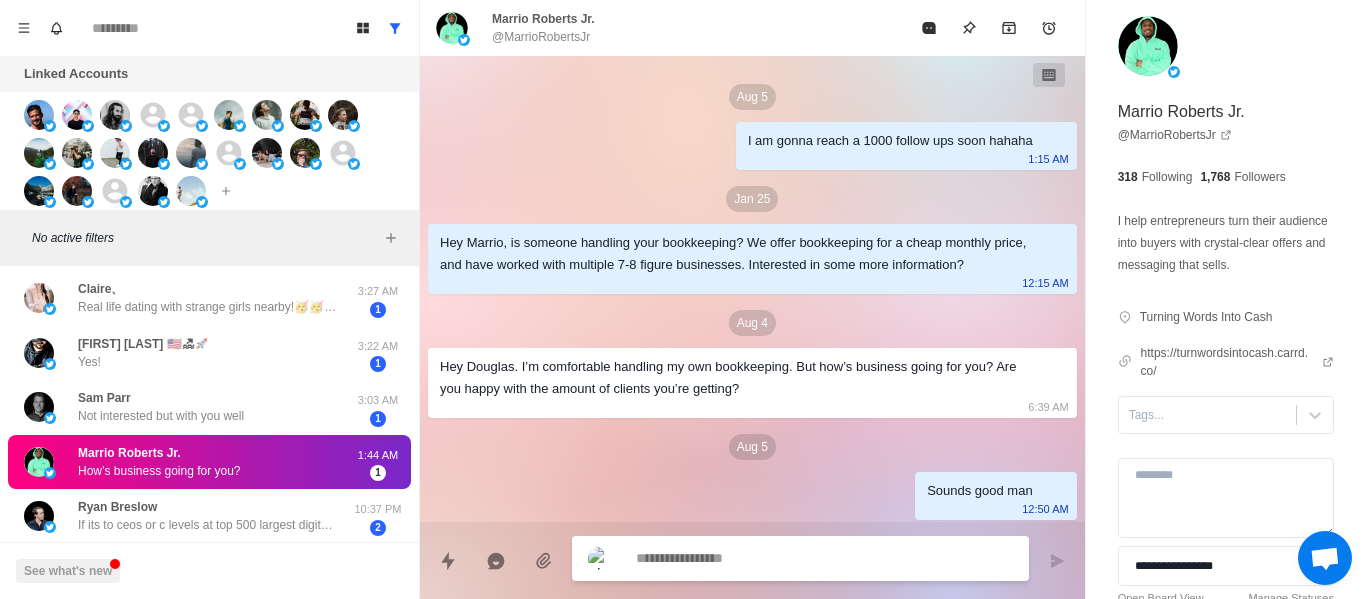 scroll, scrollTop: 54, scrollLeft: 0, axis: vertical 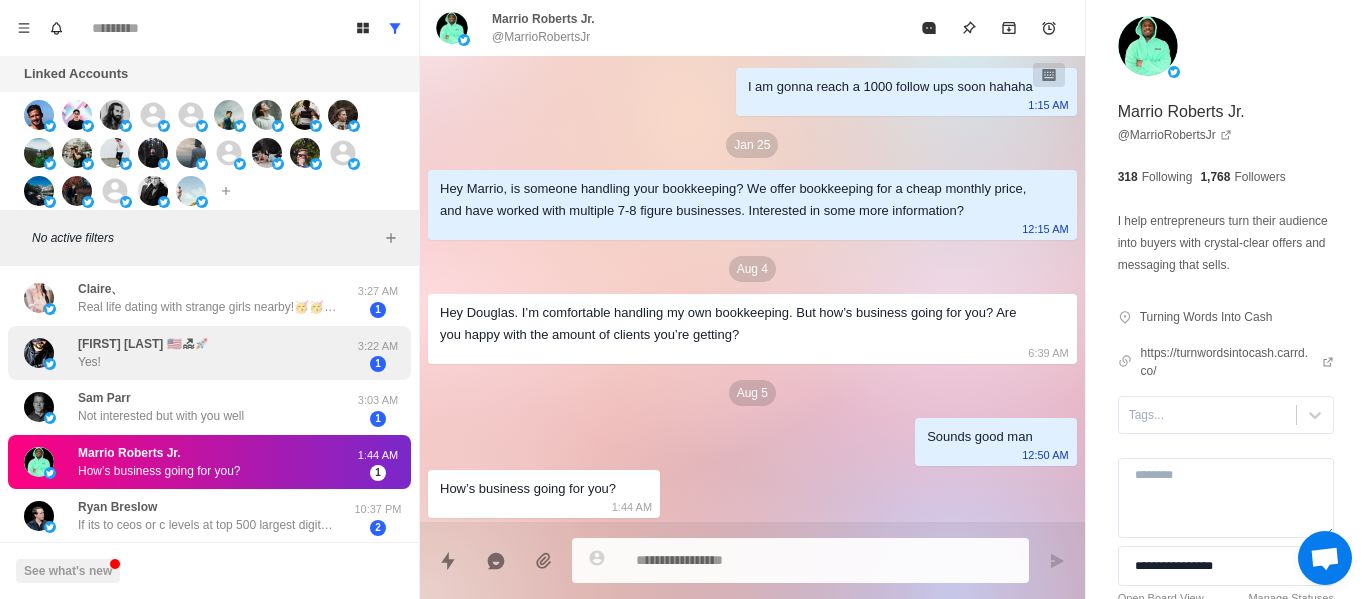 drag, startPoint x: 264, startPoint y: 342, endPoint x: 257, endPoint y: 360, distance: 19.313208 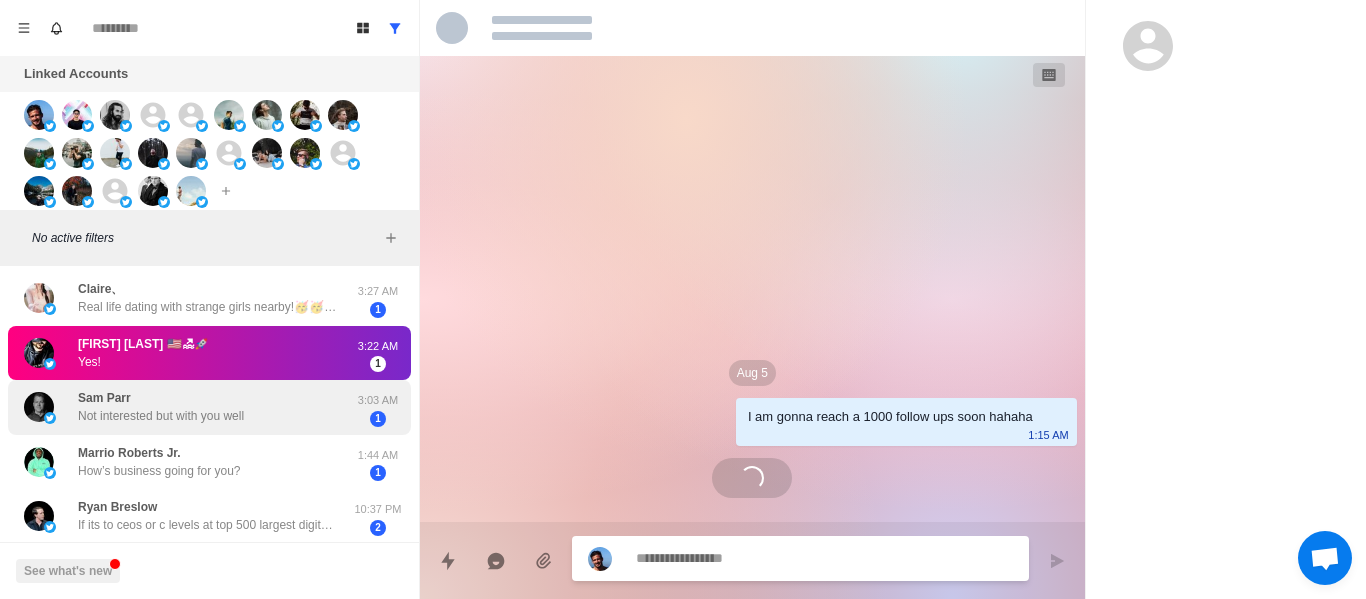 scroll, scrollTop: 0, scrollLeft: 0, axis: both 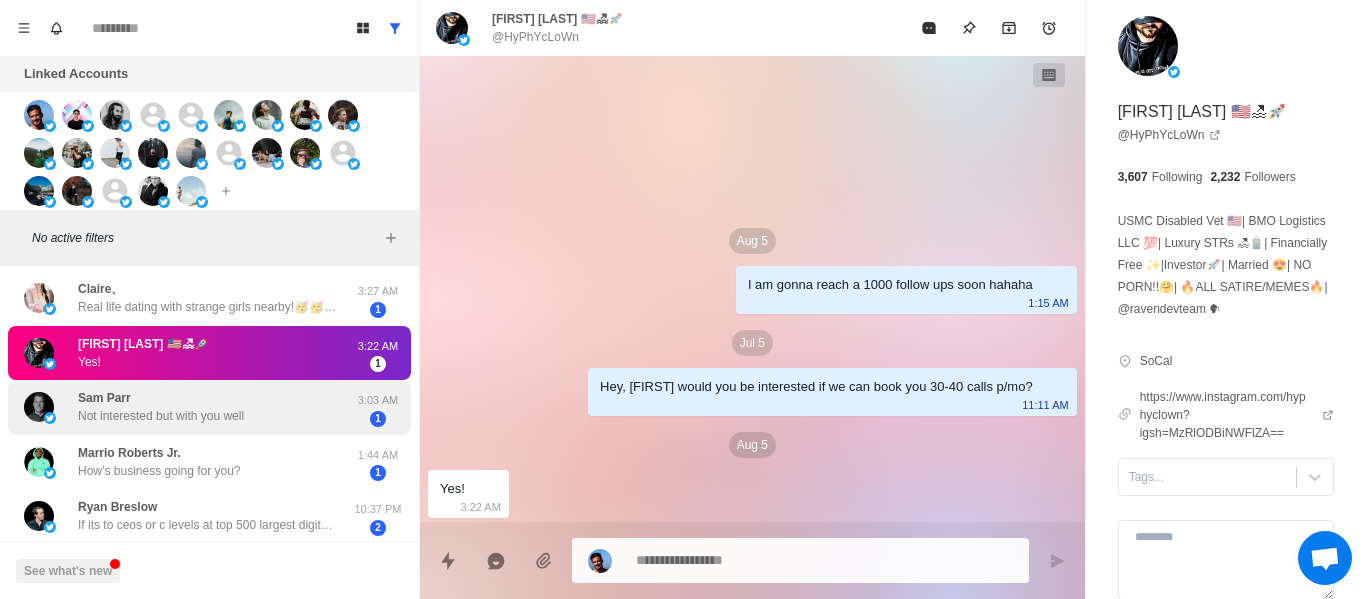drag, startPoint x: 253, startPoint y: 409, endPoint x: 283, endPoint y: 406, distance: 30.149628 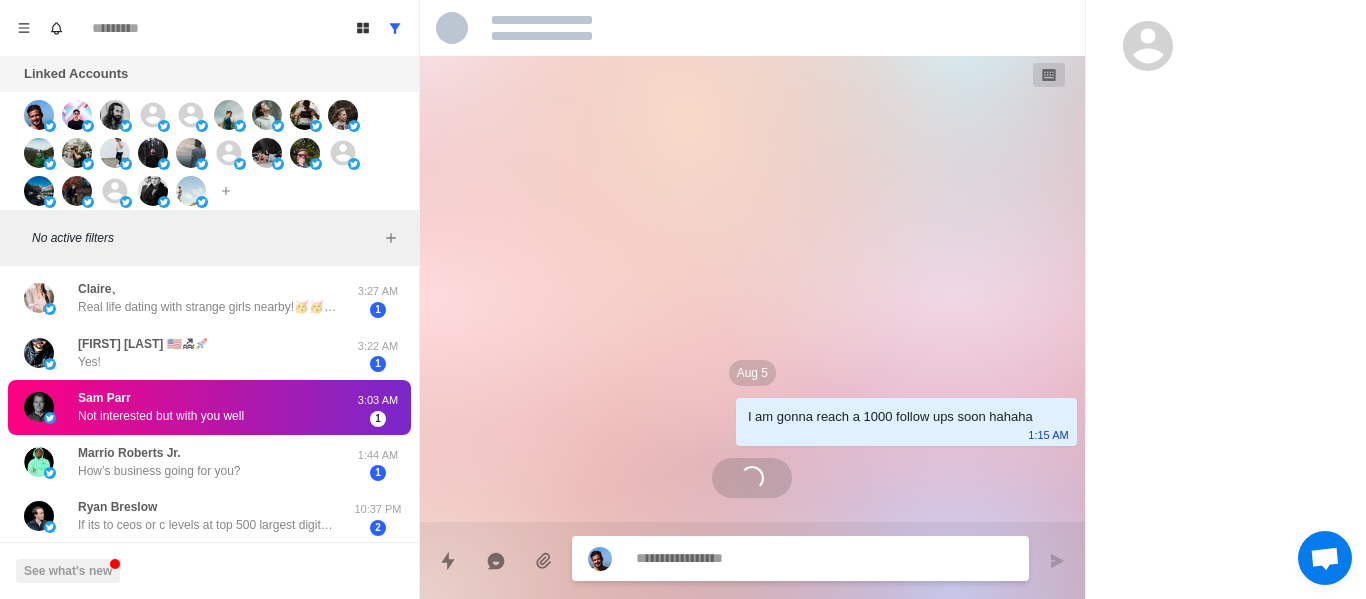 click on "[FIRST] [LAST] Not interested but with you well 3:03 AM 1" at bounding box center (209, 407) 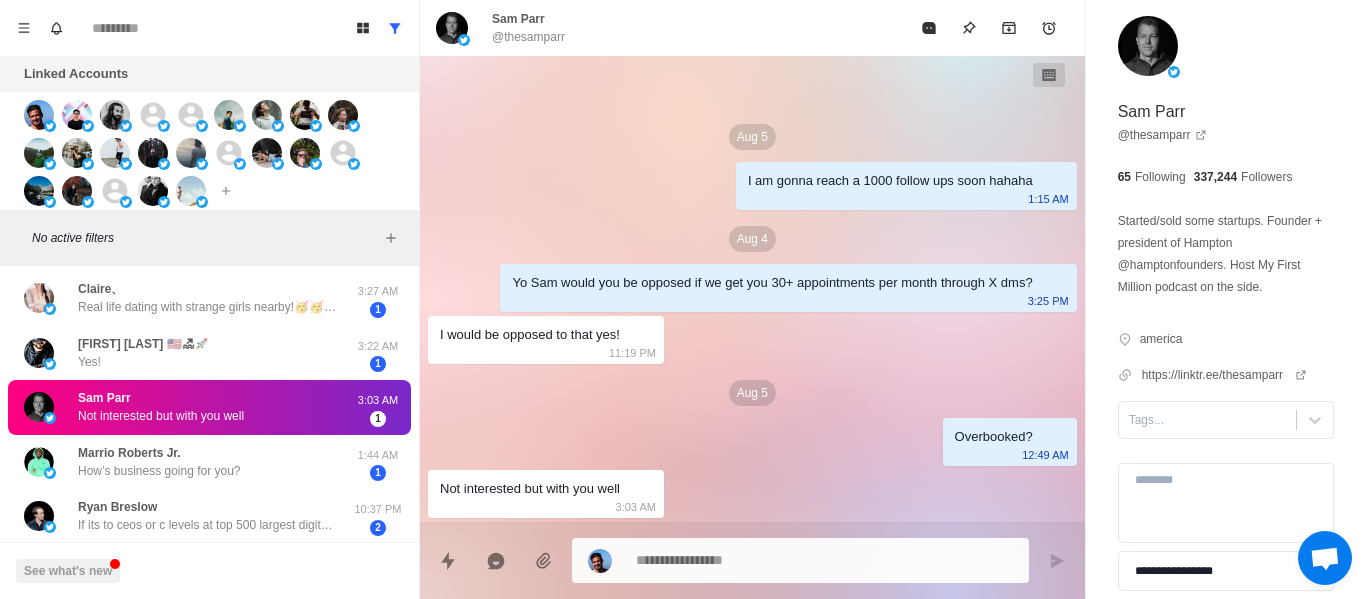 drag, startPoint x: 318, startPoint y: 357, endPoint x: 284, endPoint y: 373, distance: 37.576588 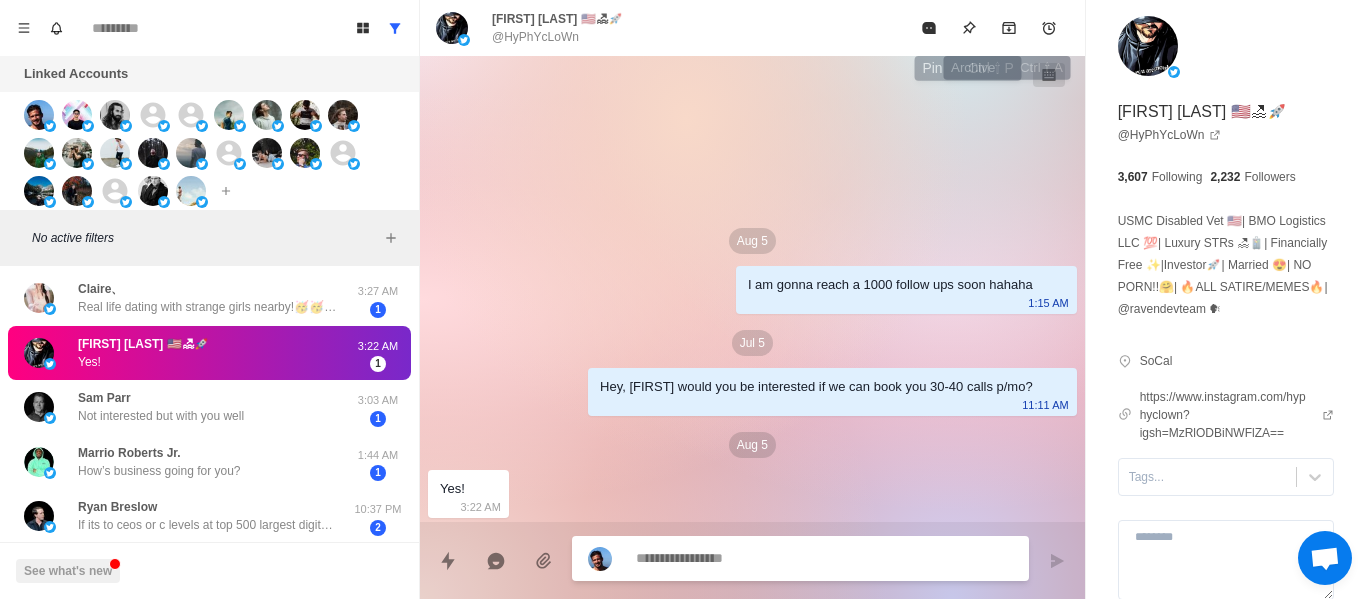 click 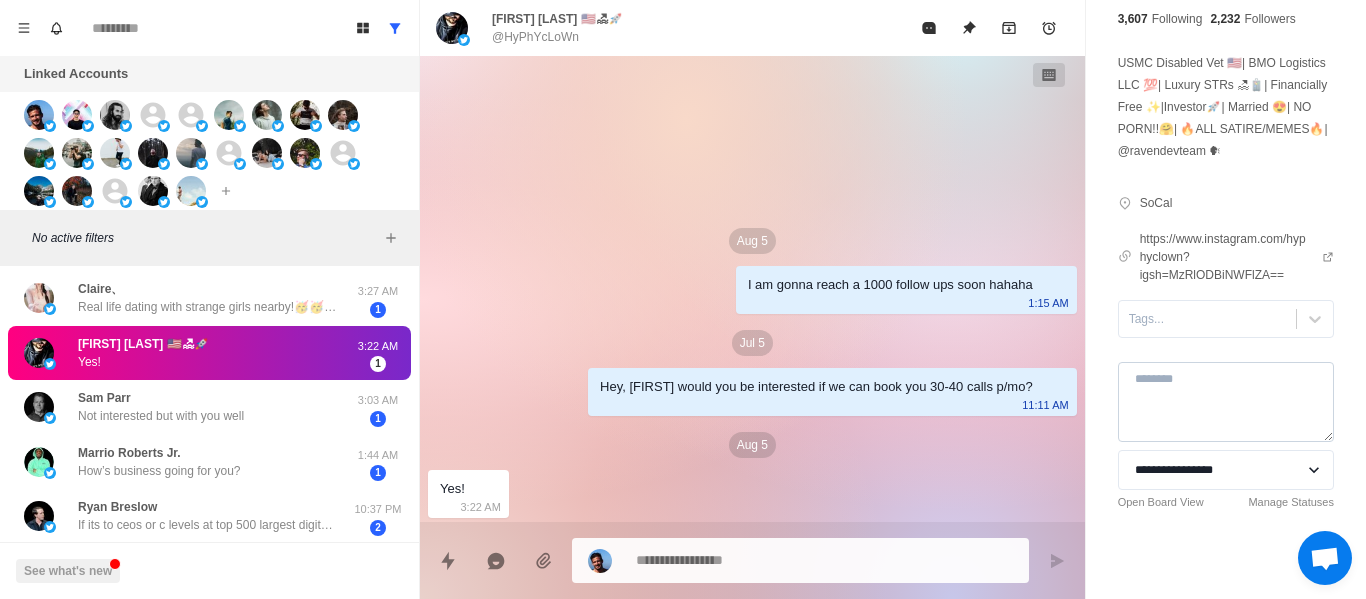 scroll, scrollTop: 204, scrollLeft: 0, axis: vertical 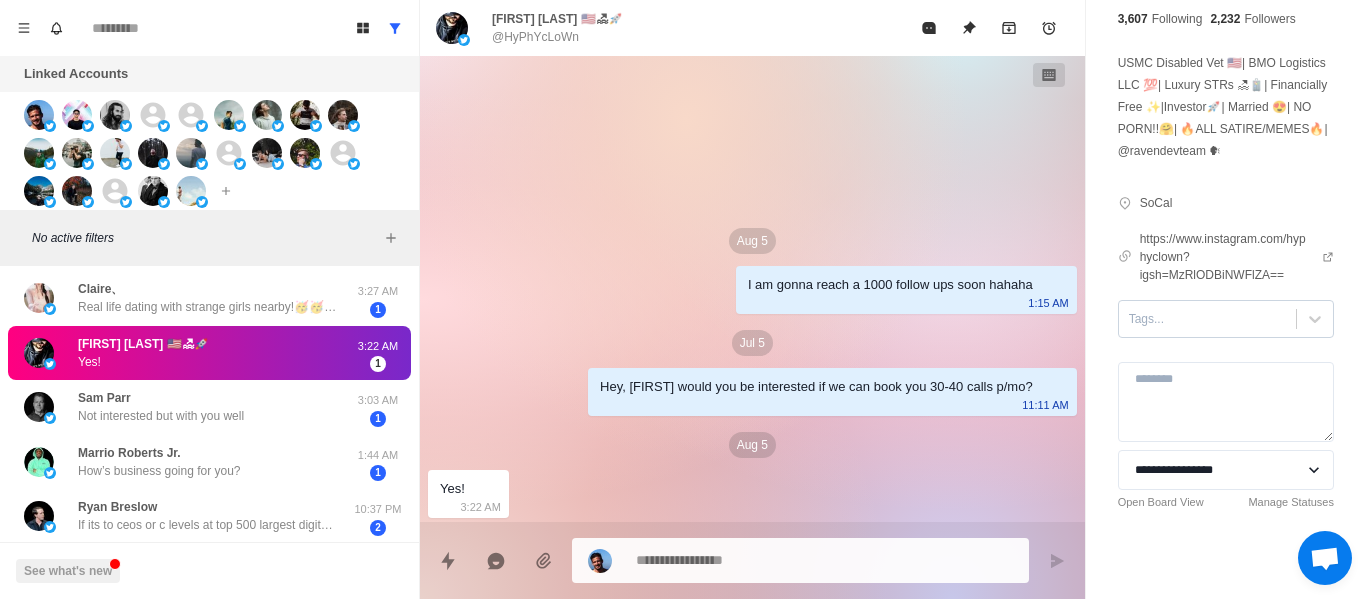 click at bounding box center [1207, 319] 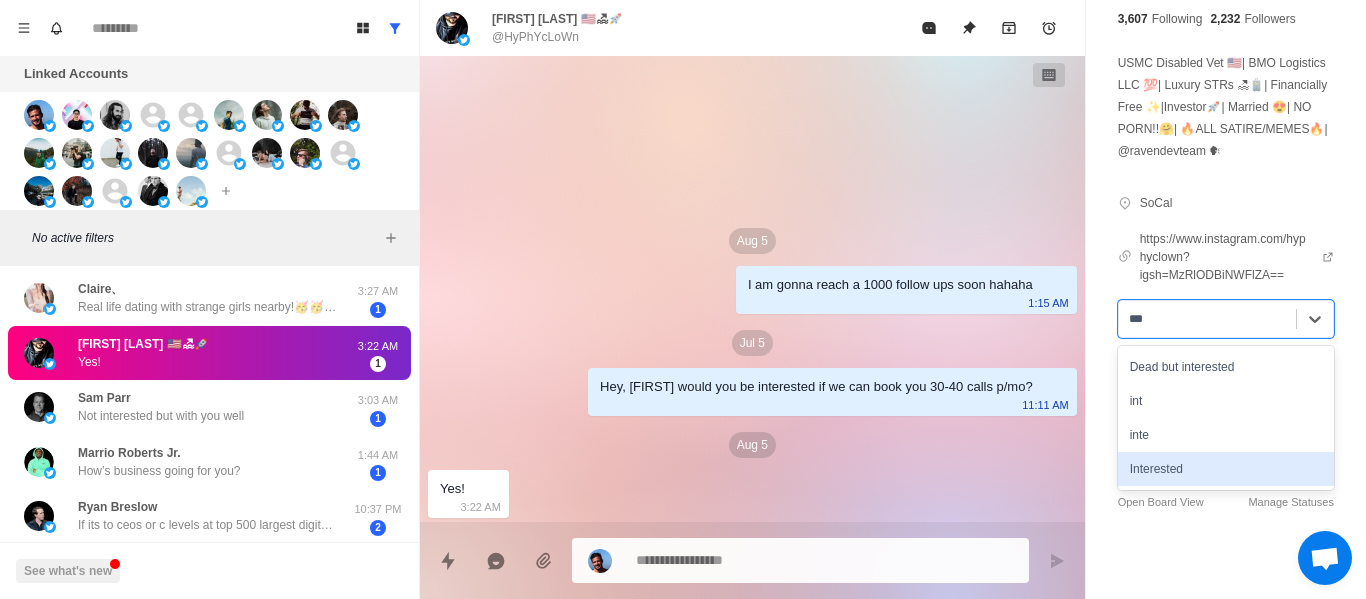 click on "Interested" at bounding box center [1226, 469] 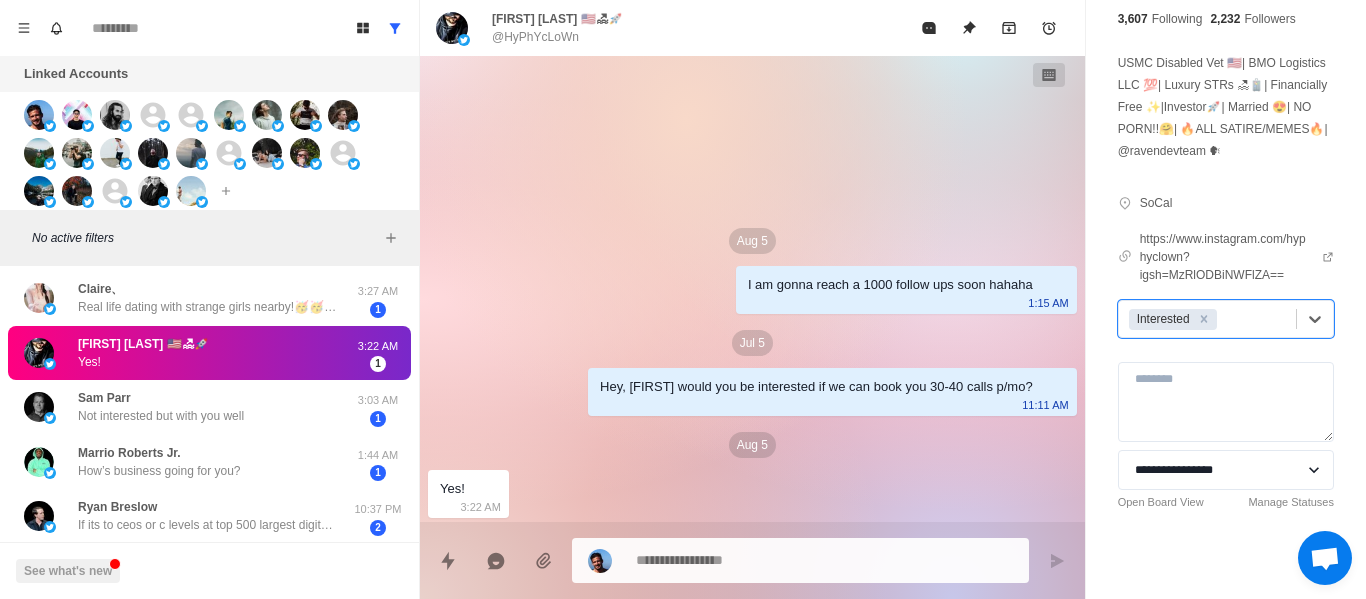 scroll, scrollTop: 0, scrollLeft: 0, axis: both 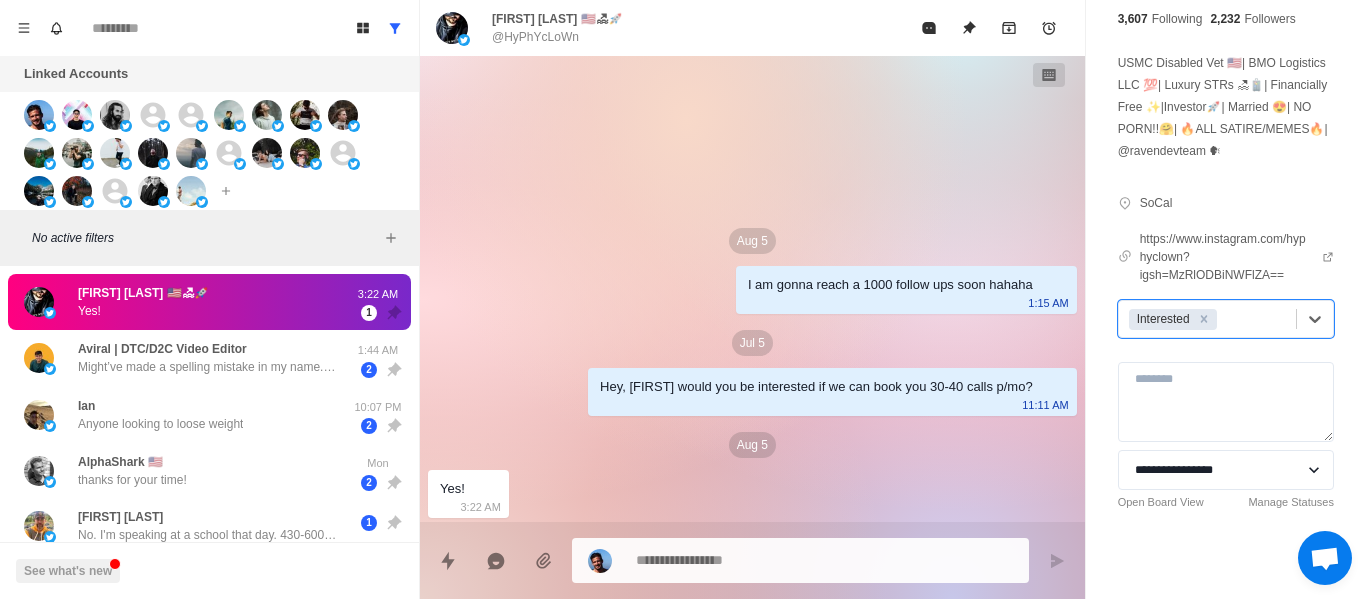 drag, startPoint x: 712, startPoint y: 569, endPoint x: 757, endPoint y: 583, distance: 47.127487 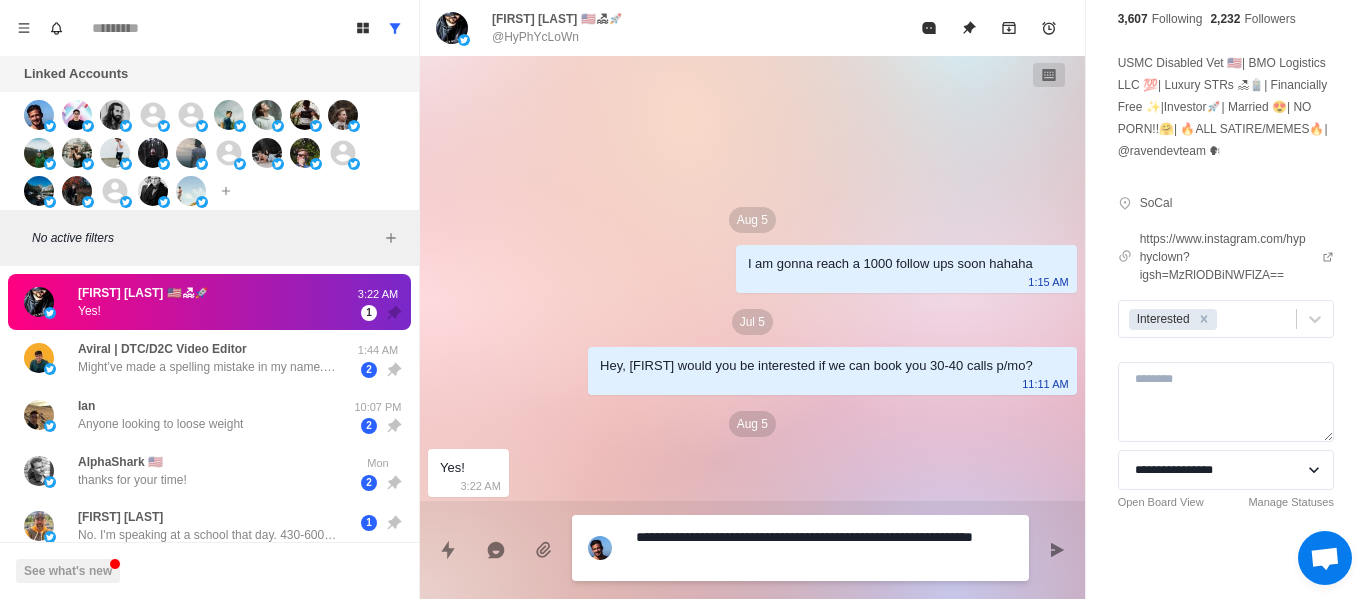 drag, startPoint x: 849, startPoint y: 550, endPoint x: 839, endPoint y: 538, distance: 15.6205 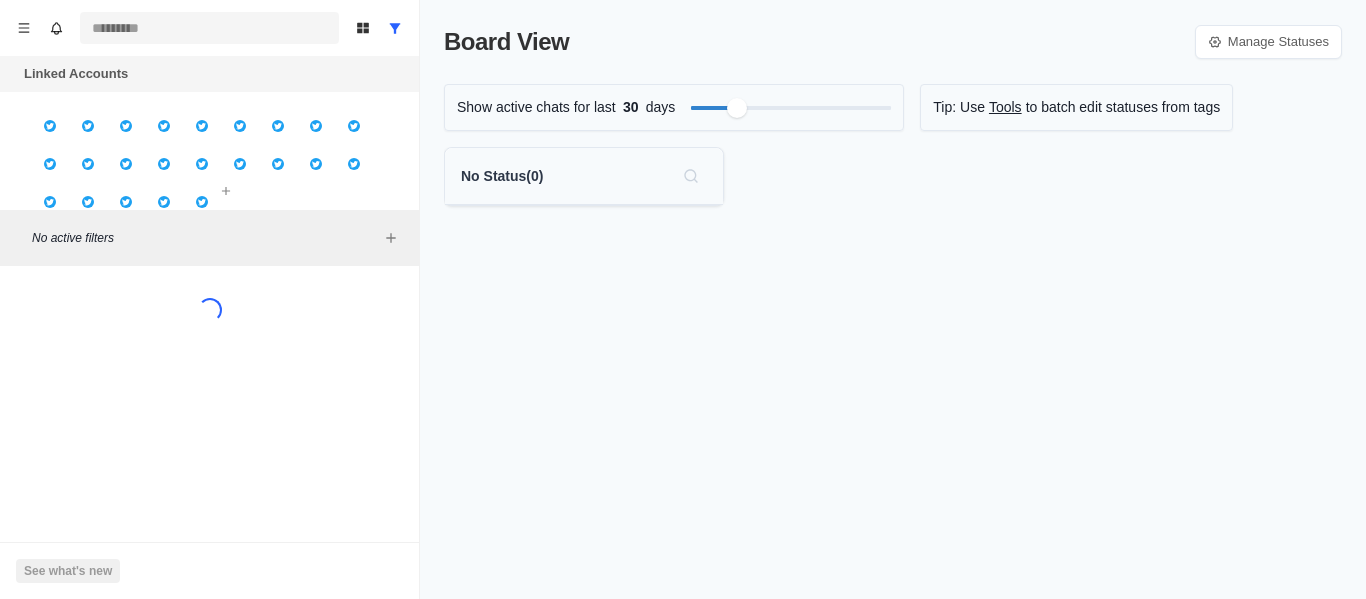 scroll, scrollTop: 0, scrollLeft: 0, axis: both 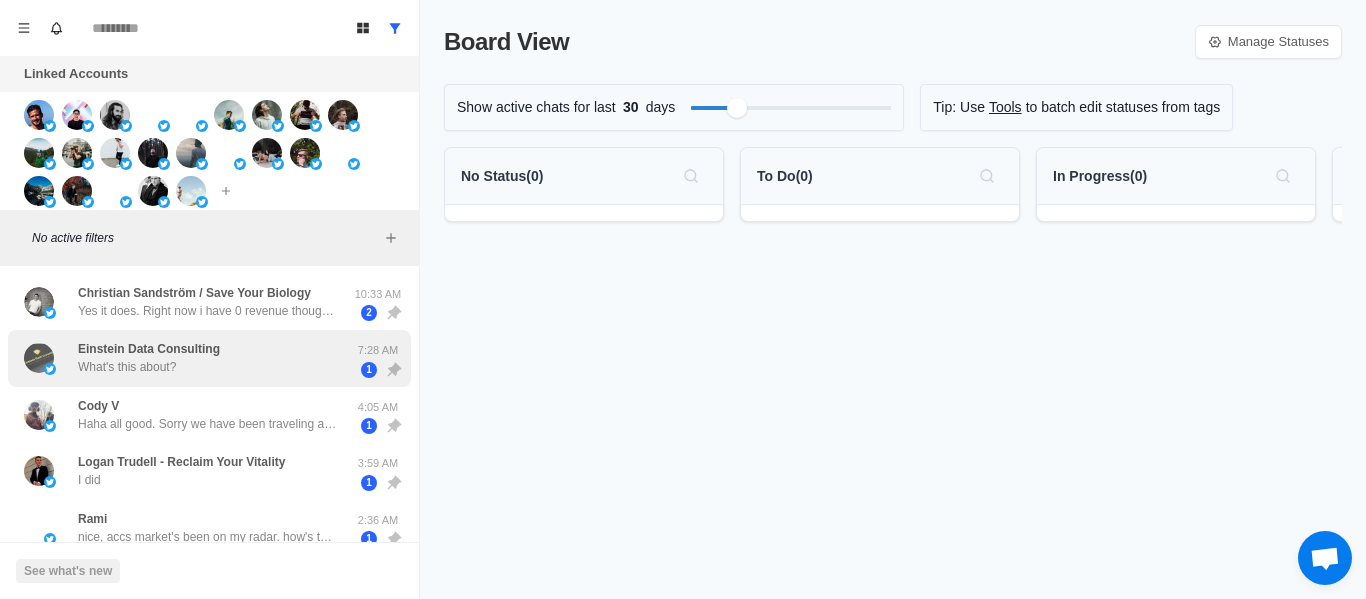 drag, startPoint x: 228, startPoint y: 285, endPoint x: 275, endPoint y: 344, distance: 75.43209 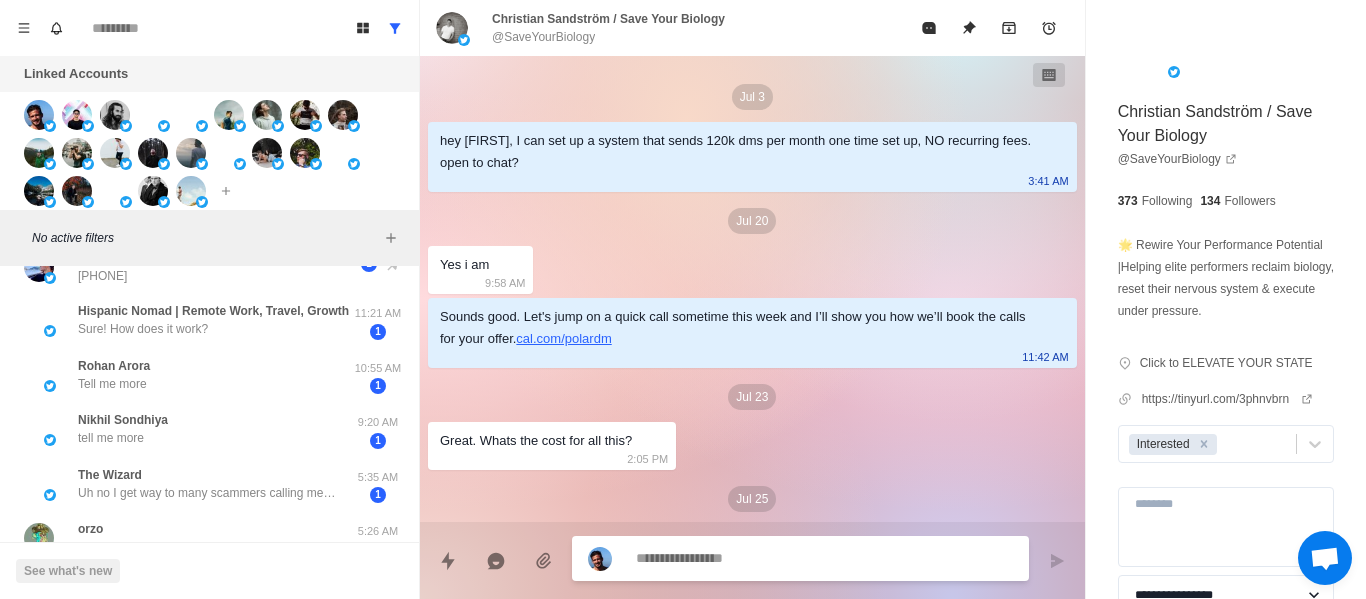 scroll, scrollTop: 951, scrollLeft: 0, axis: vertical 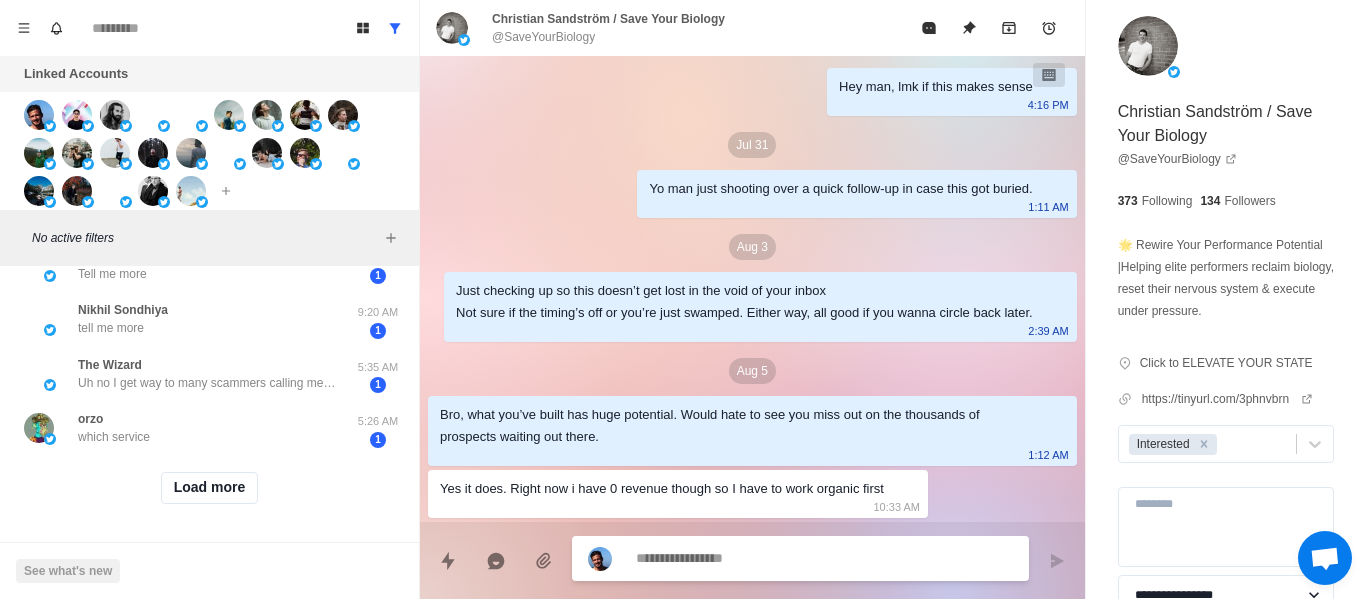 click on "Load more" at bounding box center (209, 488) 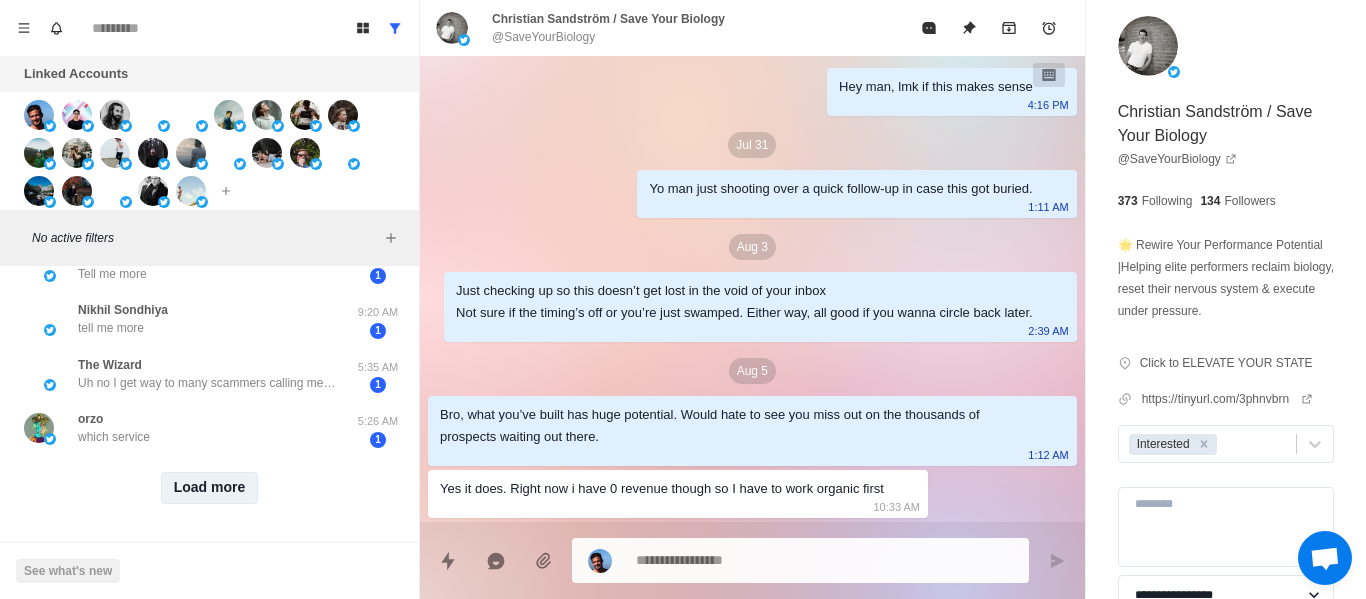 click on "Load more" at bounding box center (210, 488) 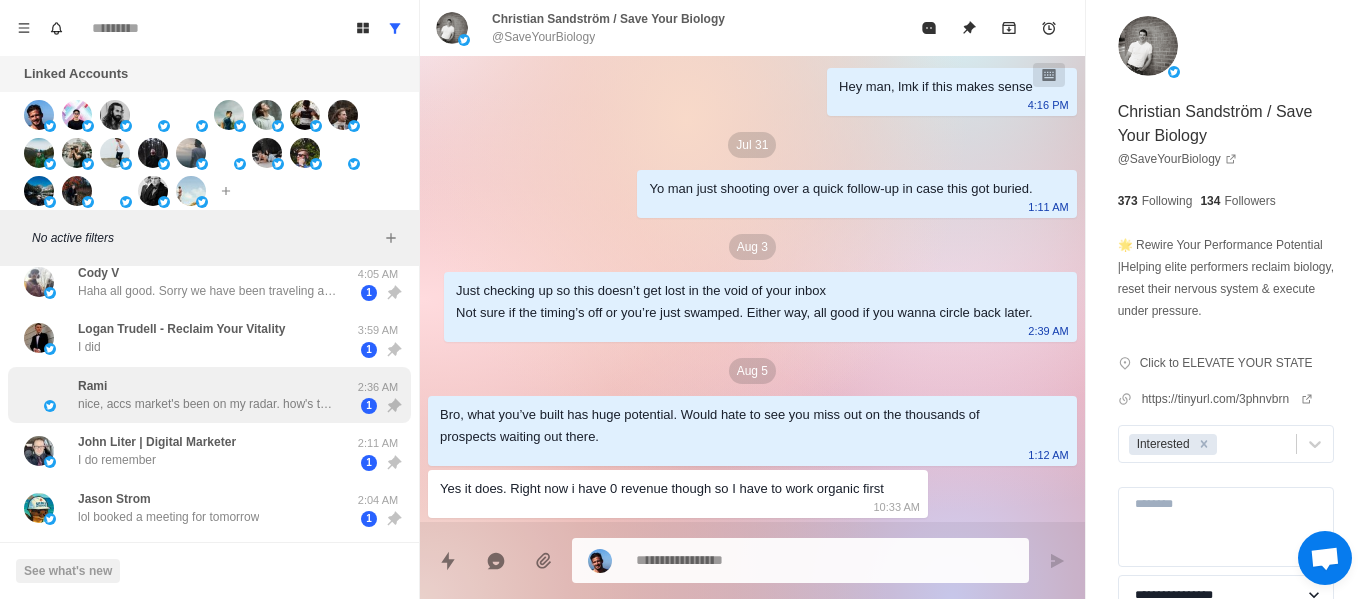 scroll, scrollTop: 0, scrollLeft: 0, axis: both 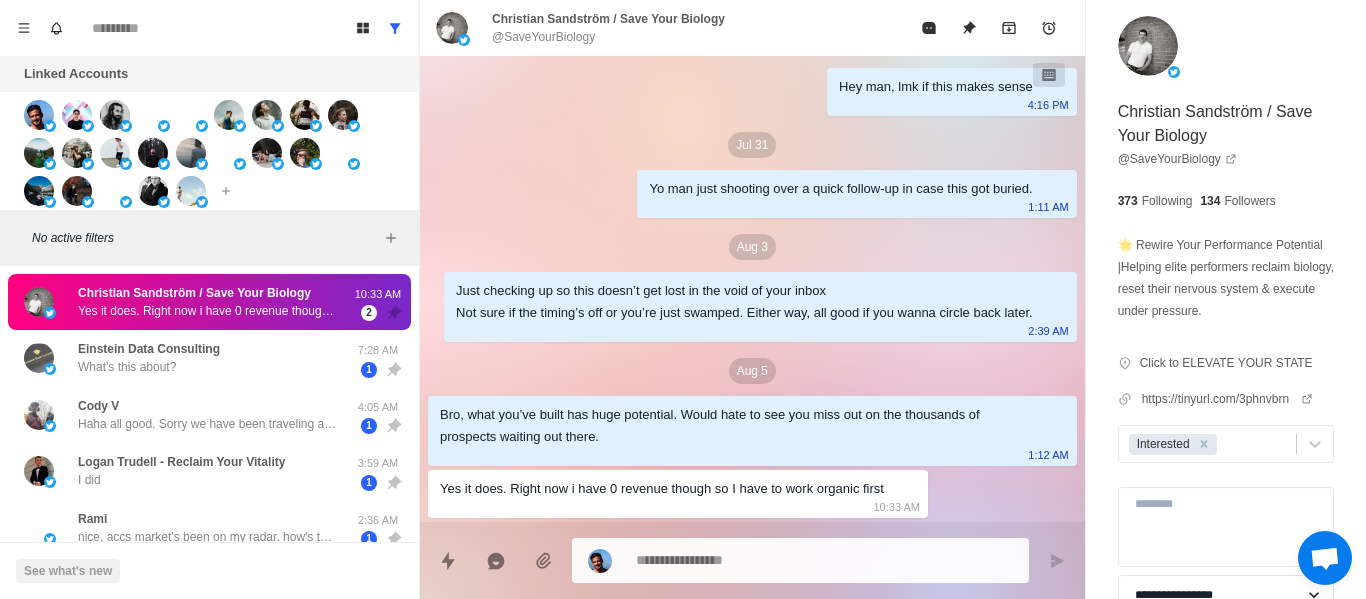 click on "Christian Sandström / Save Your Biology Yes it does. Right now i have 0 revenue though so I have to work organic first 10:33 AM 2 Einstein Data Consulting What's this about? 7:28 AM 1 Cody V Haha all good. Sorry we have been traveling and I haven’t been on X much at all.
I’m ready to schedule a call finally. Should I just text the number I have? 4:05 AM 1 Logan Trudell - Reclaim Your Vitality I did 3:59 AM 1 Rami nice, accs market's been on my radar. how's the quality these days? and about your own supplier, is that someone open to new clients or more of a friends only thing? also curious how you warm the accounts. i have my ai agent running light engagement loops but still tuning the cadence. what’s worked best for you? 2:36 AM 1 John Liter | Digital Marketer I do remember 2:11 AM 1 Jason Strom lol booked a meeting for tomorrow 2:04 AM 1 Aviral | DTC/D2C Video Editor Might’ve made a spelling mistake in my name. It’s Aviral and not Avirap. Really drowsy rn. It’s 4am 😆 1:44 AM 2 Trent 1 Ian" at bounding box center [209, 433] 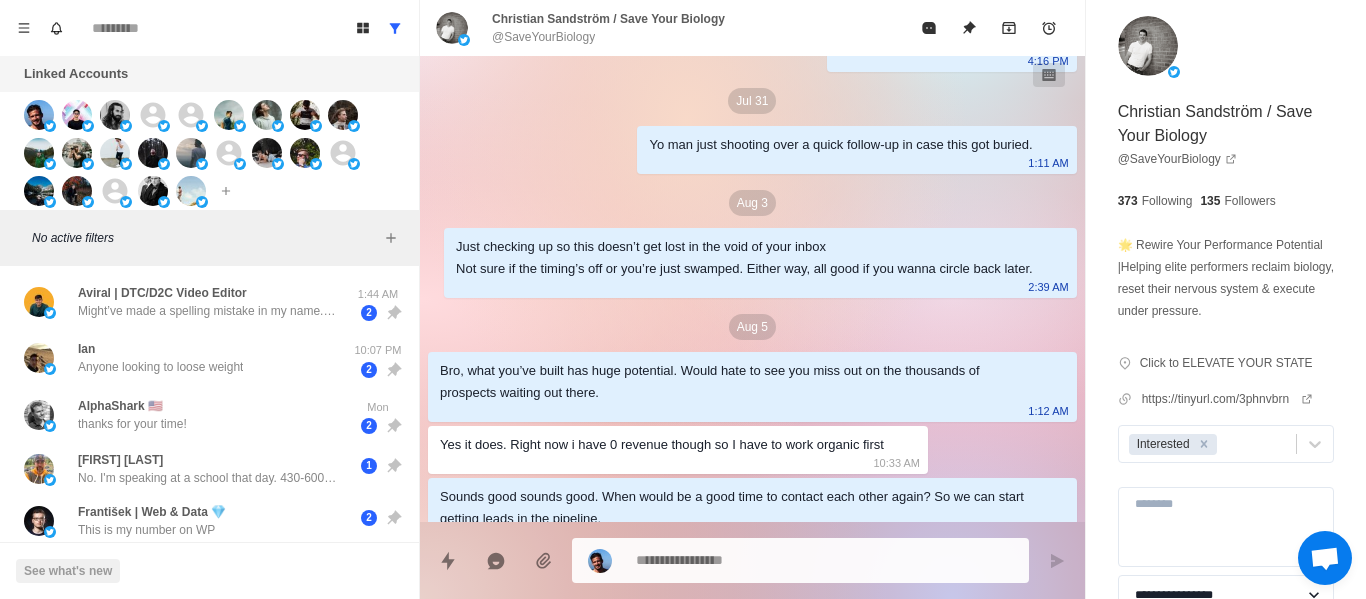 scroll, scrollTop: 808, scrollLeft: 0, axis: vertical 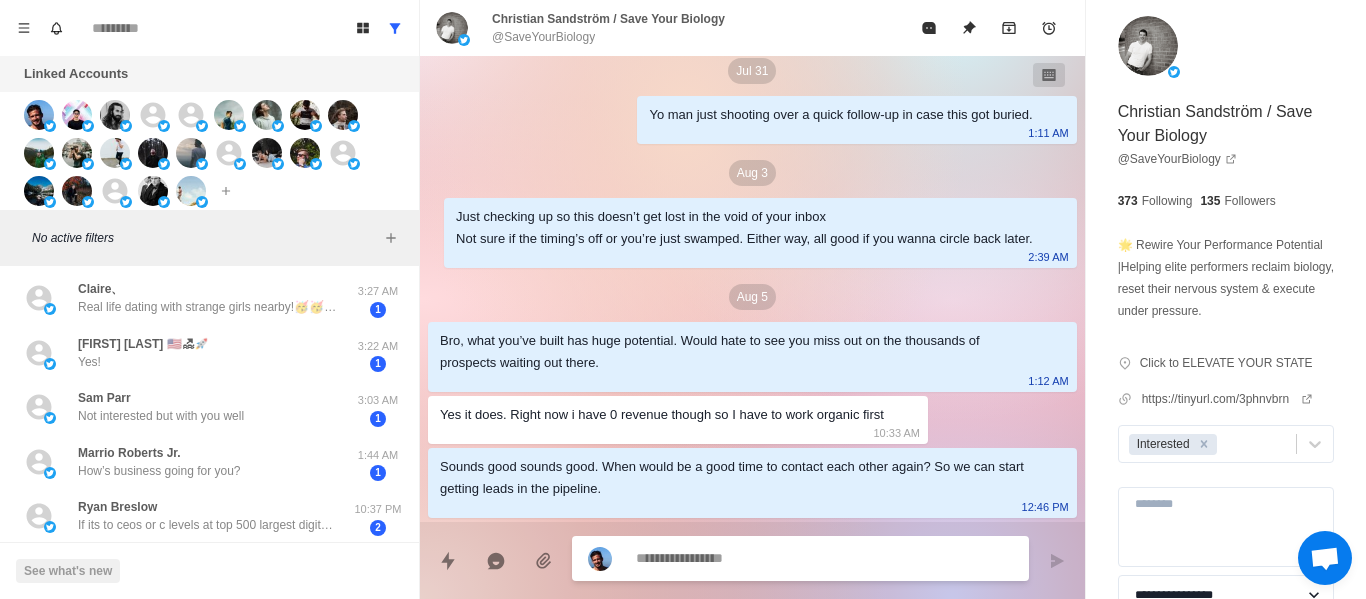 drag, startPoint x: 670, startPoint y: 573, endPoint x: 742, endPoint y: 304, distance: 278.46902 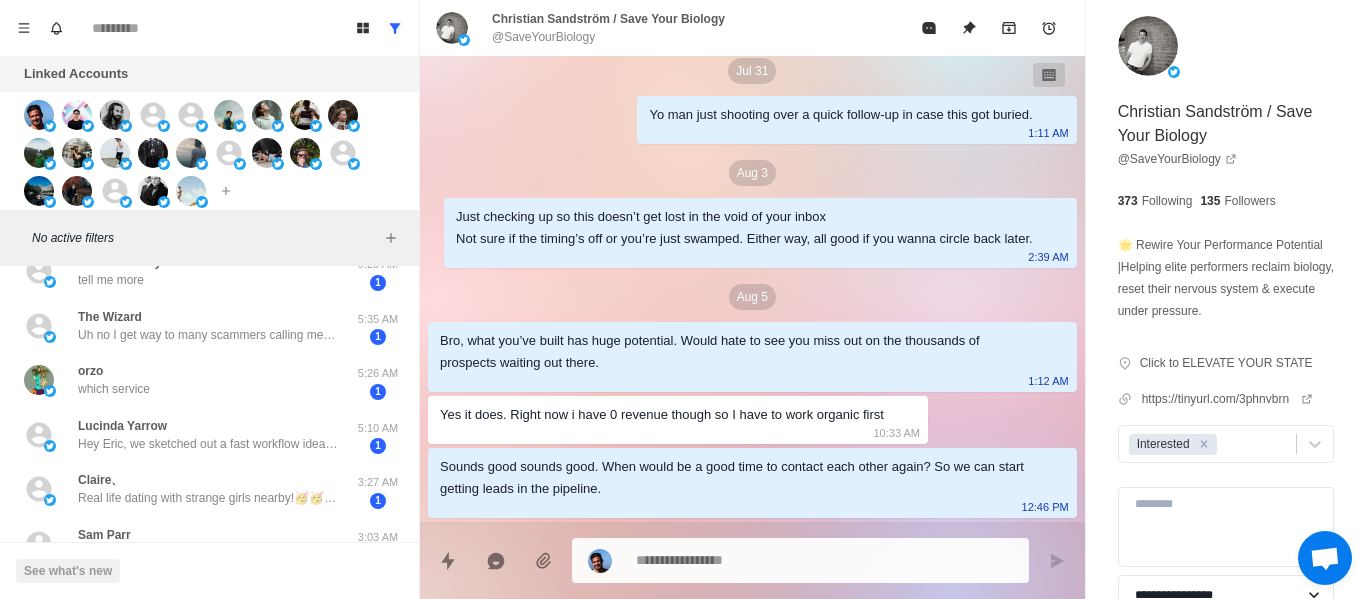 type on "*" 